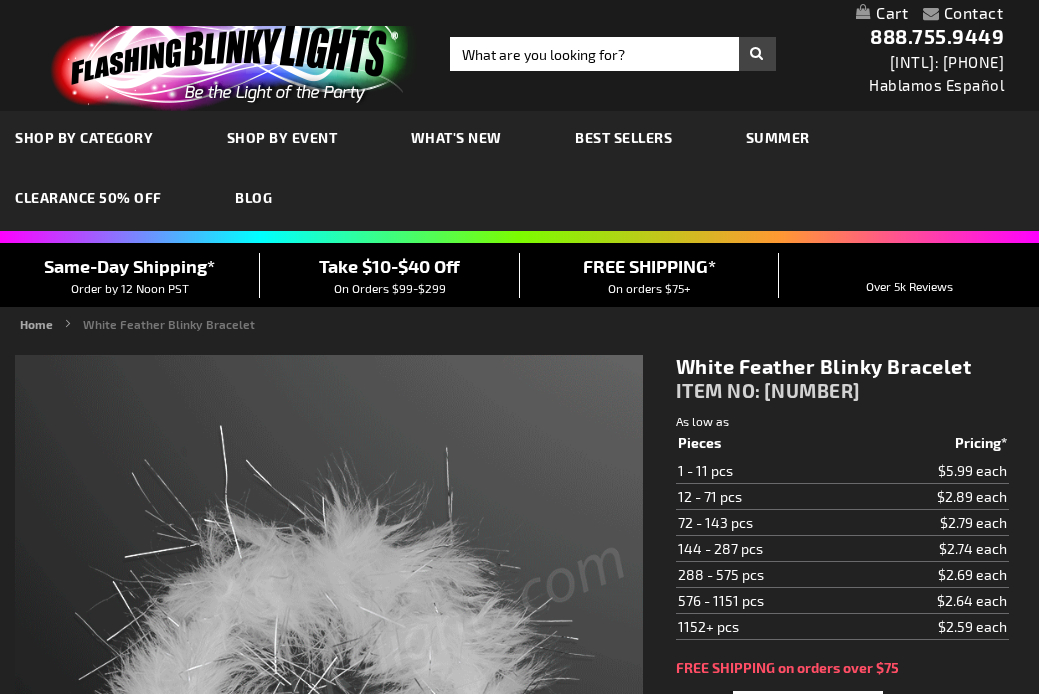 scroll, scrollTop: 0, scrollLeft: 0, axis: both 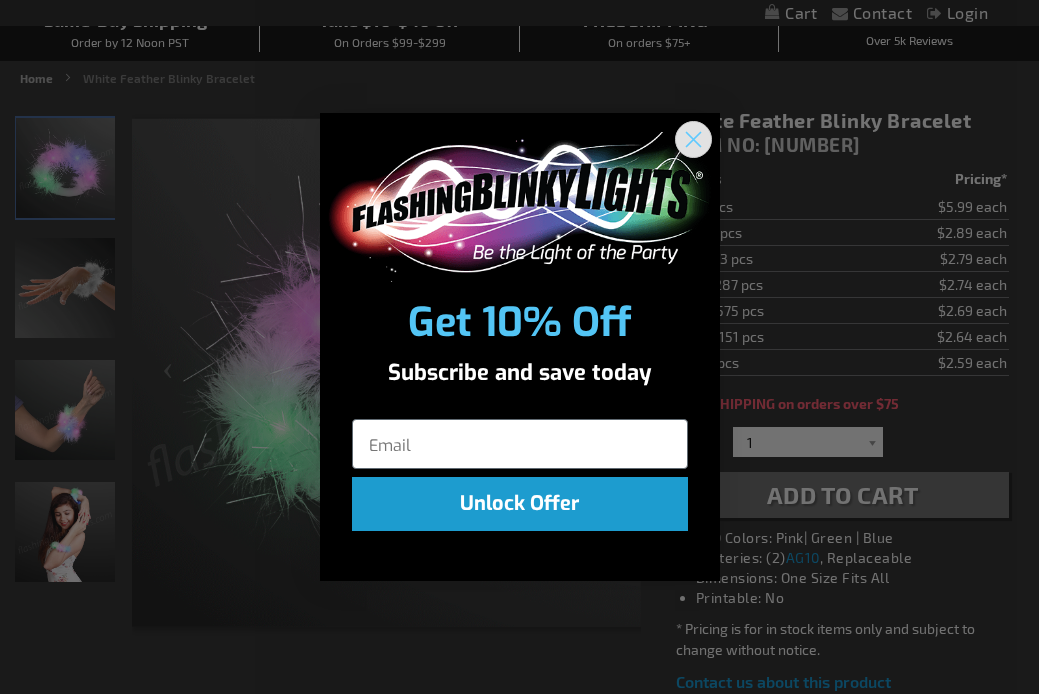 click 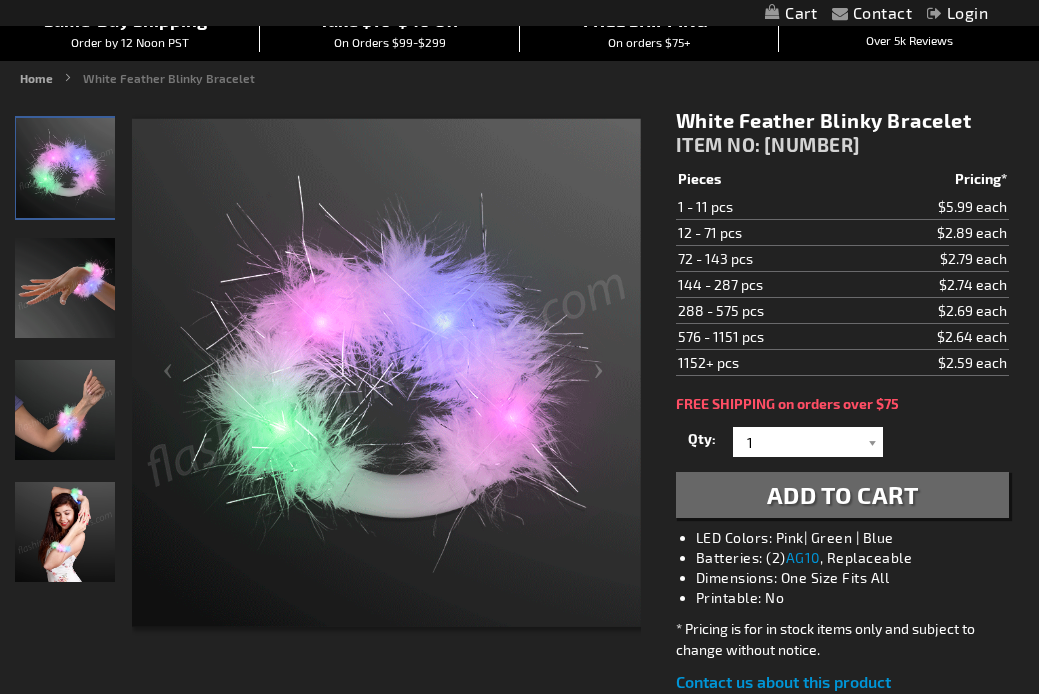 click on "12 - 71 pcs" at bounding box center (767, 233) 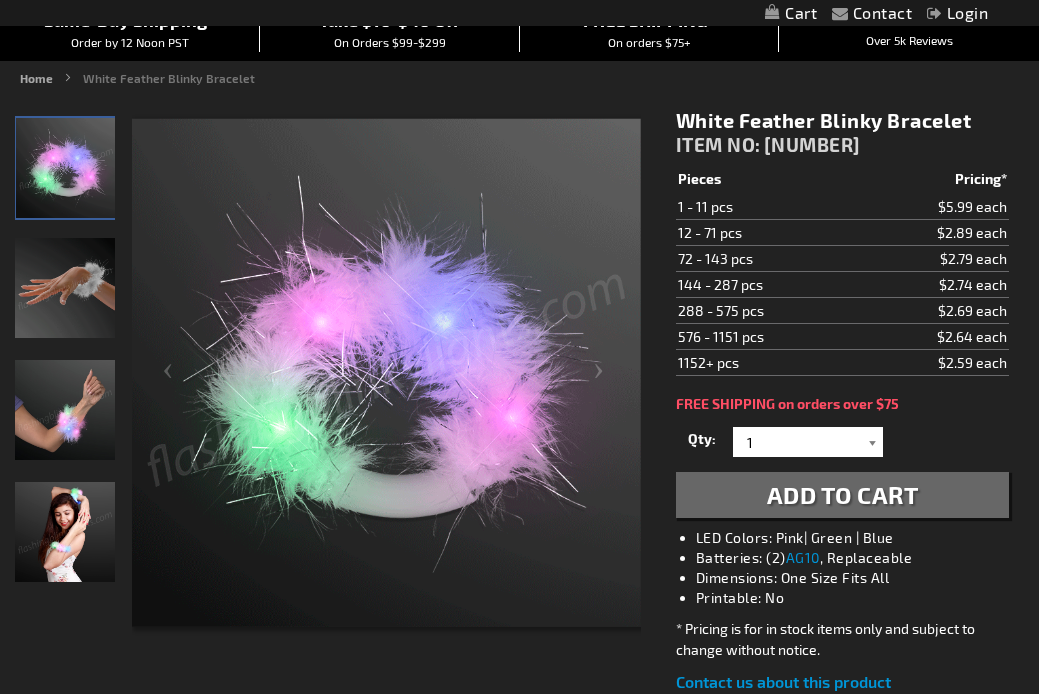 click at bounding box center [873, 442] 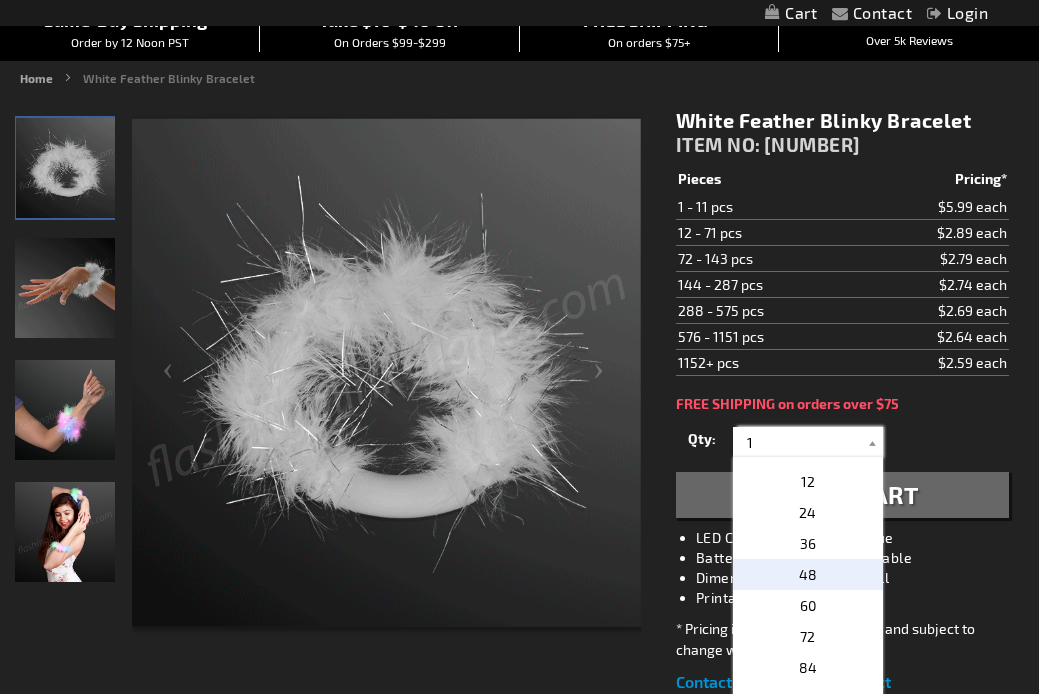 scroll, scrollTop: 334, scrollLeft: 0, axis: vertical 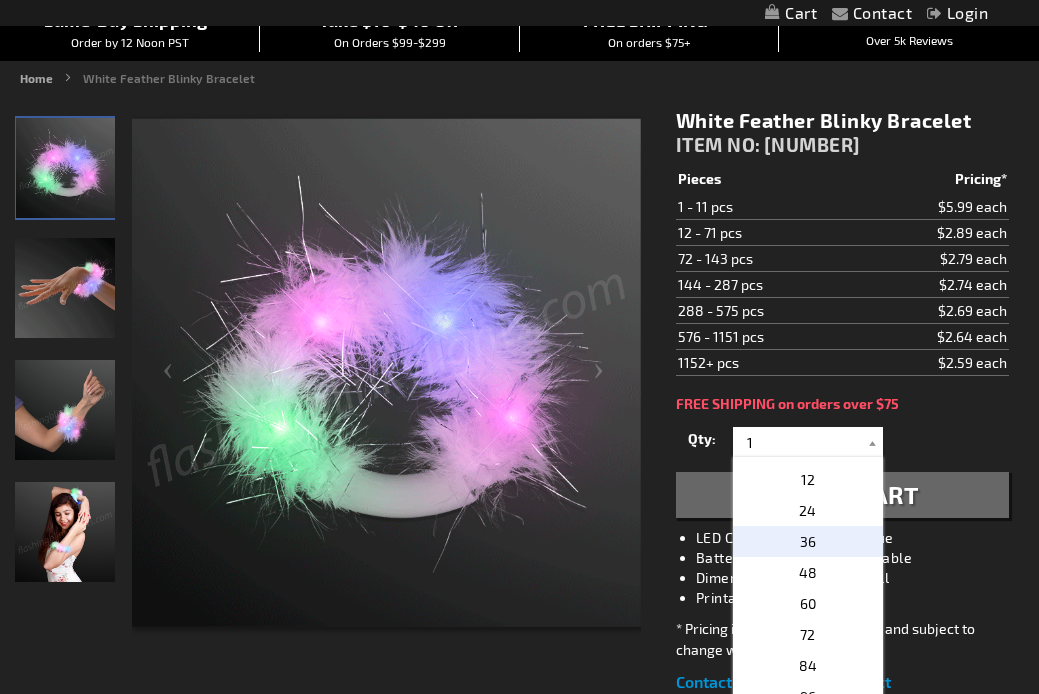 click on "36" at bounding box center [808, 541] 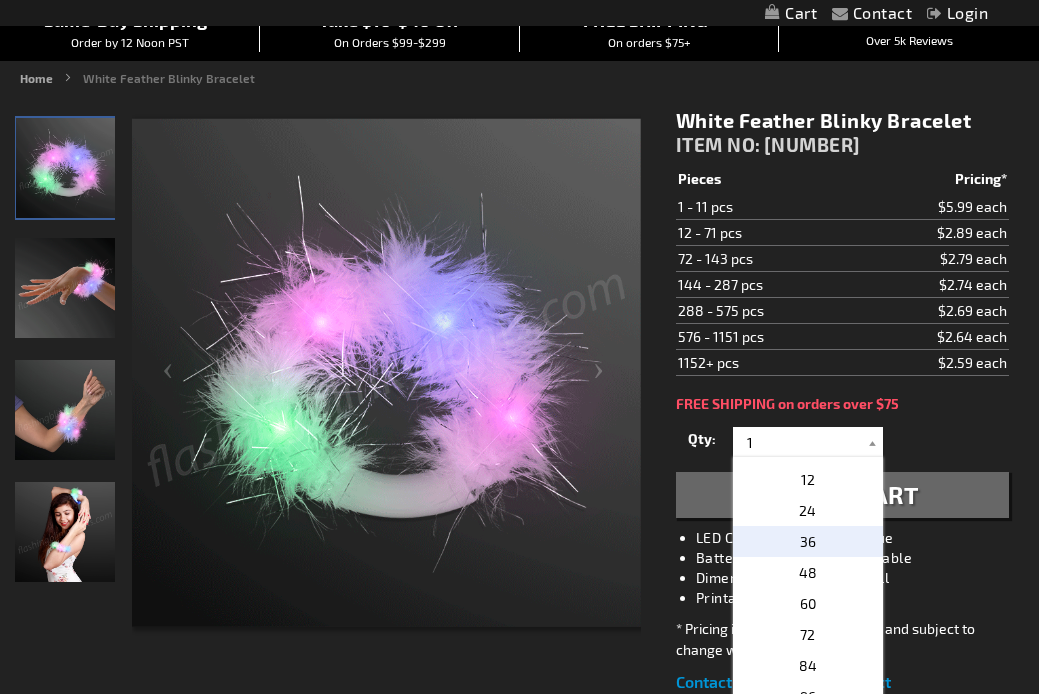 type on "36" 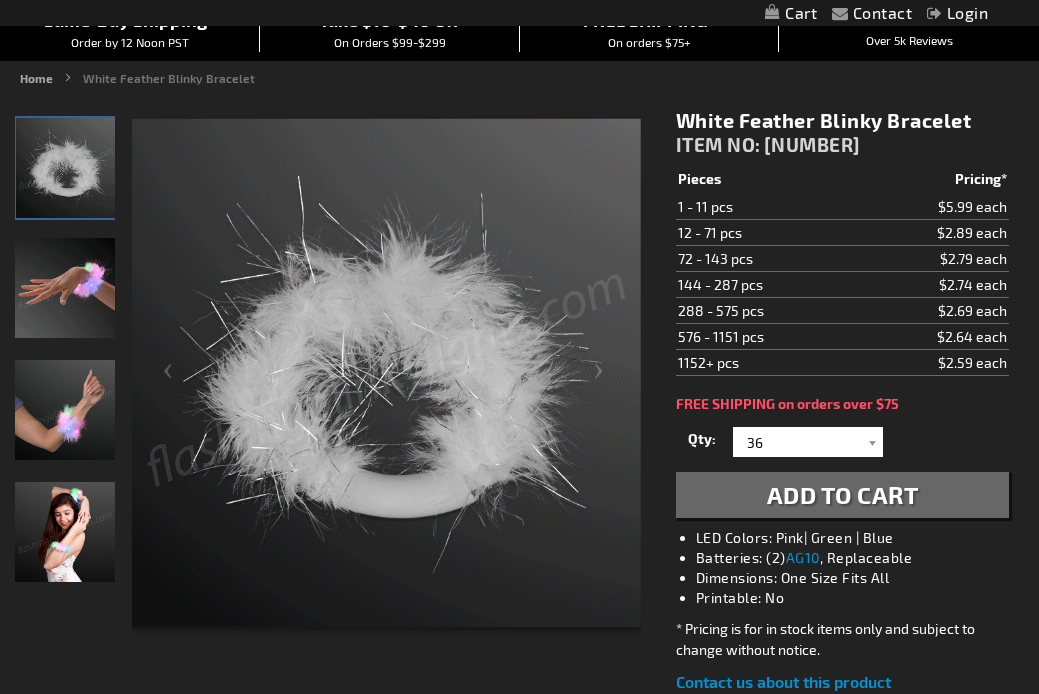 click on "Add to Cart" at bounding box center (843, 494) 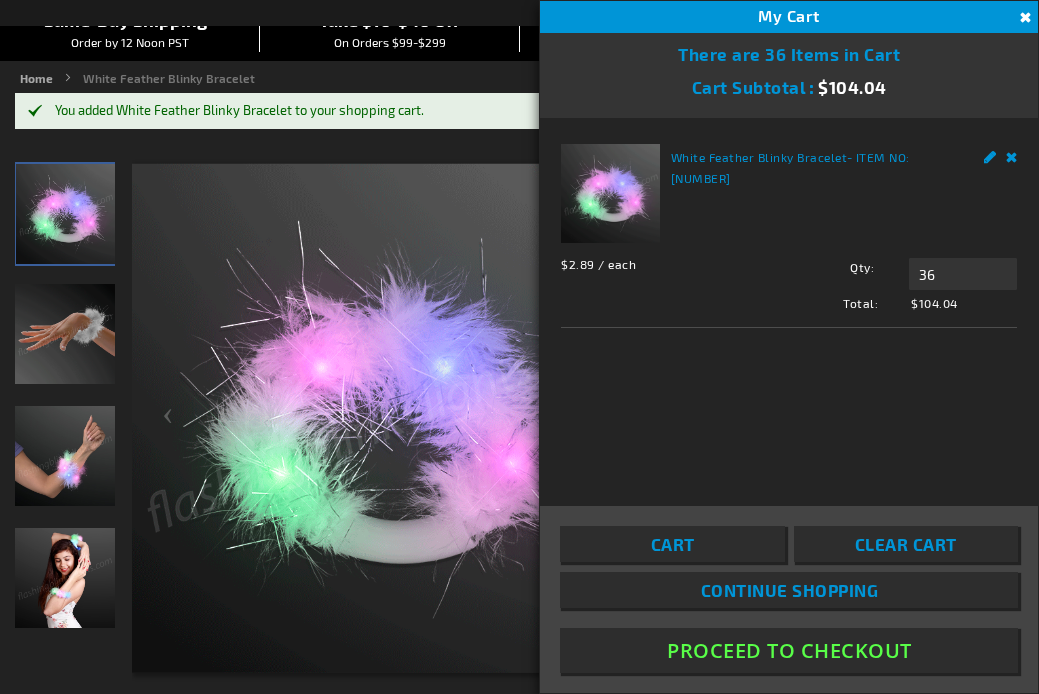 click on "Cart" at bounding box center (672, 544) 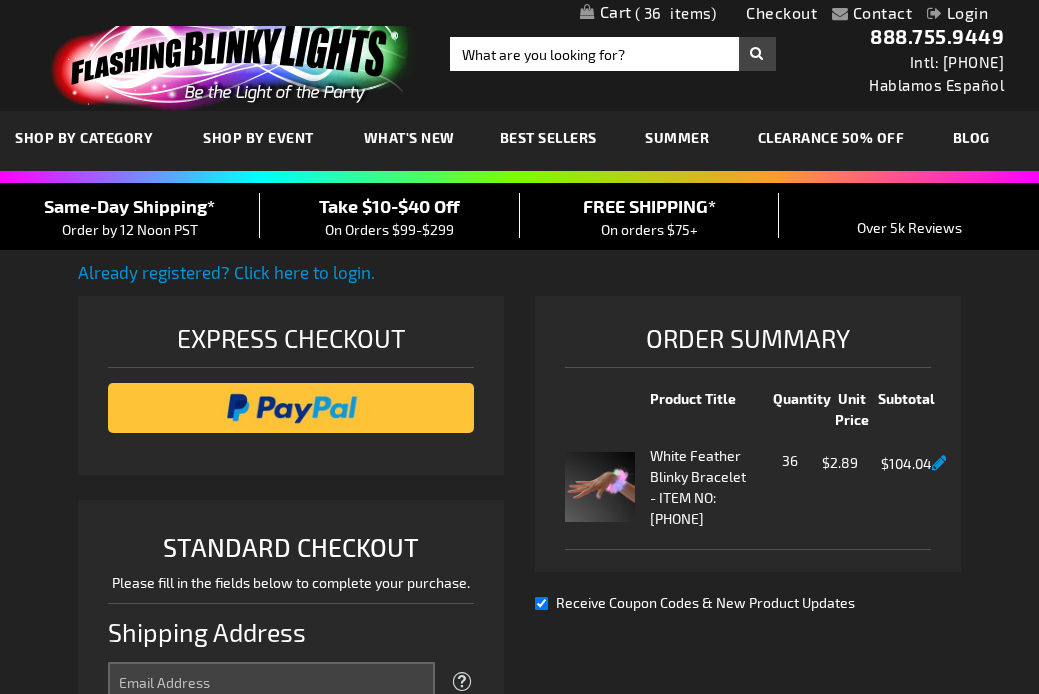 select on "US" 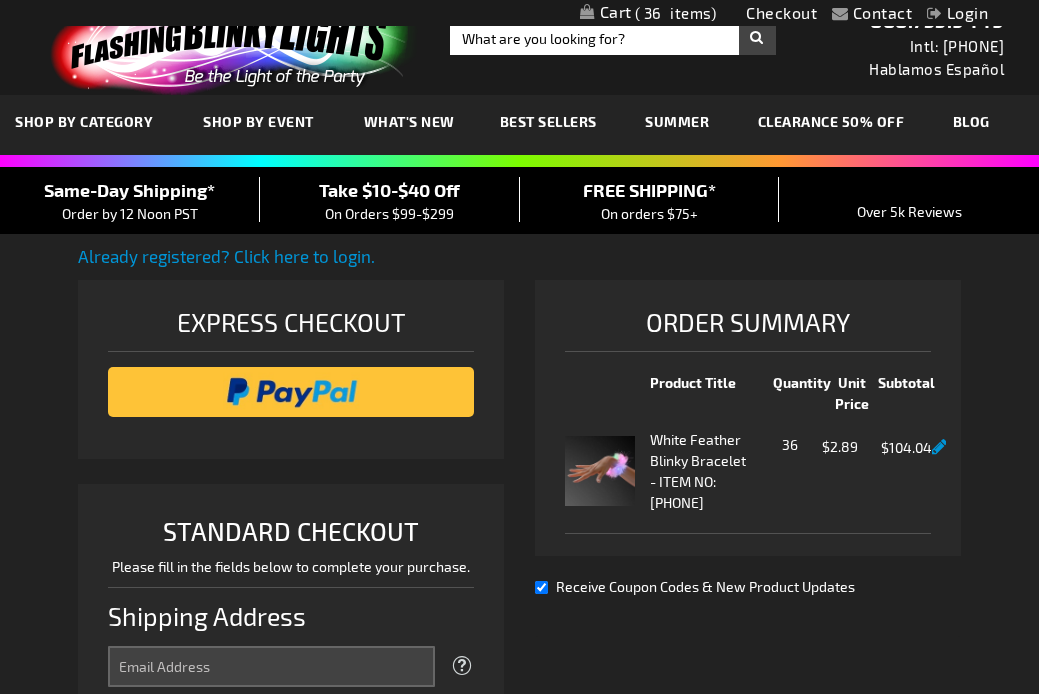 scroll, scrollTop: 0, scrollLeft: 0, axis: both 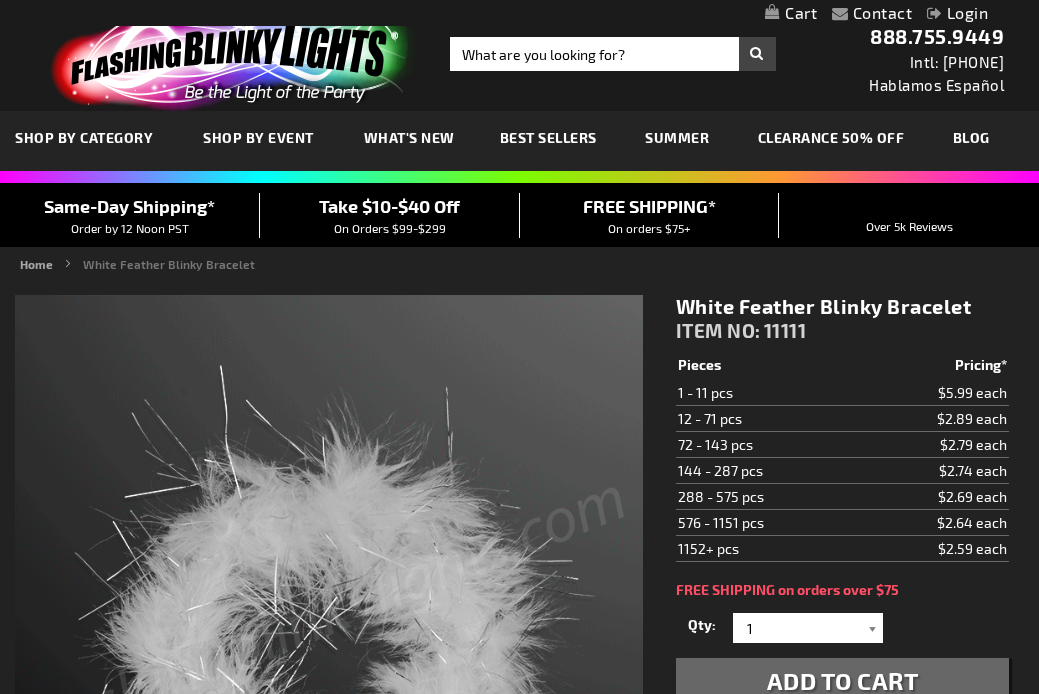 click at bounding box center (873, 628) 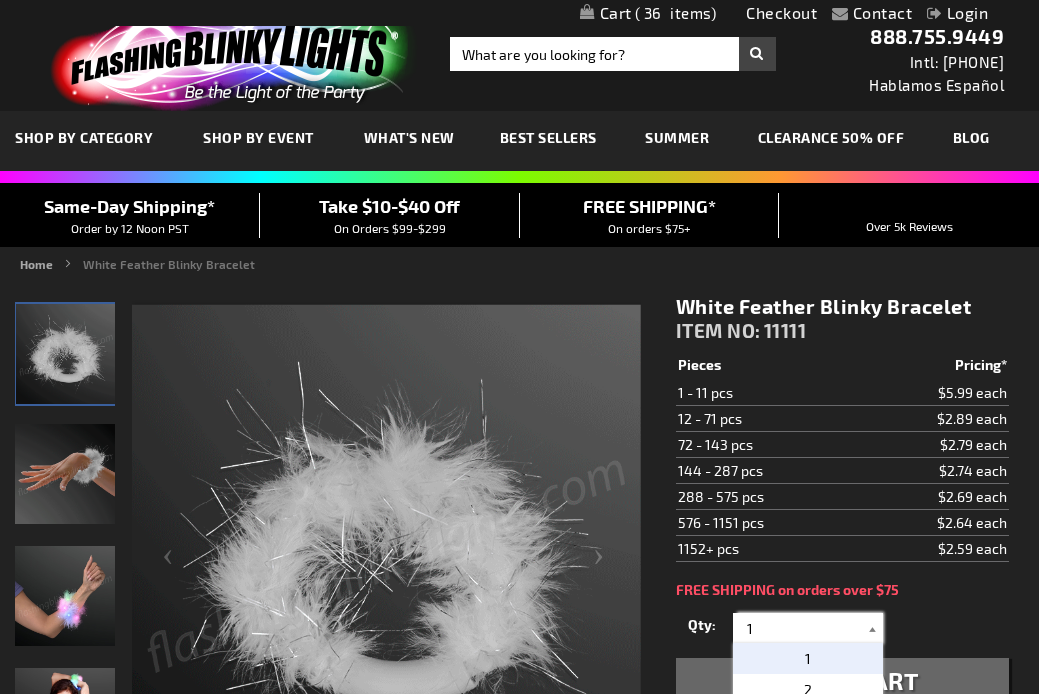 scroll, scrollTop: 0, scrollLeft: 0, axis: both 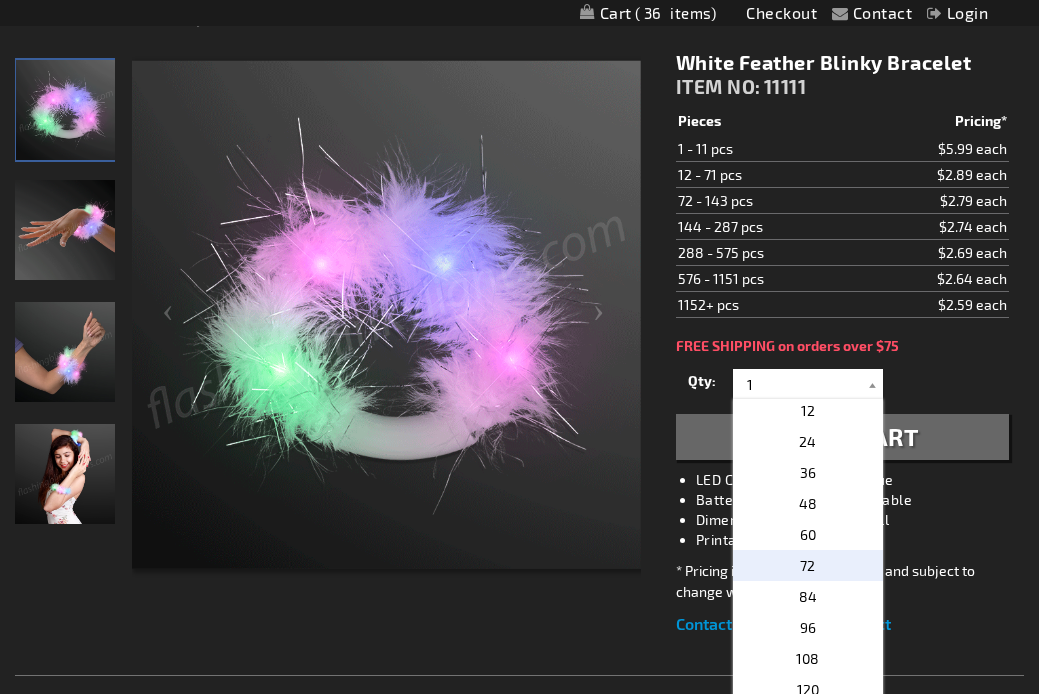 click on "72" at bounding box center (807, 565) 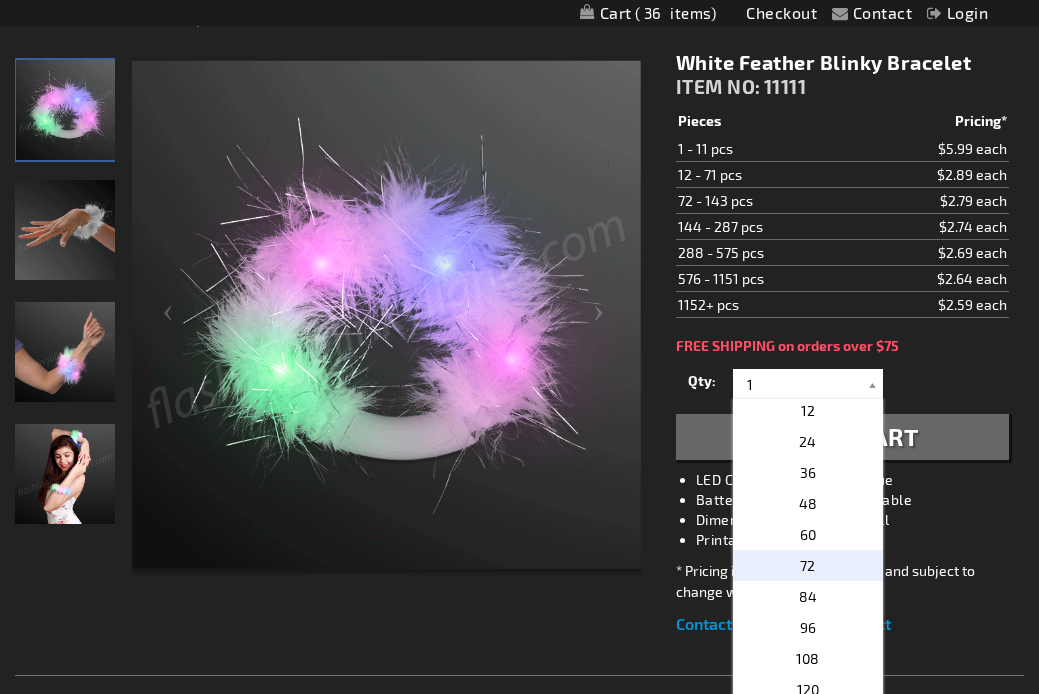 type on "72" 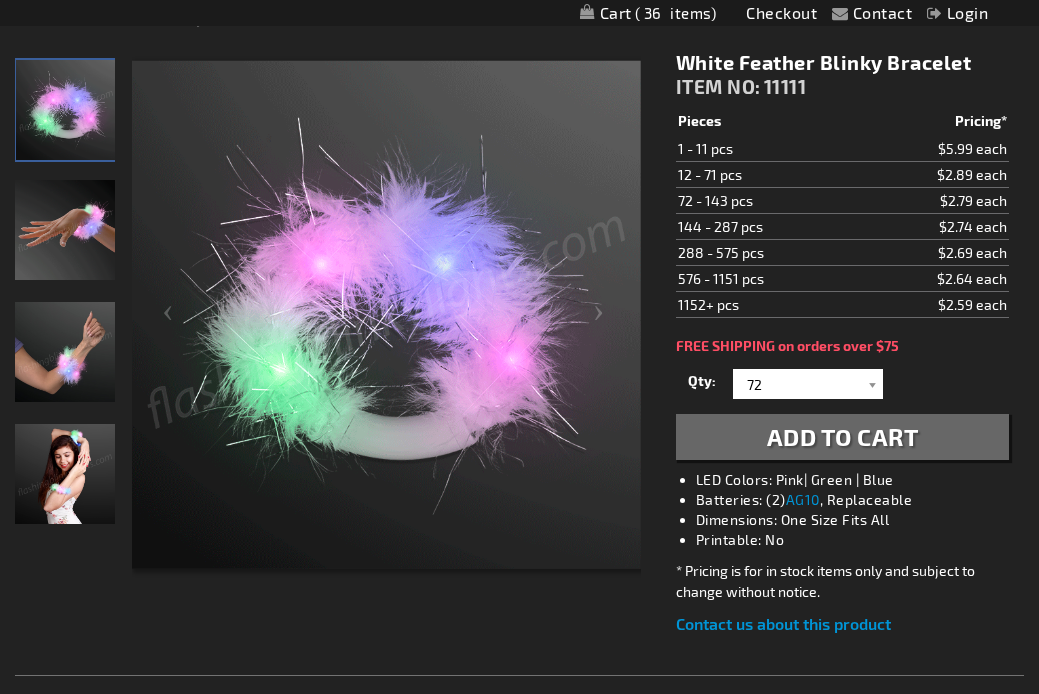 click on "Add to Cart" at bounding box center [843, 436] 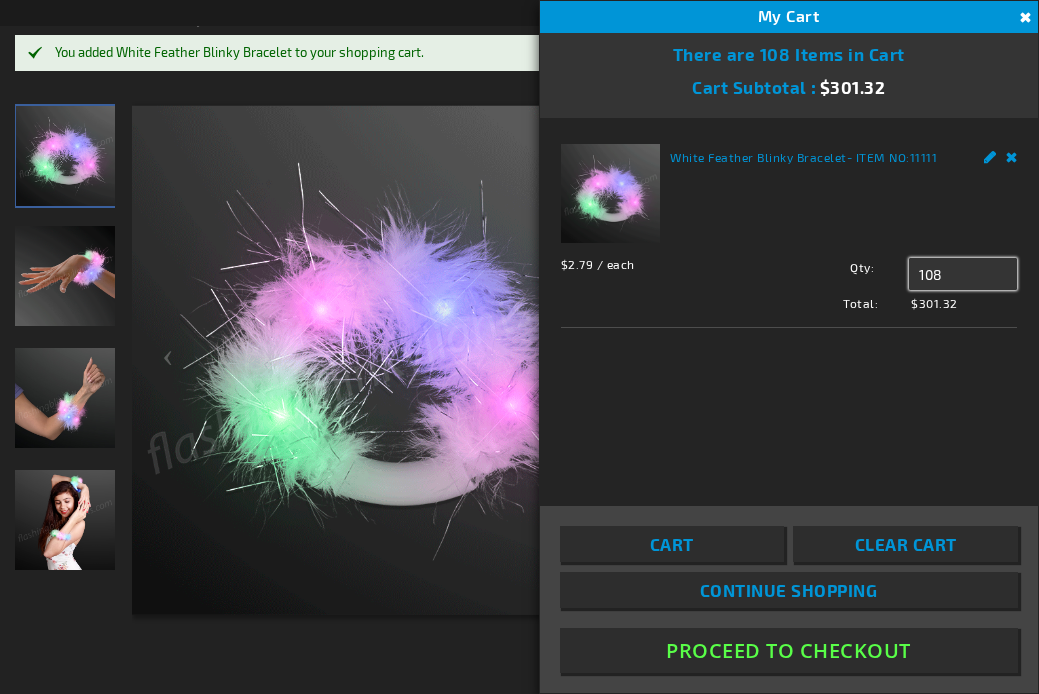 click on "108" at bounding box center (963, 274) 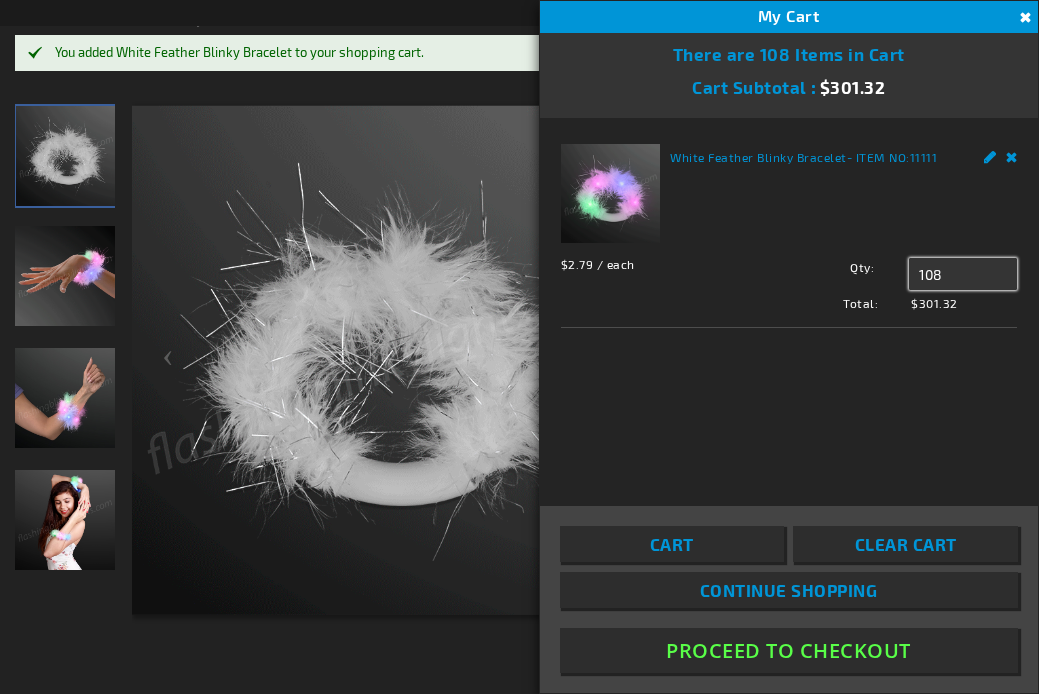 drag, startPoint x: 960, startPoint y: 278, endPoint x: 914, endPoint y: 277, distance: 46.010868 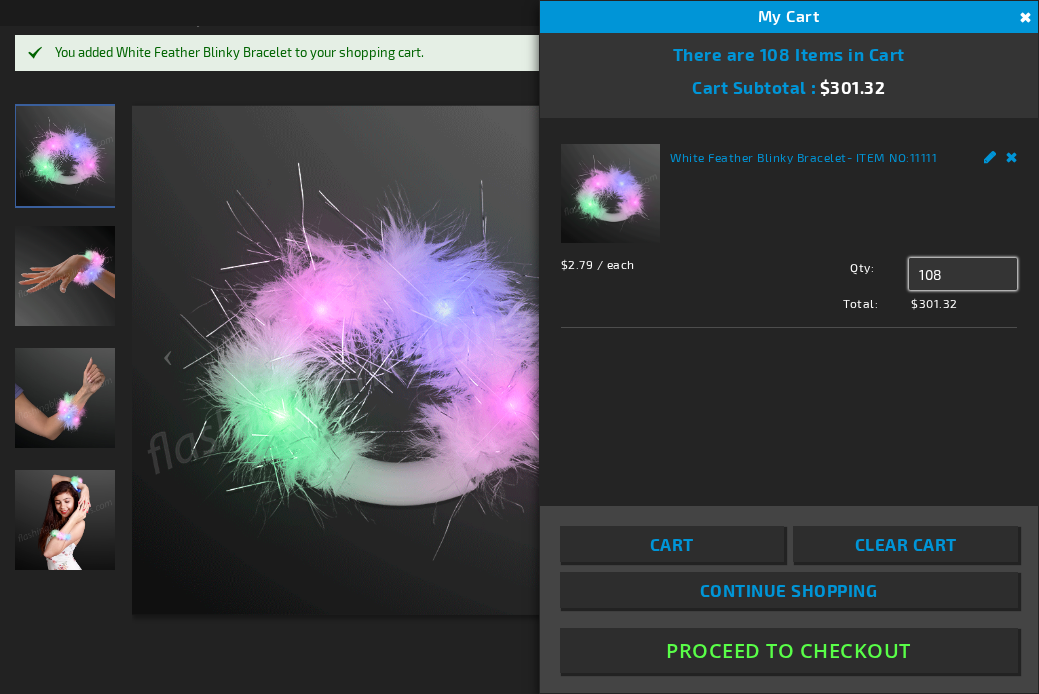 click on "108" at bounding box center [963, 274] 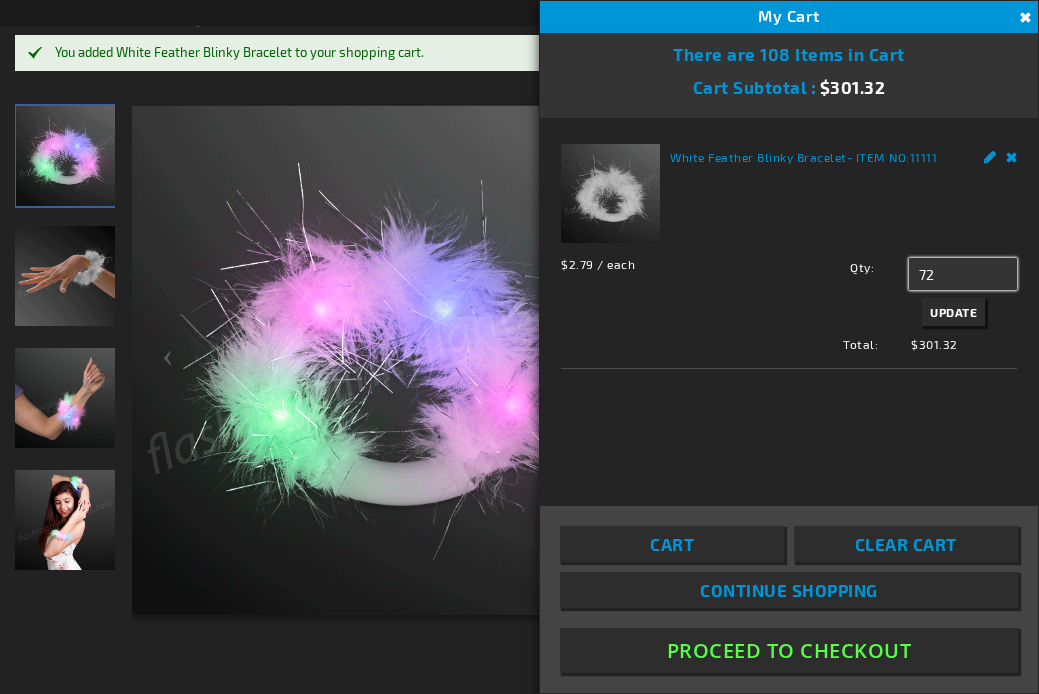 type on "72" 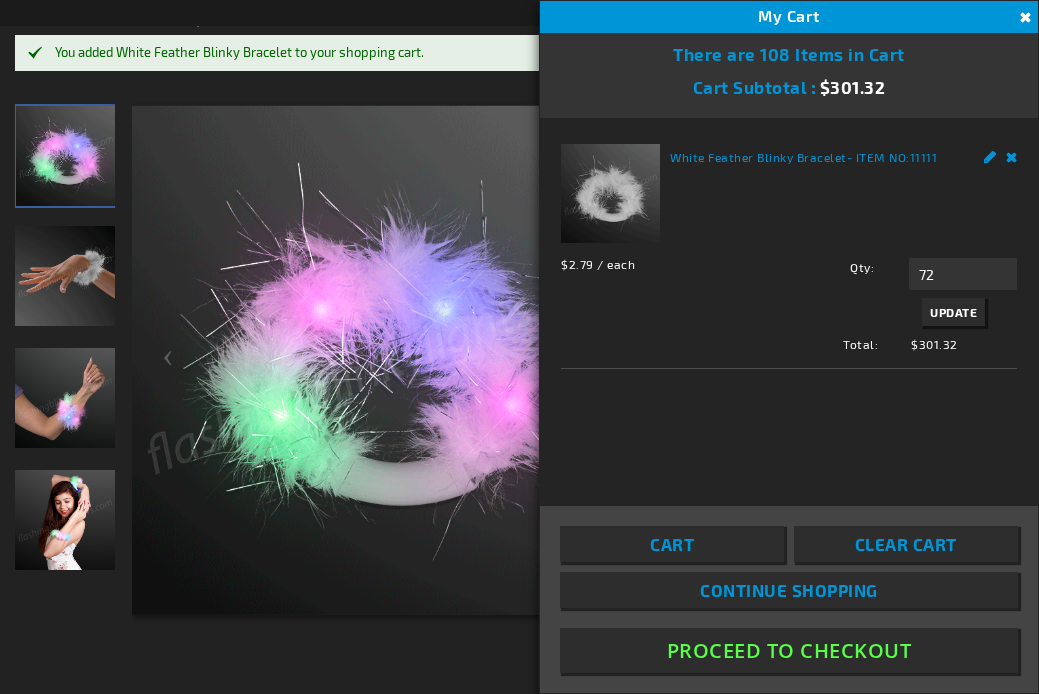 click on "Cart" at bounding box center (672, 544) 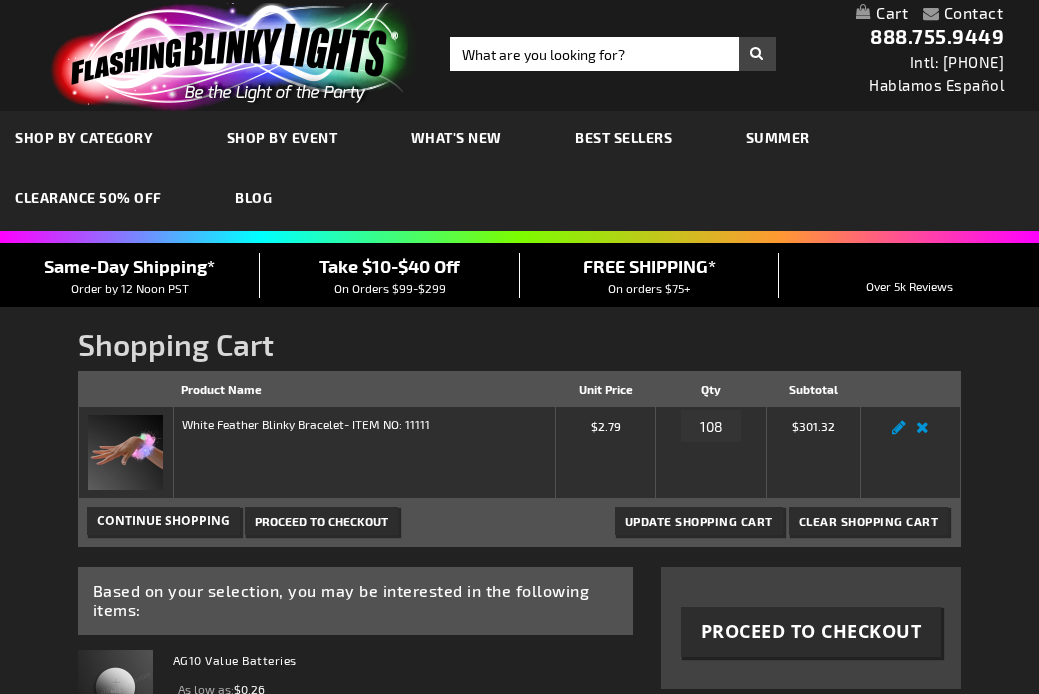 scroll, scrollTop: 0, scrollLeft: 0, axis: both 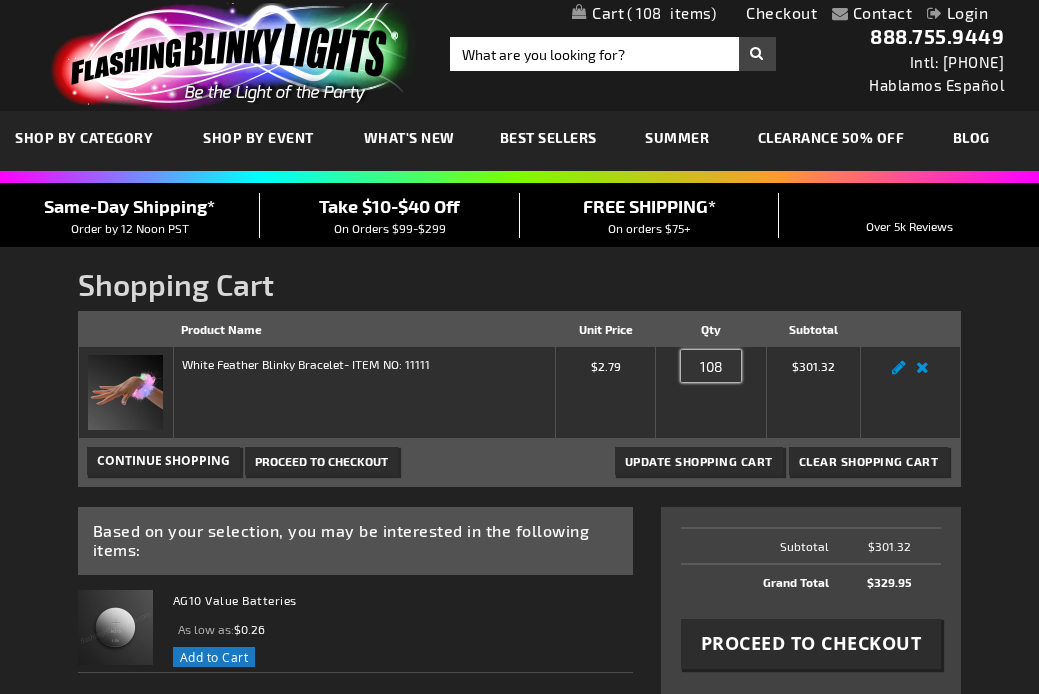 drag, startPoint x: 724, startPoint y: 369, endPoint x: 693, endPoint y: 368, distance: 31.016125 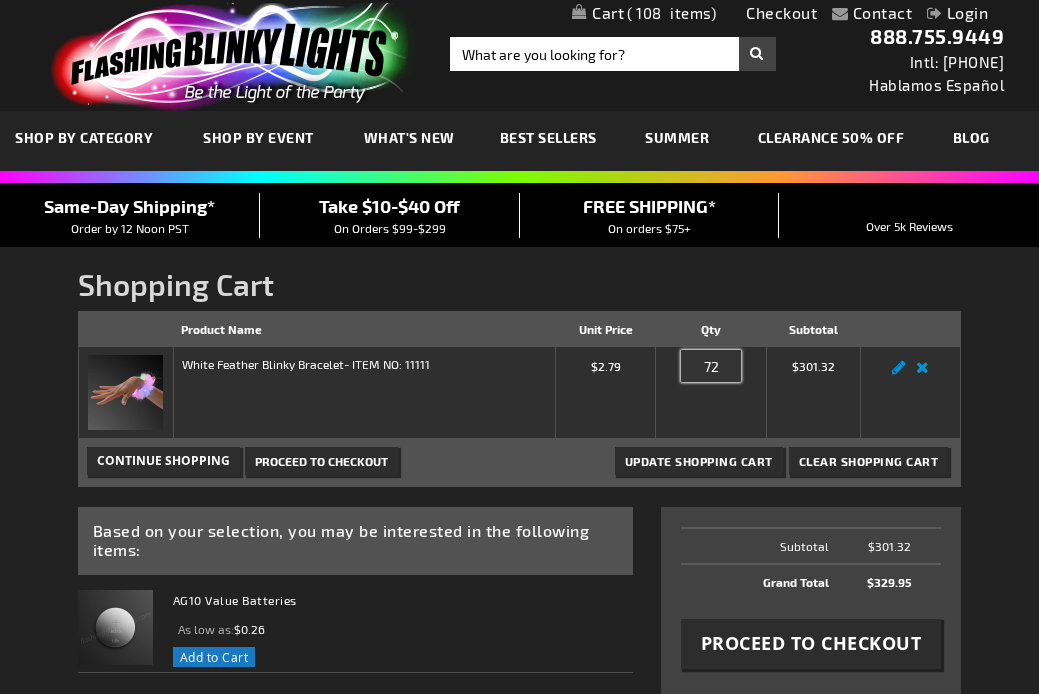 type on "72" 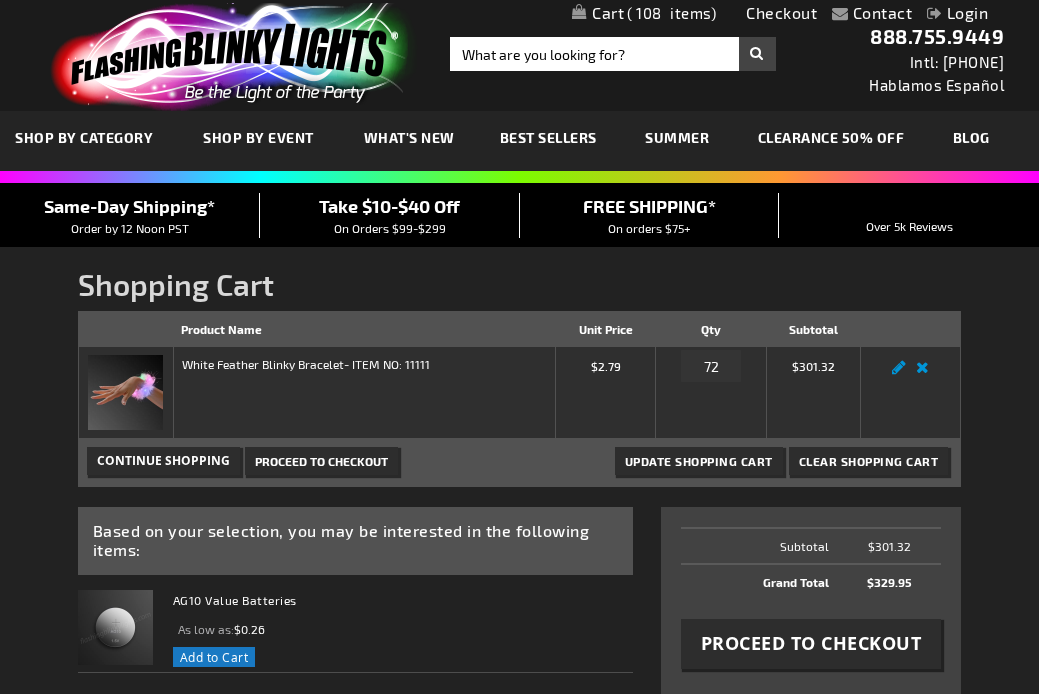 click on "Update Shopping Cart" at bounding box center [699, 461] 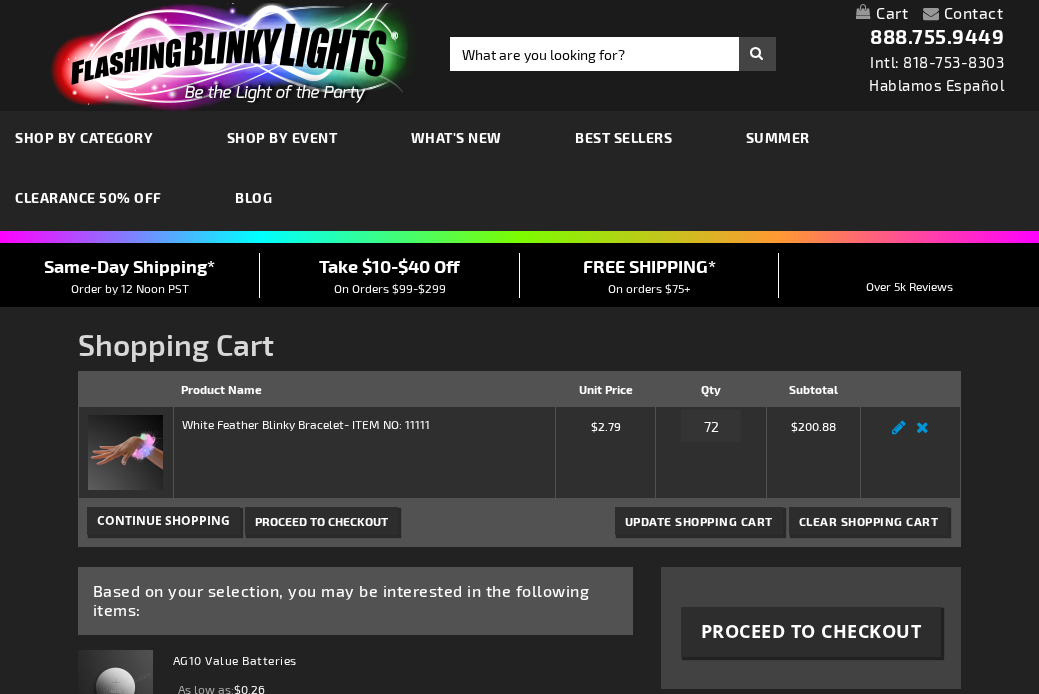 scroll, scrollTop: 0, scrollLeft: 0, axis: both 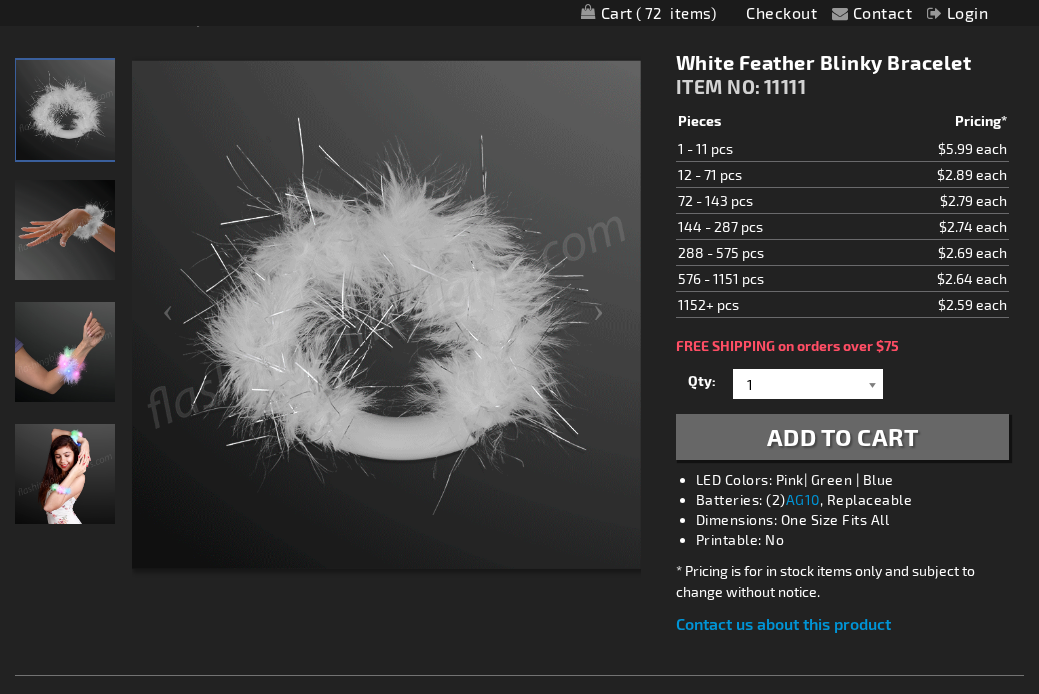 click at bounding box center [873, 384] 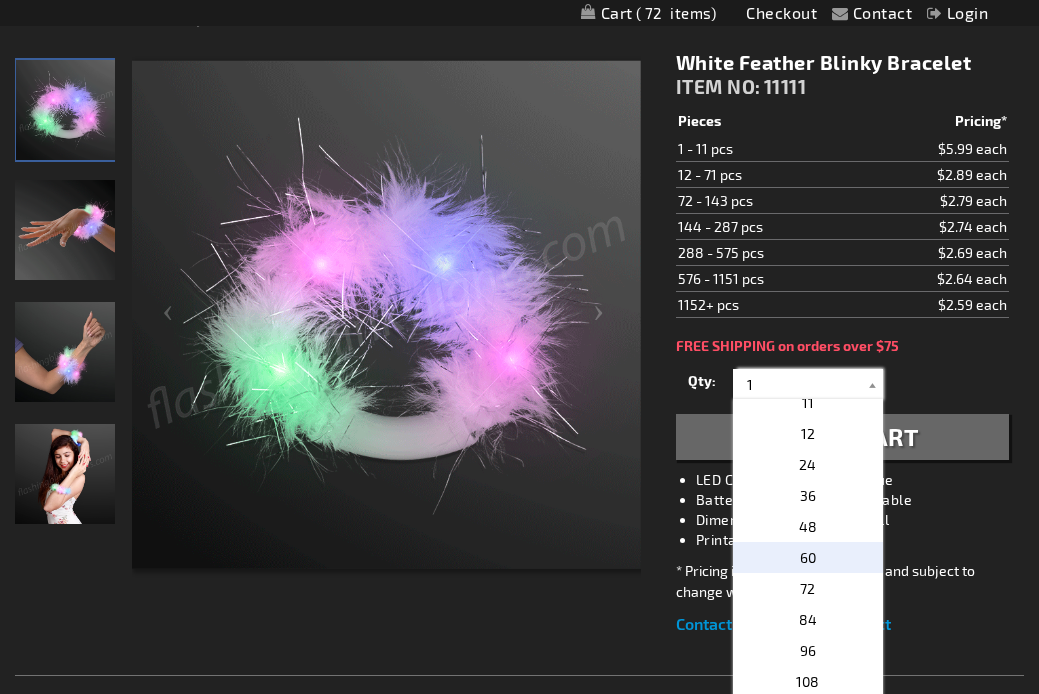 scroll, scrollTop: 323, scrollLeft: 0, axis: vertical 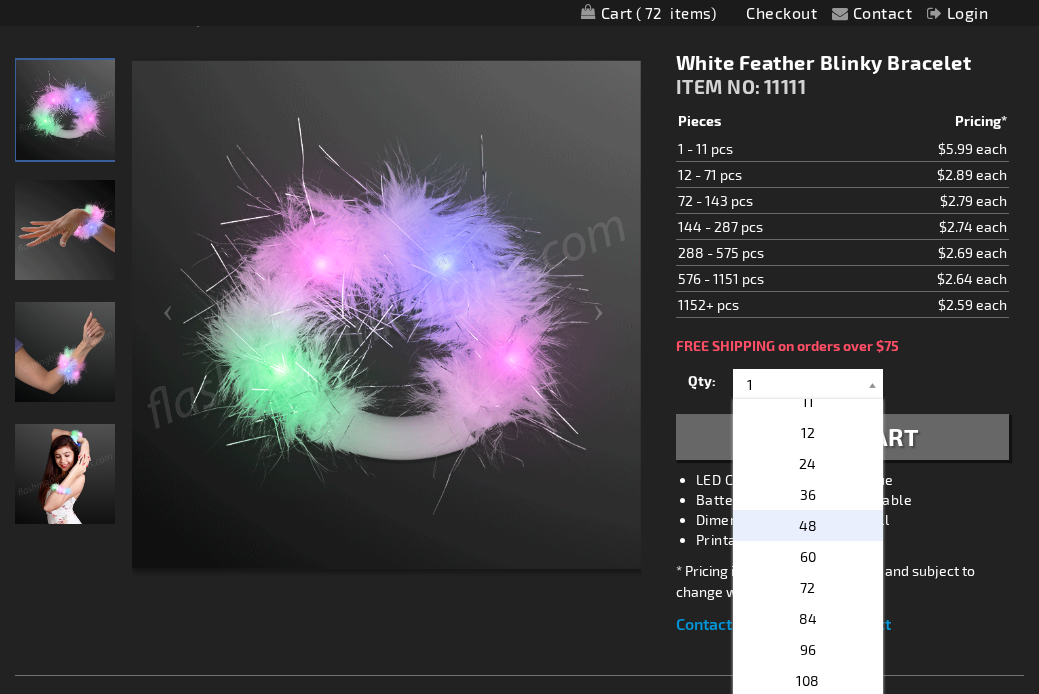 click on "48" at bounding box center (808, 525) 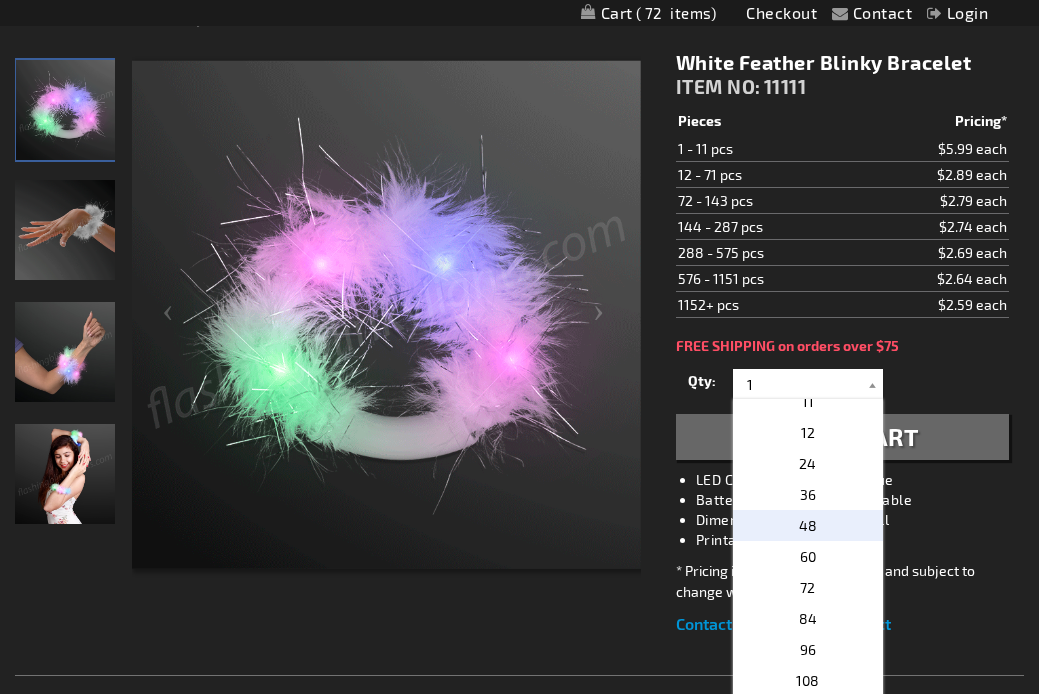 type on "48" 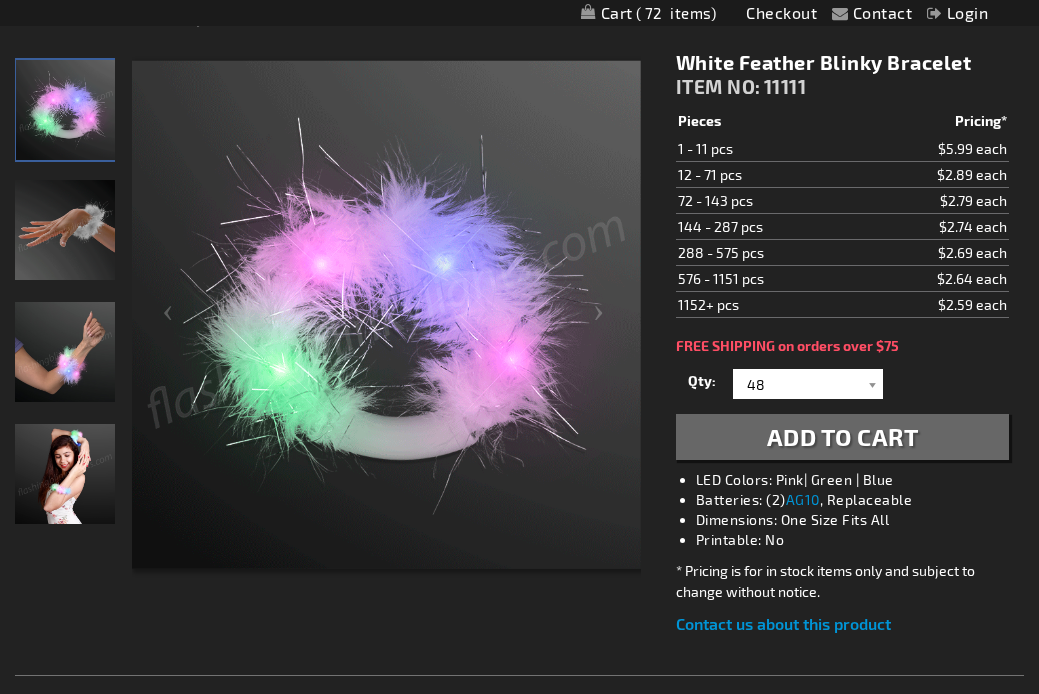 click on "Add to Cart" at bounding box center [843, 436] 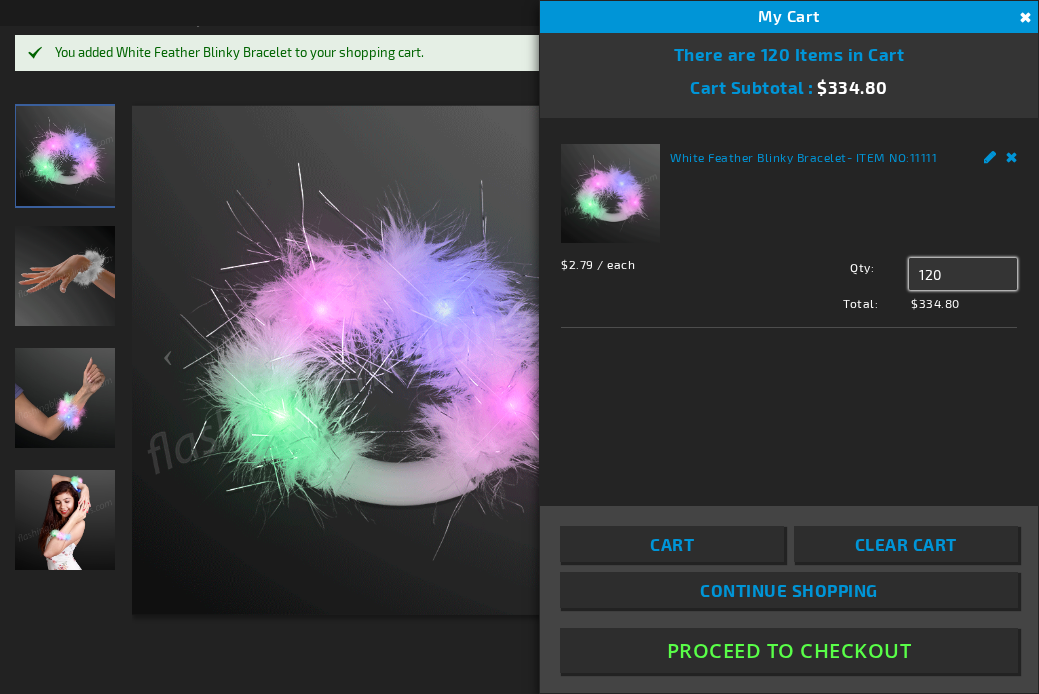 click on "120" at bounding box center (963, 274) 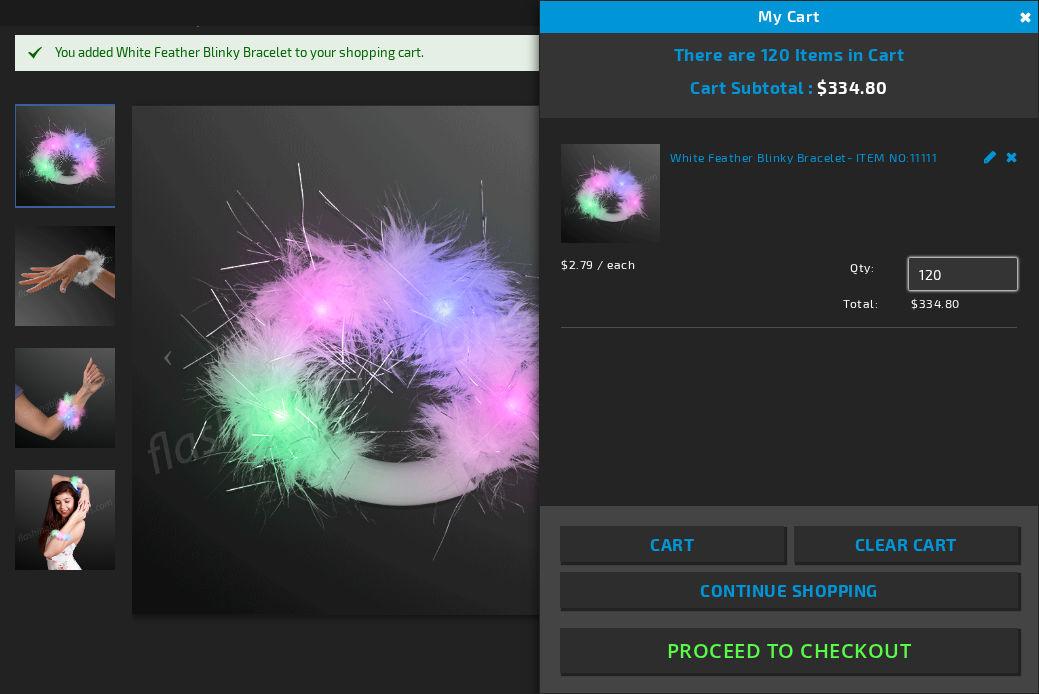 drag, startPoint x: 952, startPoint y: 266, endPoint x: 906, endPoint y: 270, distance: 46.173584 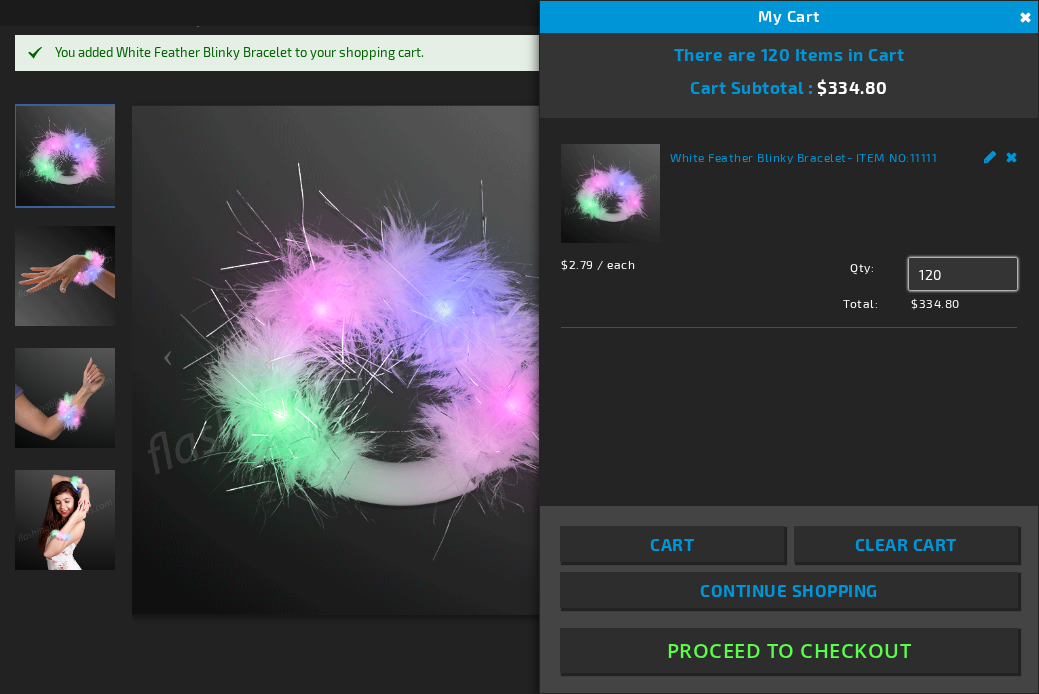 click on "Qty
120
Update" at bounding box center (891, 274) 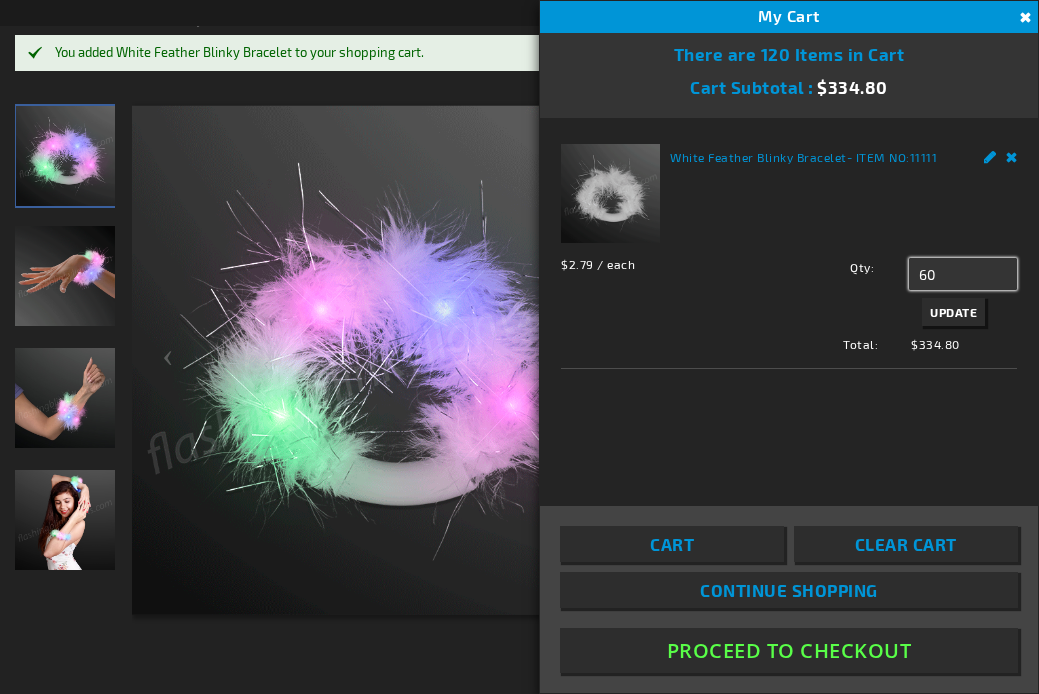 type on "60" 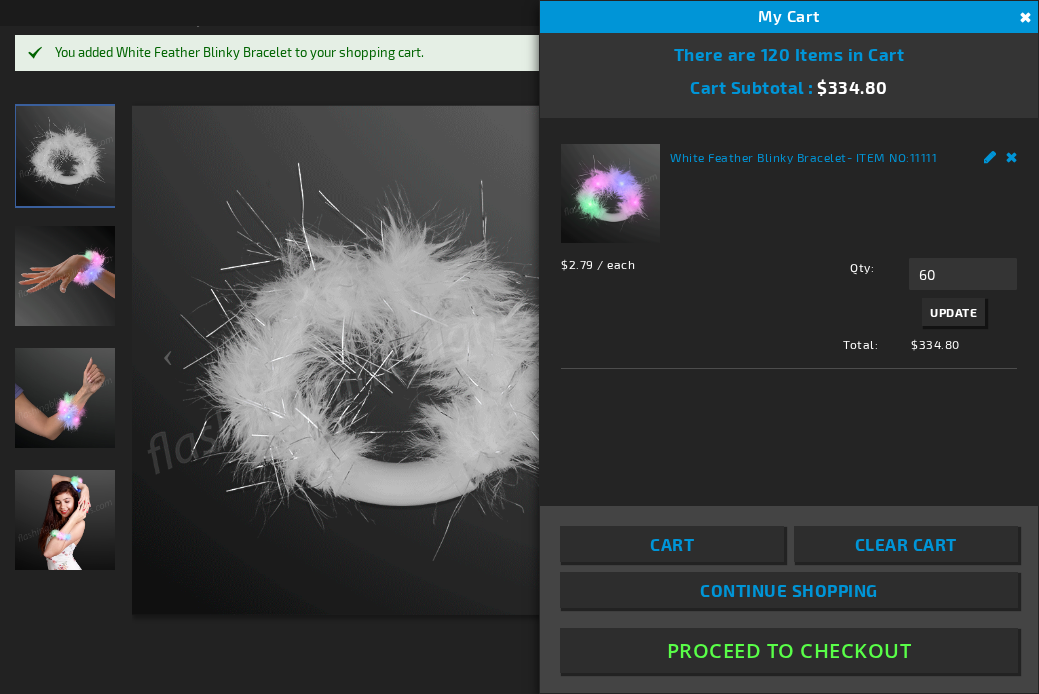 click on "Remove" at bounding box center (1012, 154) 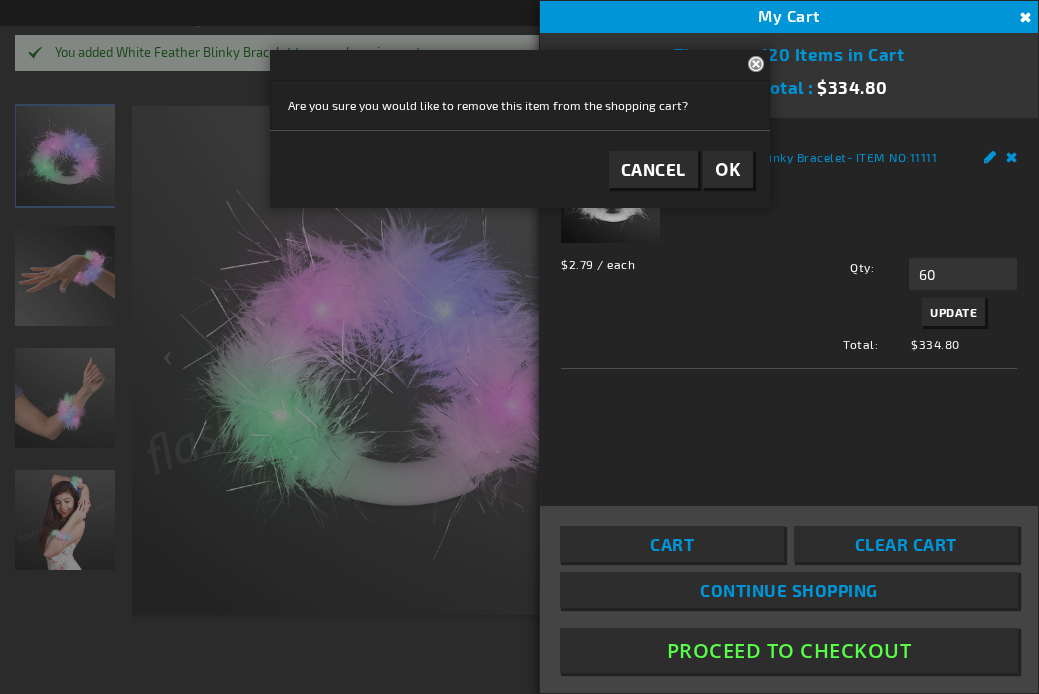 scroll, scrollTop: 4, scrollLeft: 0, axis: vertical 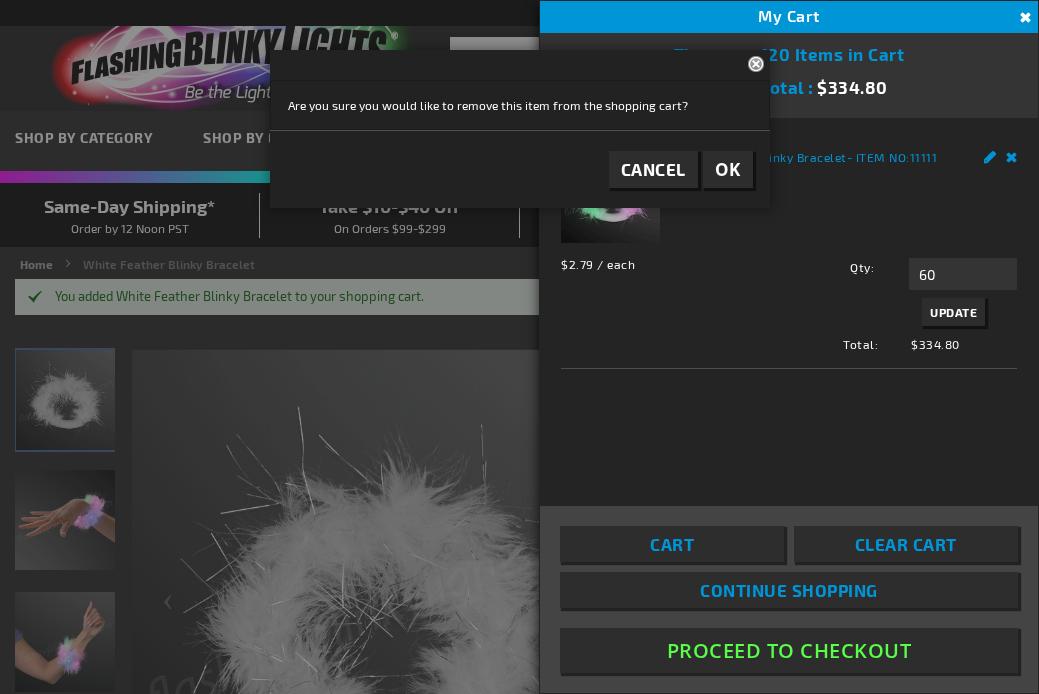click on "Clear Cart" at bounding box center [906, 544] 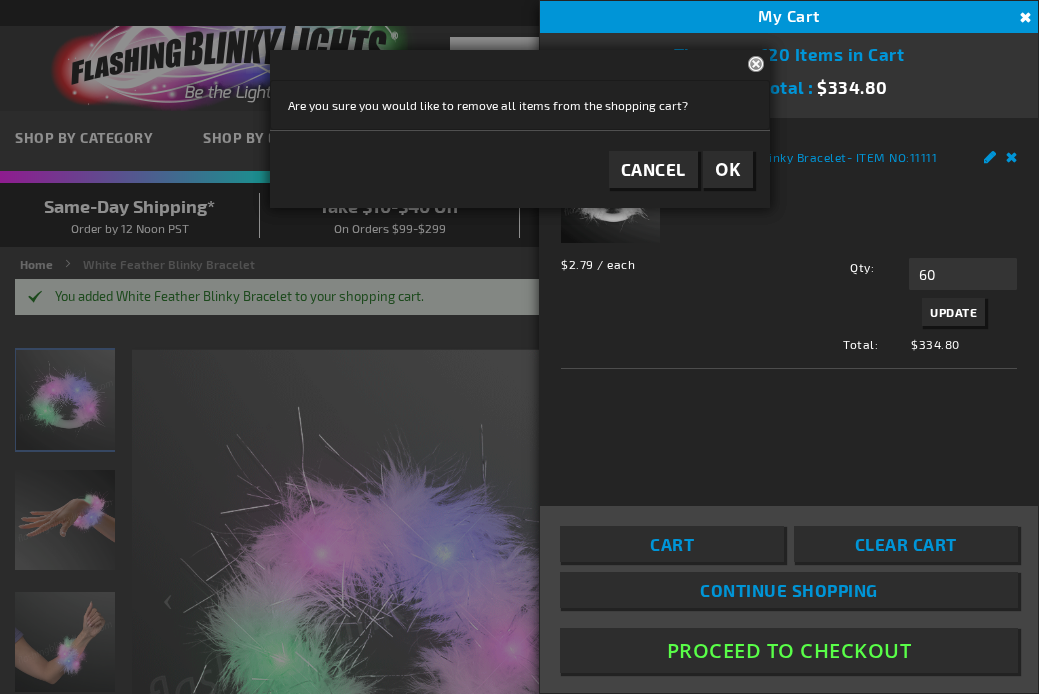 click on "OK" at bounding box center [728, 169] 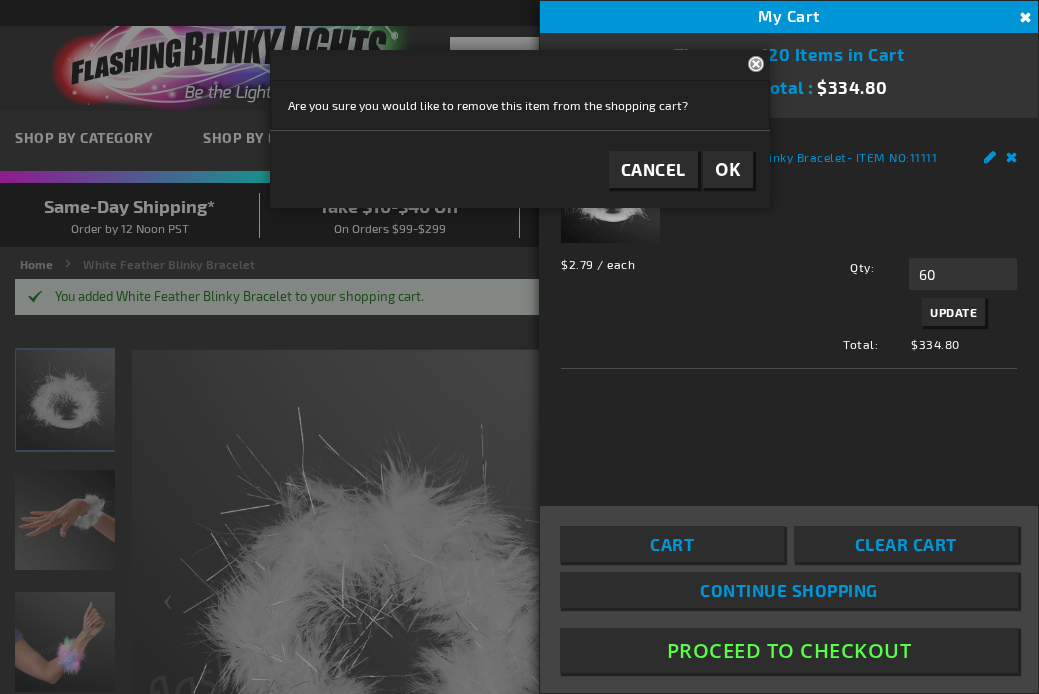click on "OK" at bounding box center (728, 169) 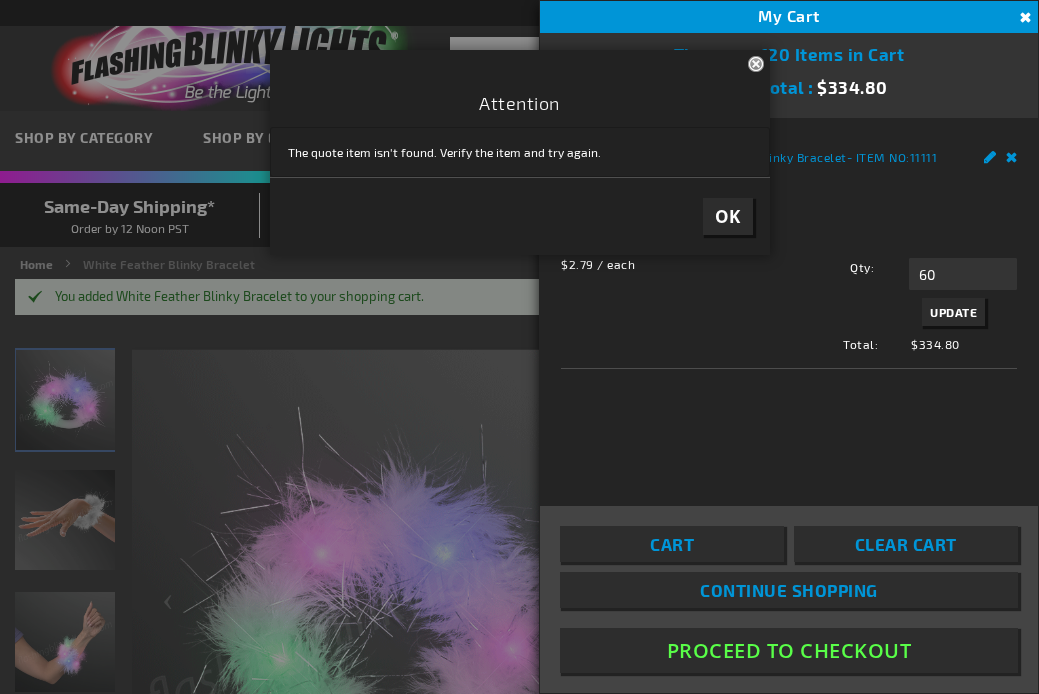 click on "Close" at bounding box center (759, 63) 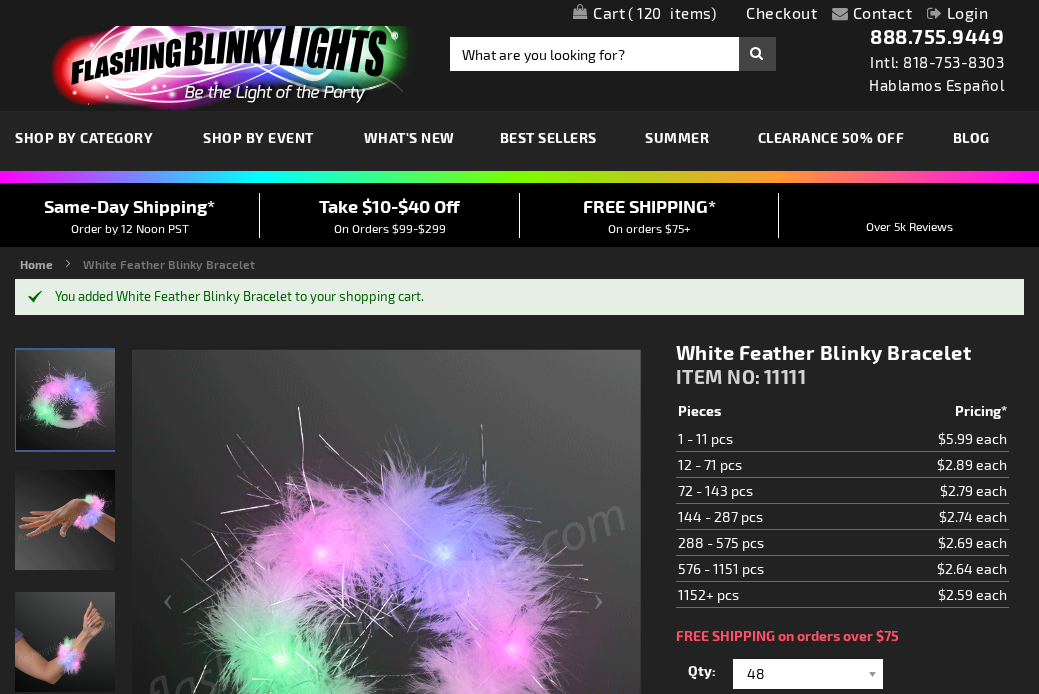 click on "120
120
items" at bounding box center [670, 13] 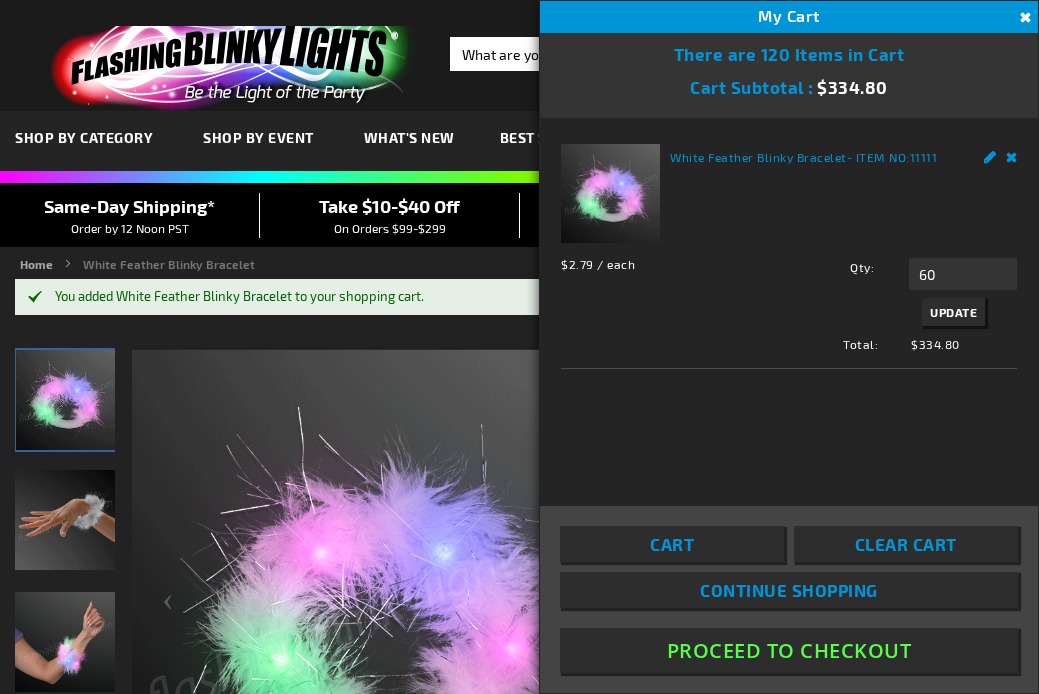 click on "Remove" at bounding box center (1012, 154) 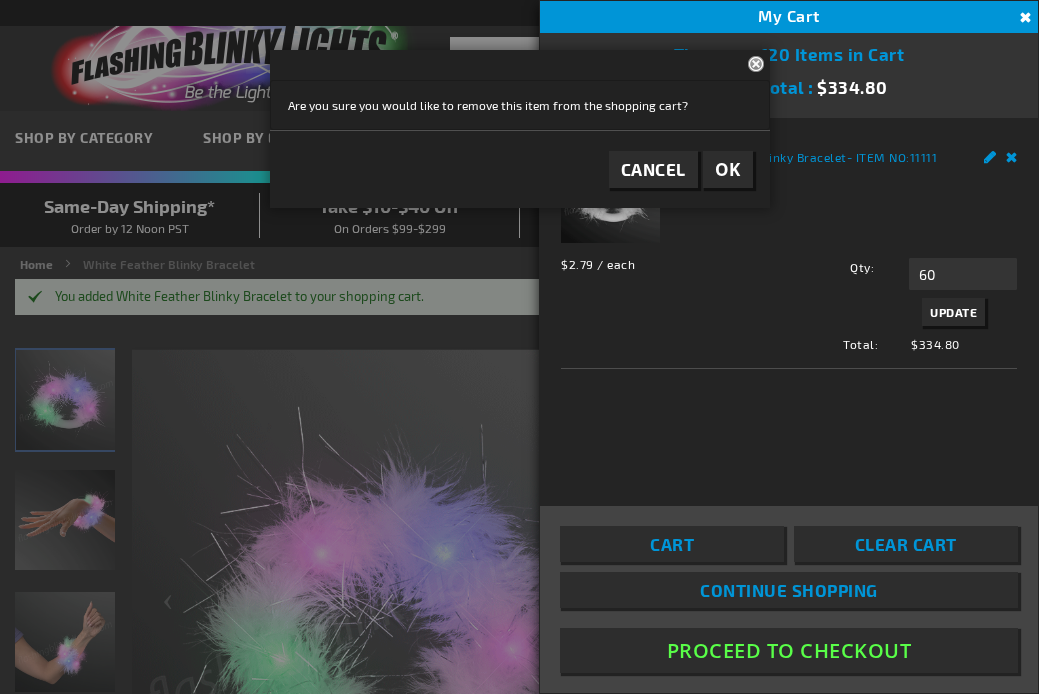click on "OK" at bounding box center (728, 169) 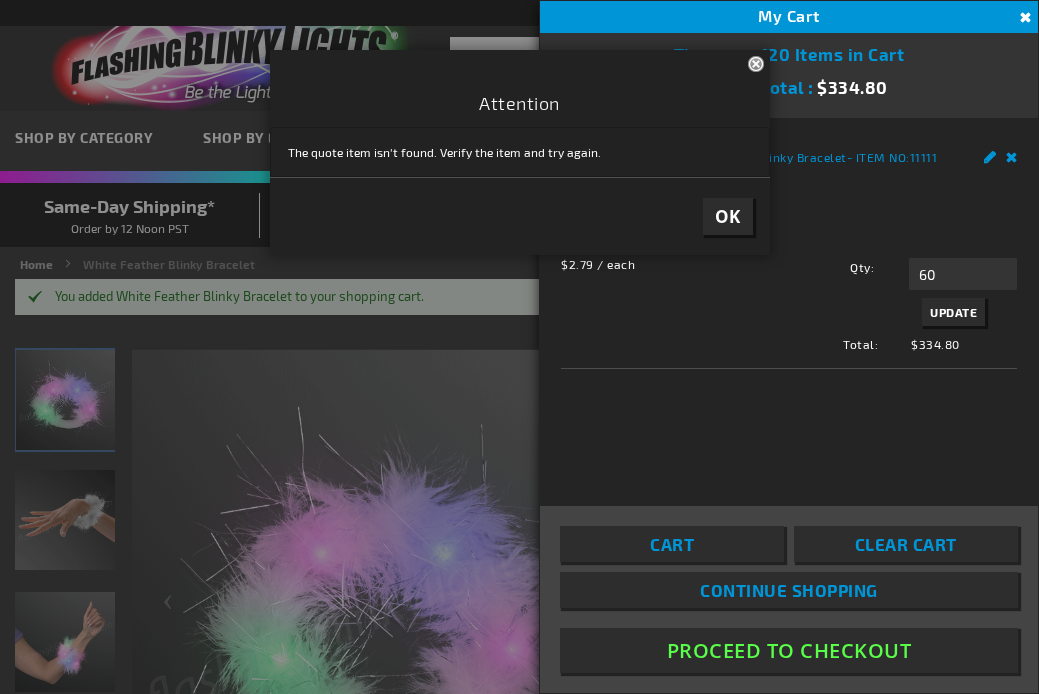 click on "OK" at bounding box center [728, 216] 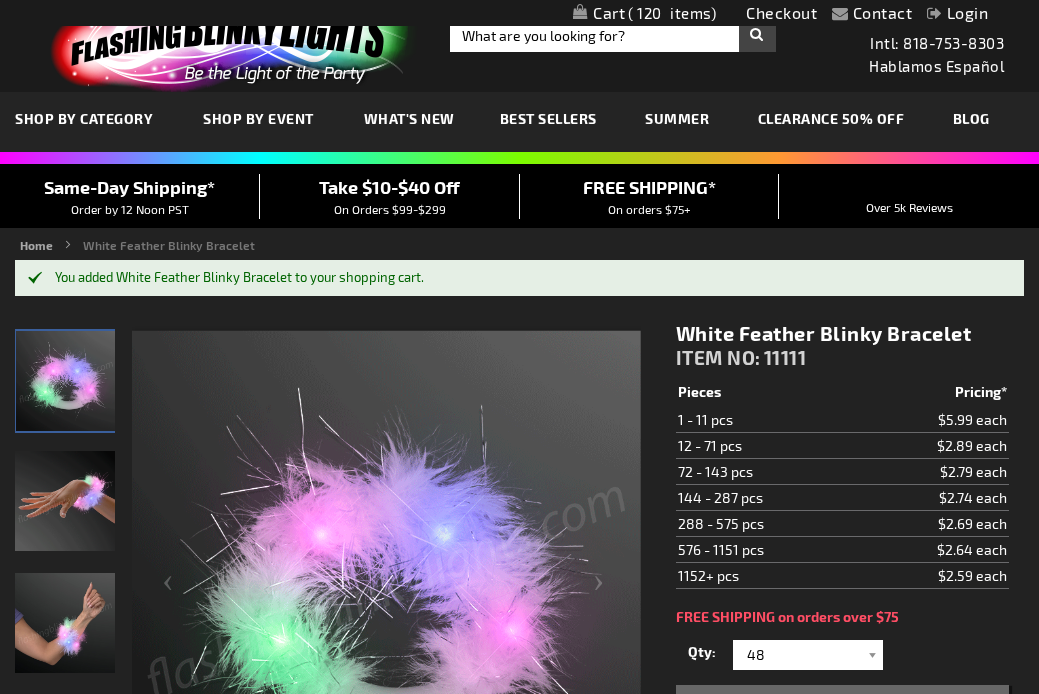 scroll, scrollTop: 124, scrollLeft: 0, axis: vertical 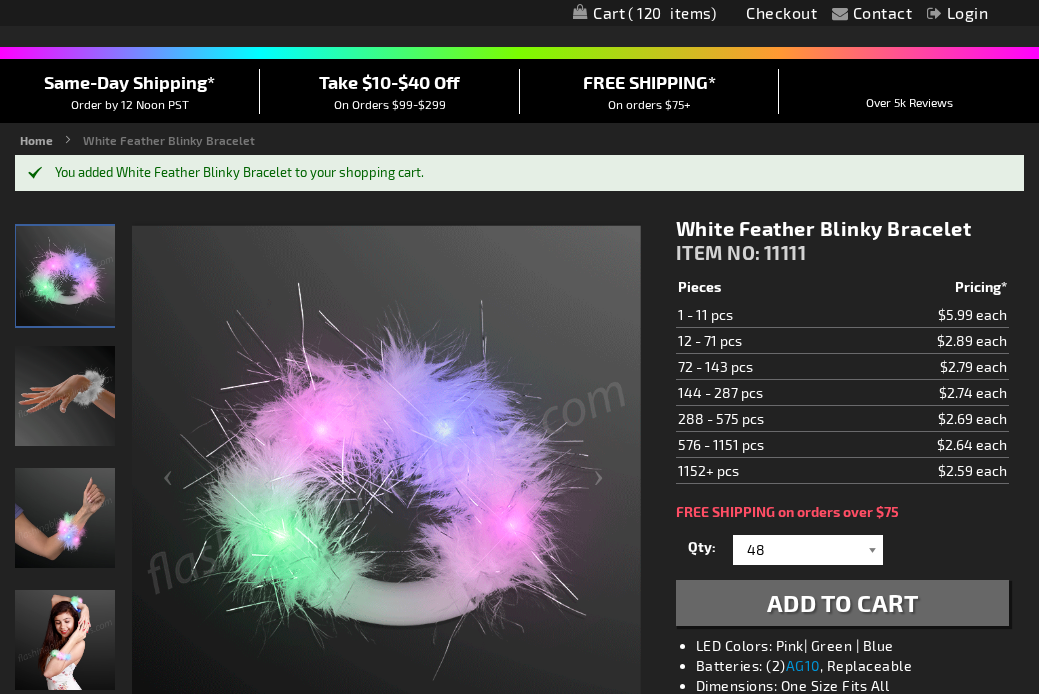 click at bounding box center [873, 550] 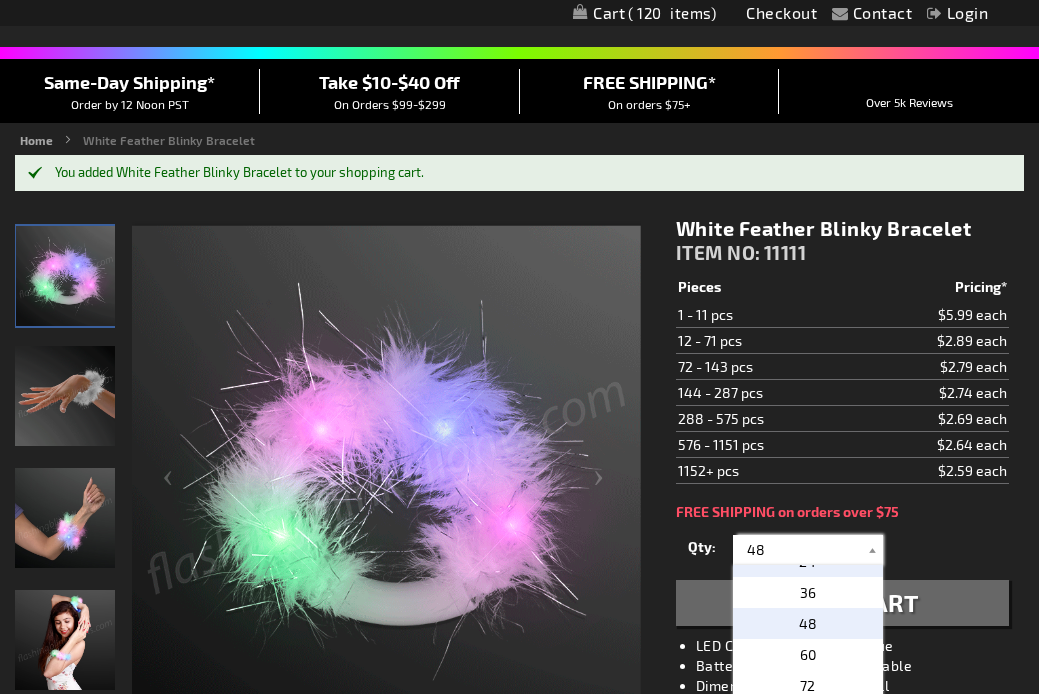 scroll, scrollTop: 397, scrollLeft: 0, axis: vertical 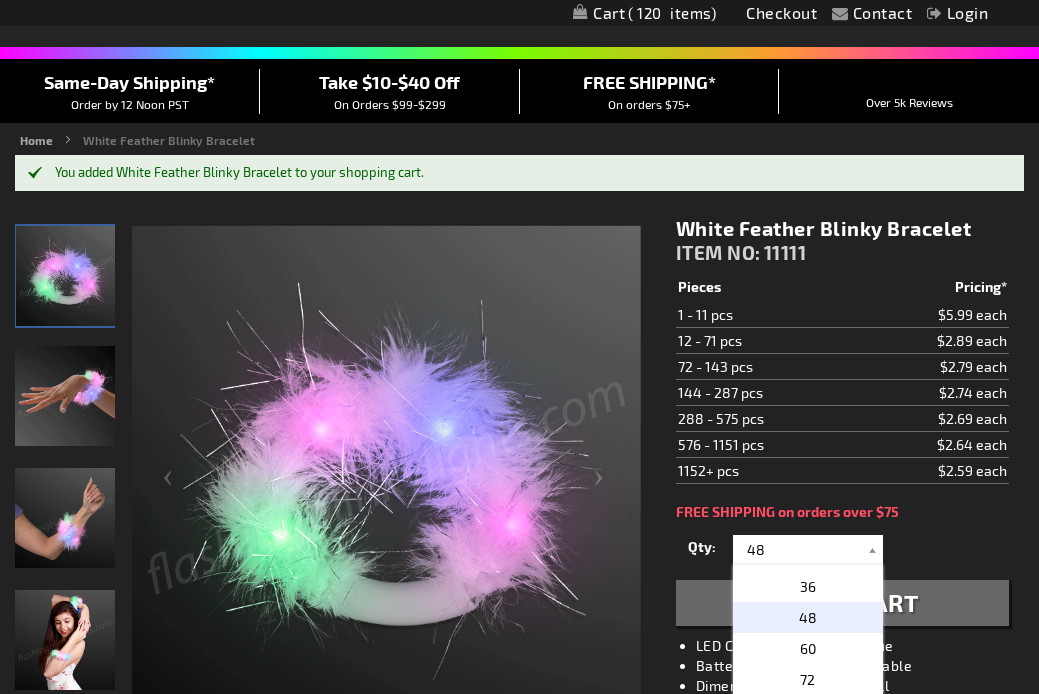 click on "48" at bounding box center [808, 617] 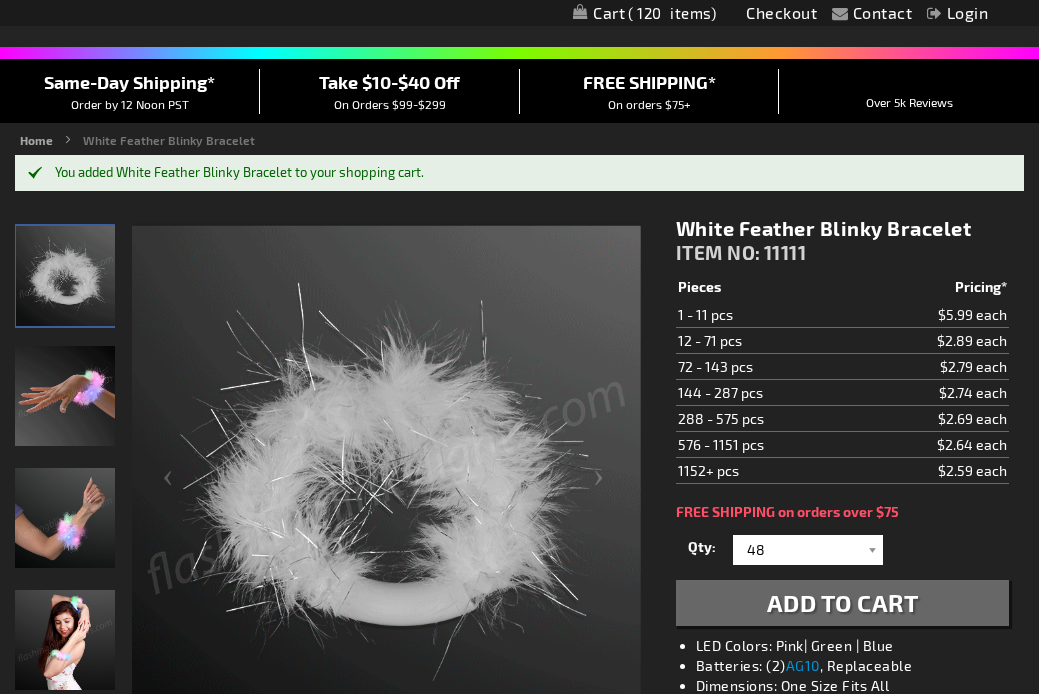 click on "Add to Cart" at bounding box center (843, 602) 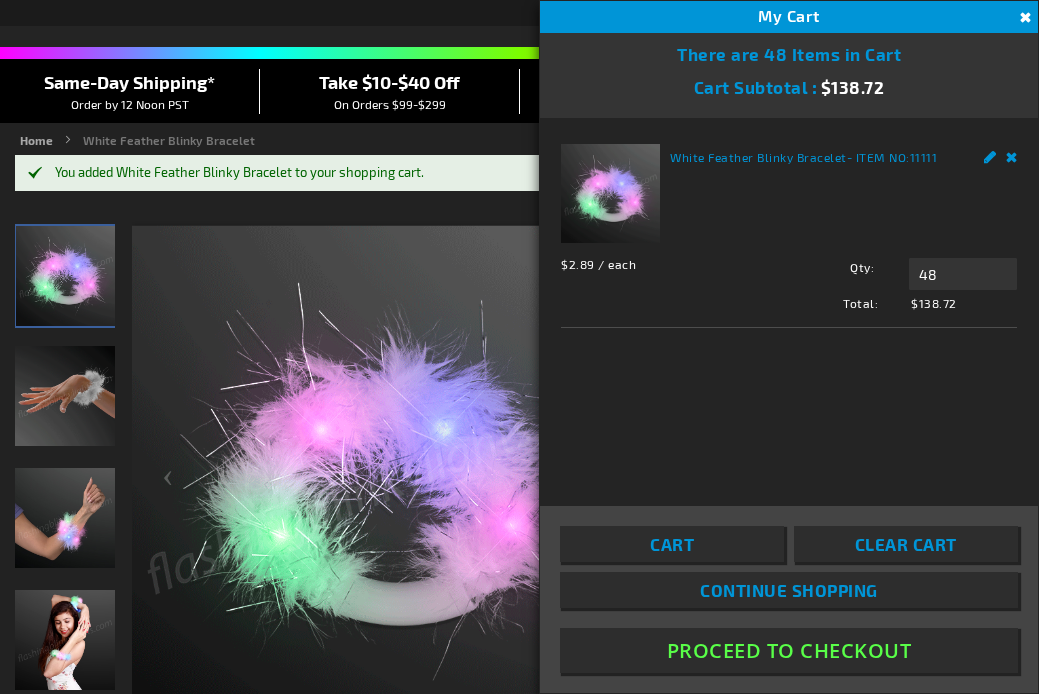 click on "Take $10-$40 Off" at bounding box center [389, 82] 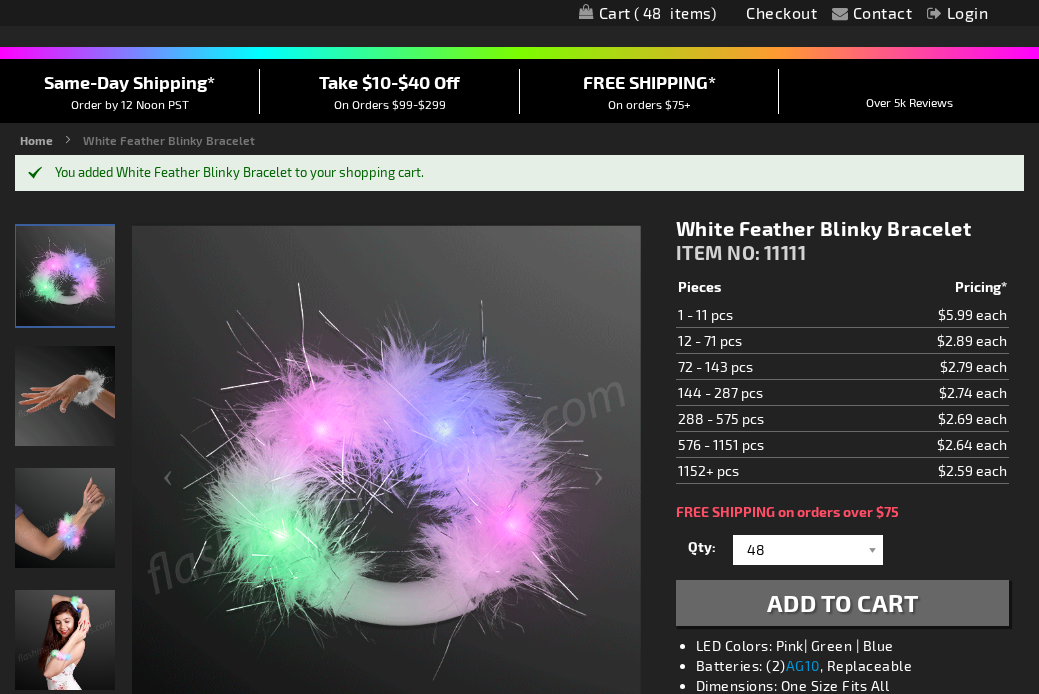 click on "Take $10-$40 Off" at bounding box center (389, 82) 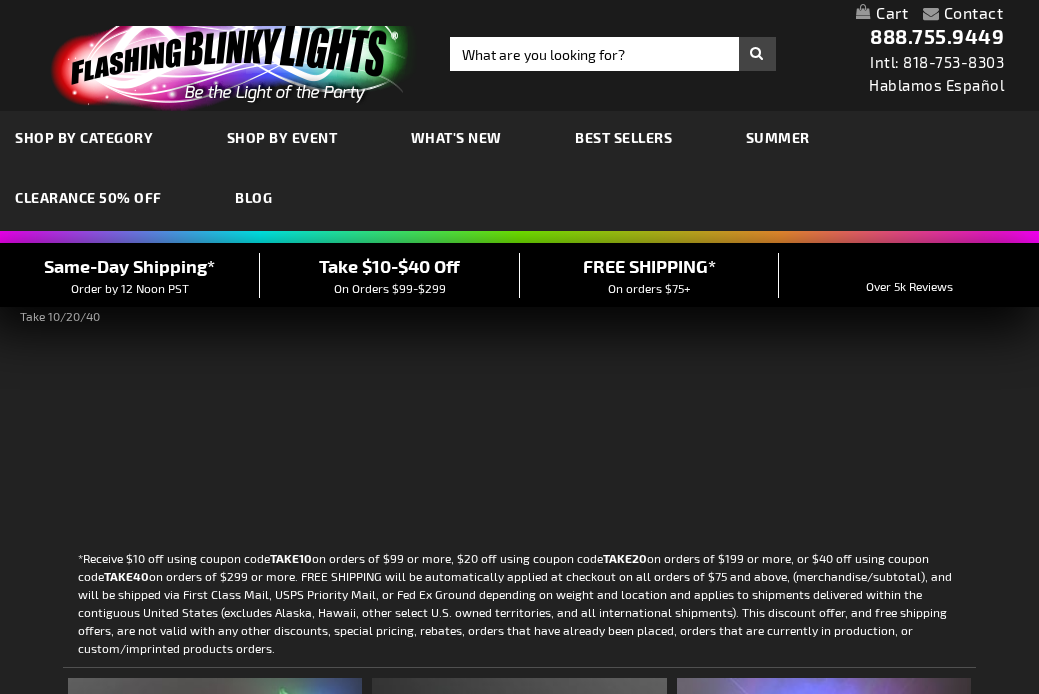 scroll, scrollTop: 0, scrollLeft: 0, axis: both 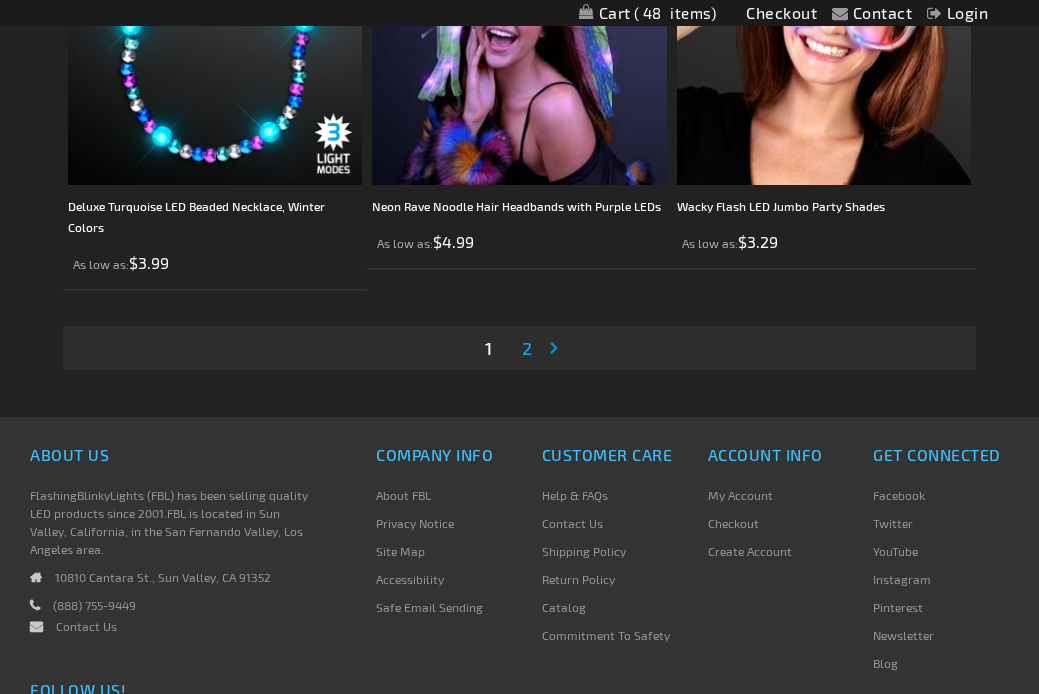 click on "2" at bounding box center (527, 348) 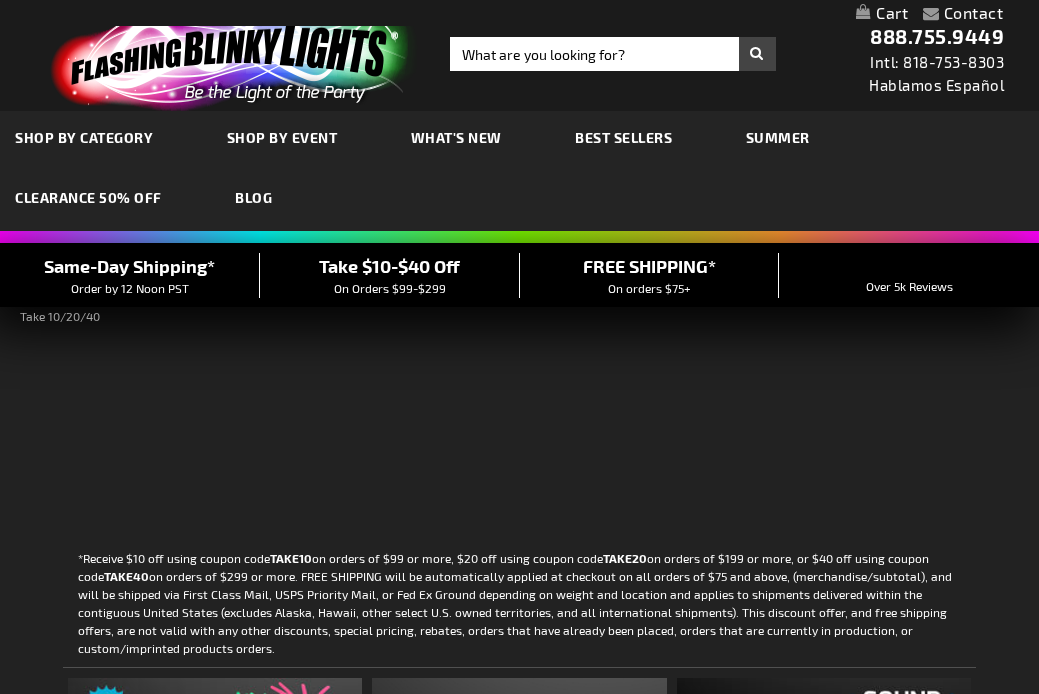 scroll, scrollTop: 0, scrollLeft: 0, axis: both 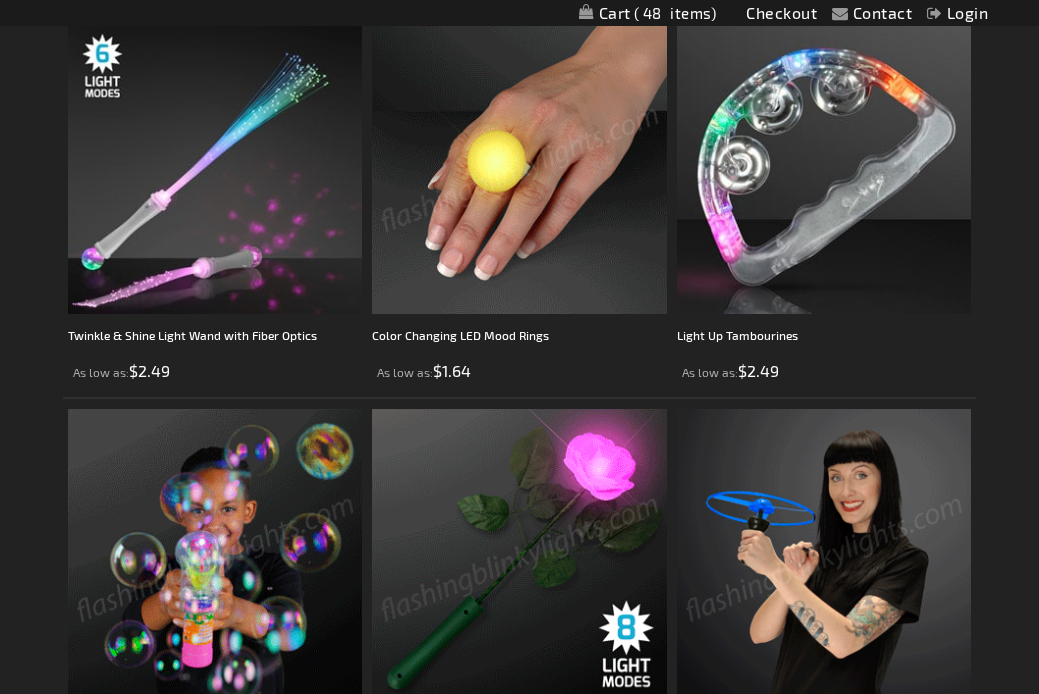 click at bounding box center [519, 167] 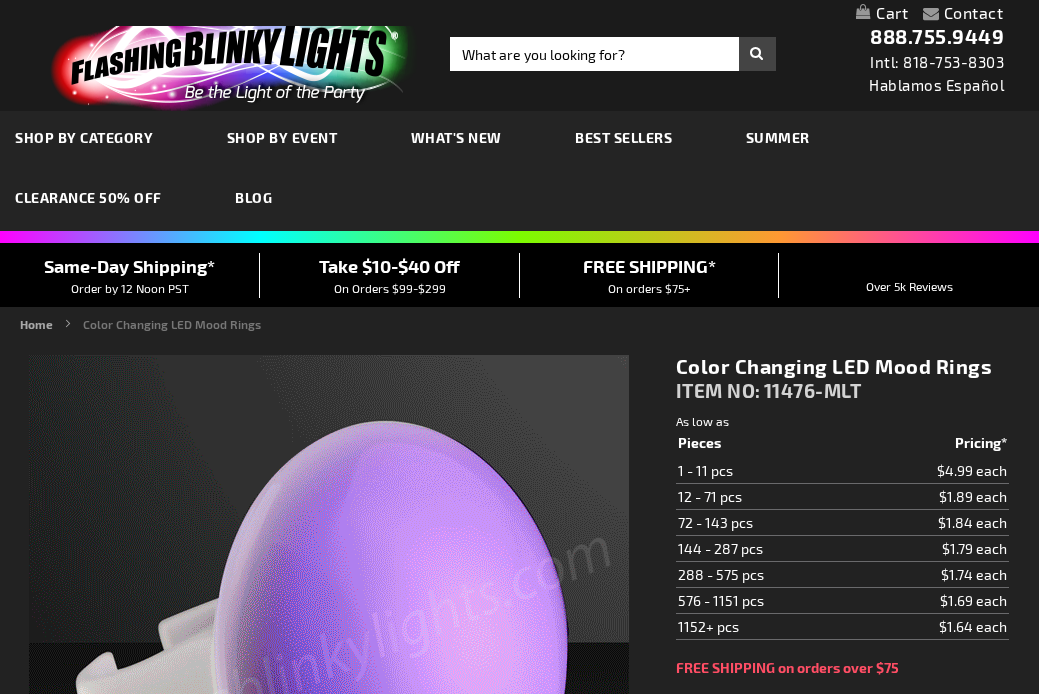 type on "5659" 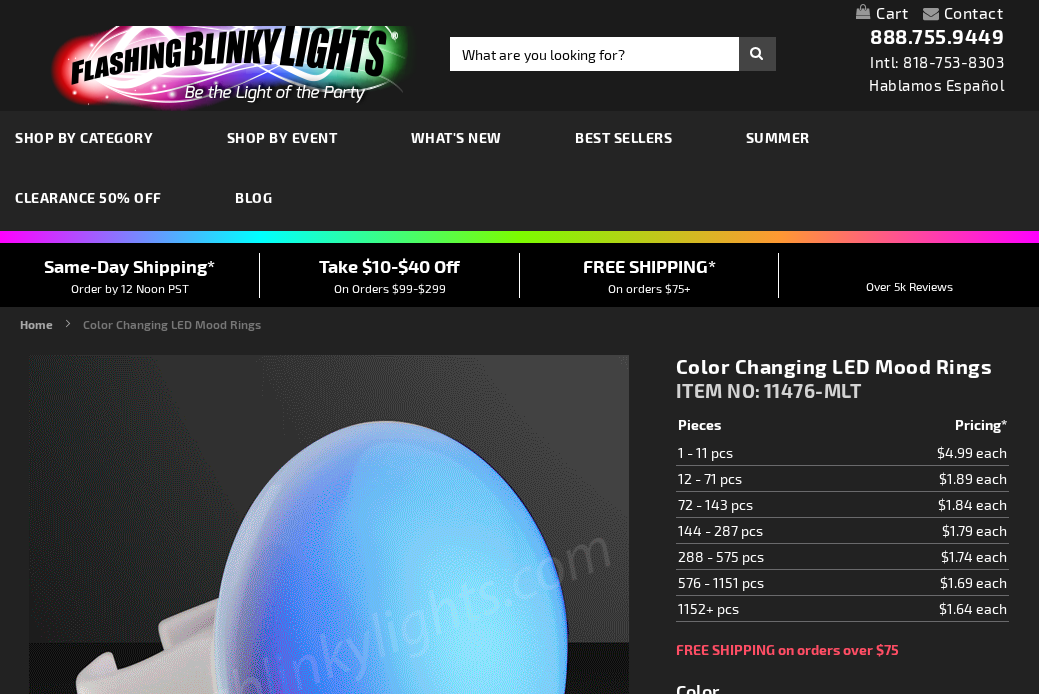 scroll, scrollTop: 192, scrollLeft: 0, axis: vertical 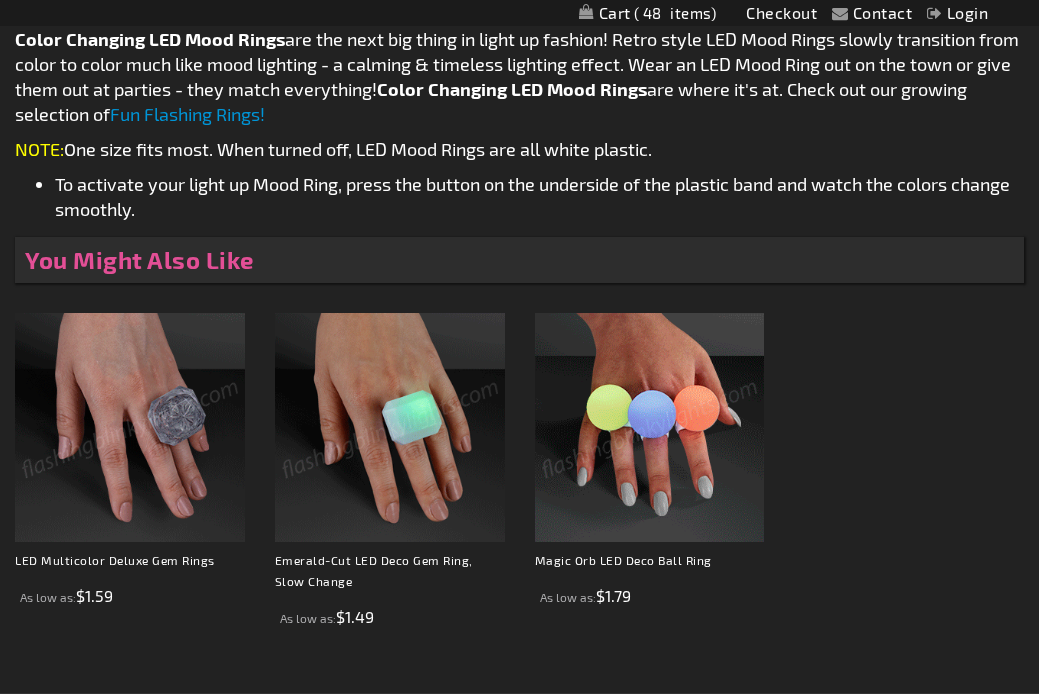 click at bounding box center (130, 428) 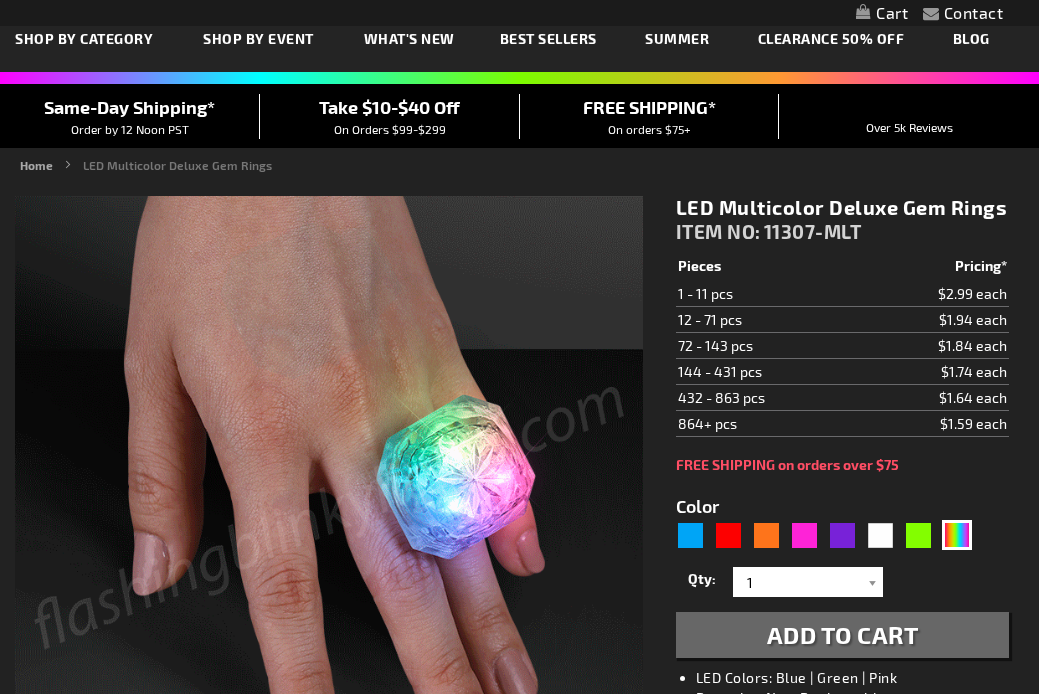 scroll, scrollTop: 111, scrollLeft: 0, axis: vertical 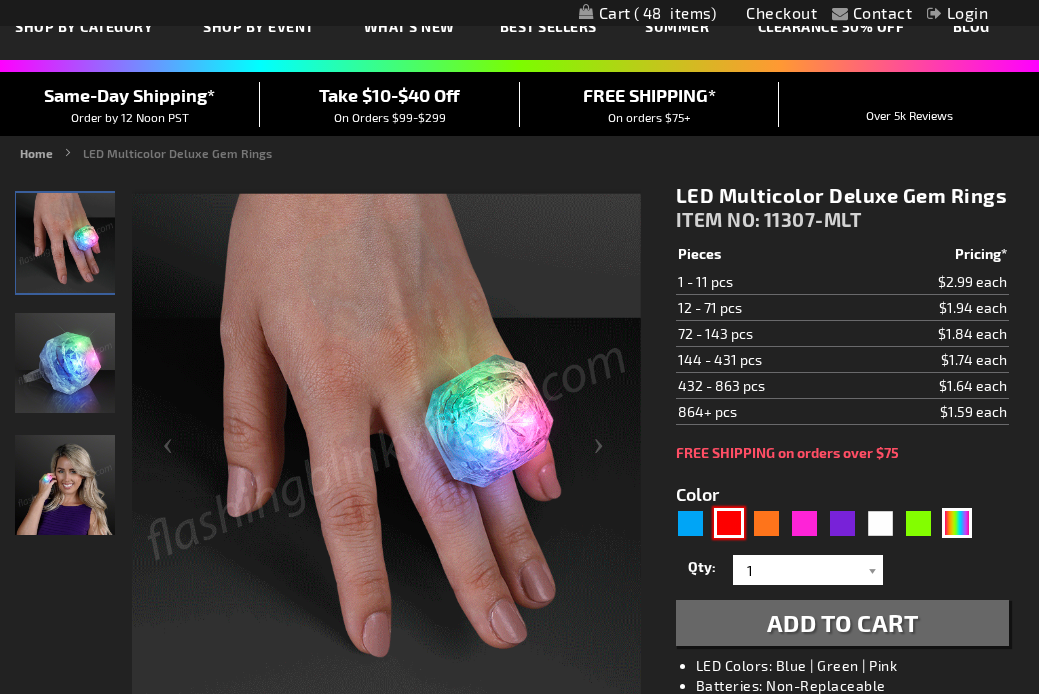 click at bounding box center [729, 523] 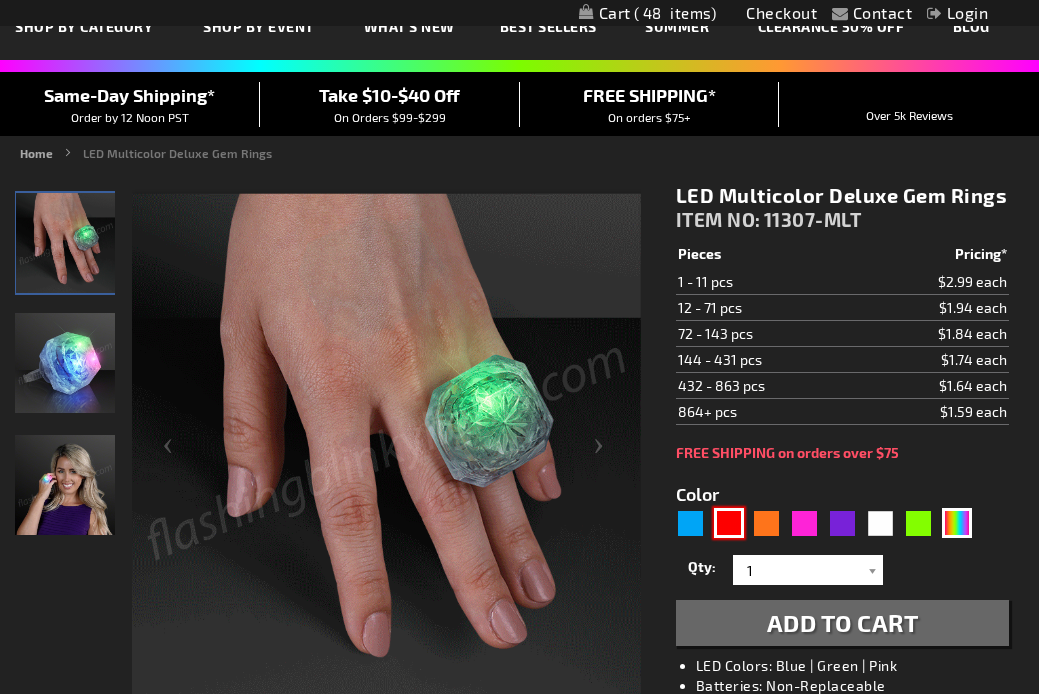 type on "5641" 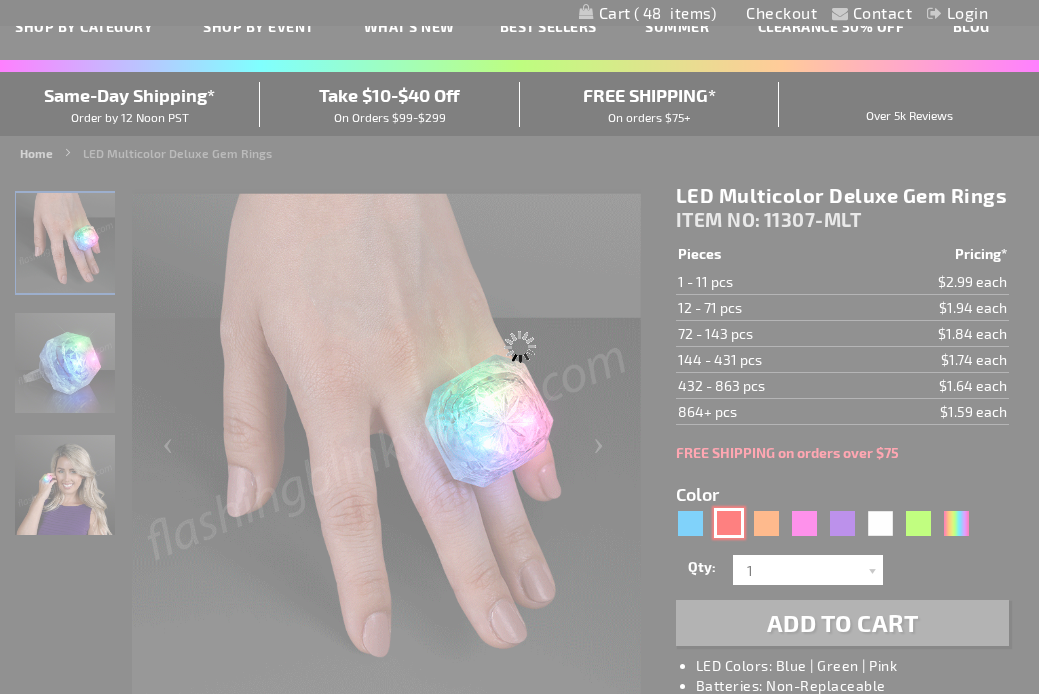 type on "11307-RD" 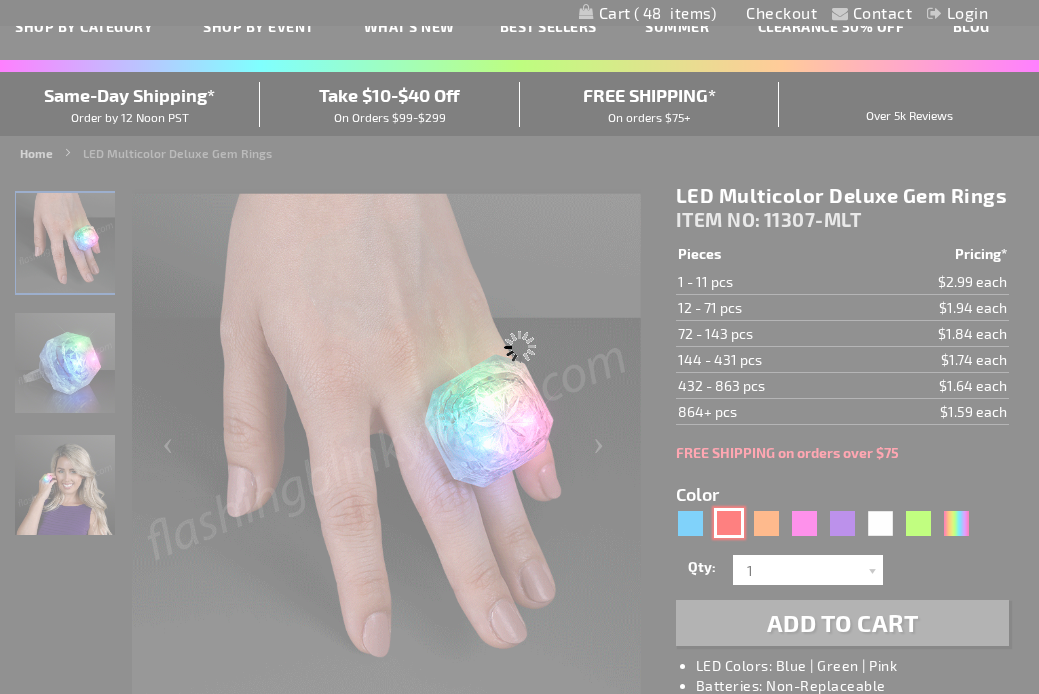 type on "Customize - Huge Red Gem Lighted Rings - ITEM NO: 11307-RD" 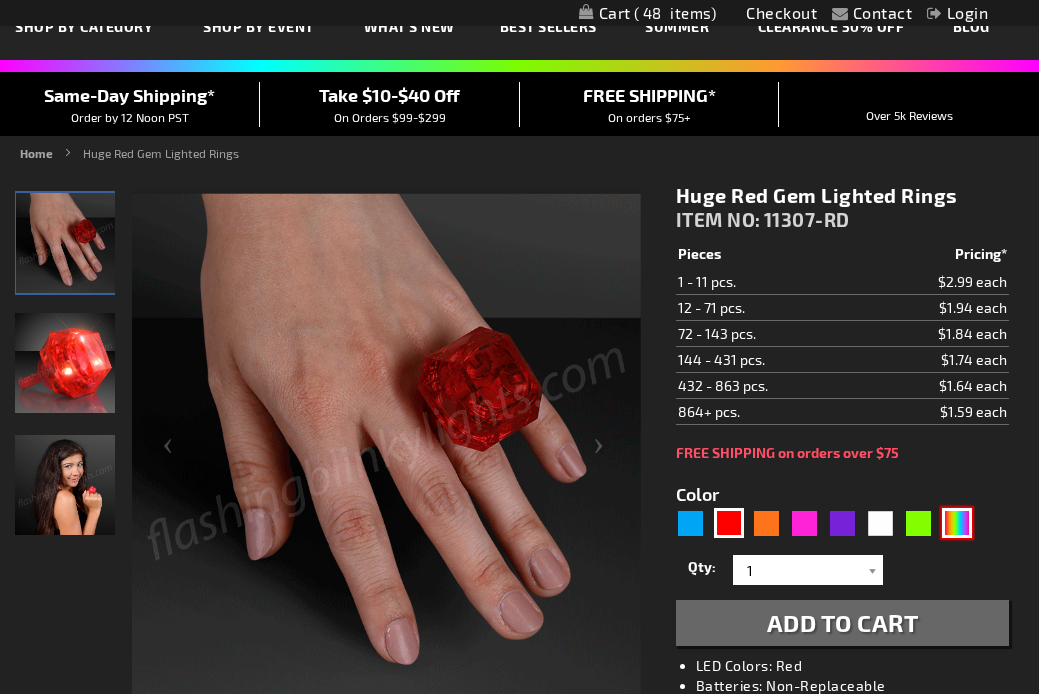 click at bounding box center (957, 523) 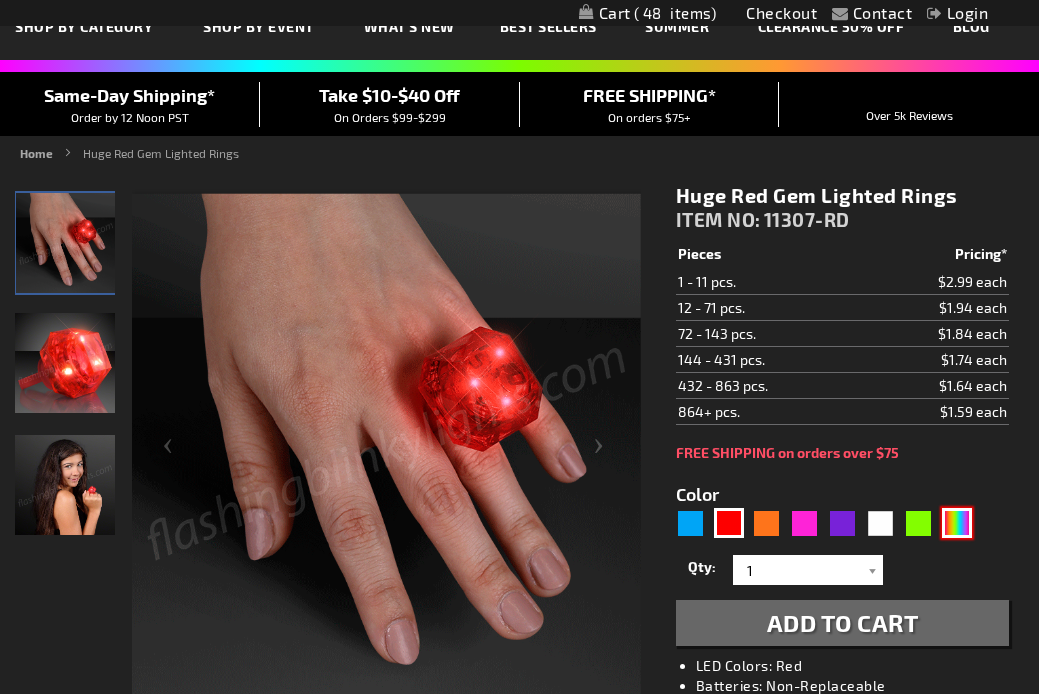 type on "5659" 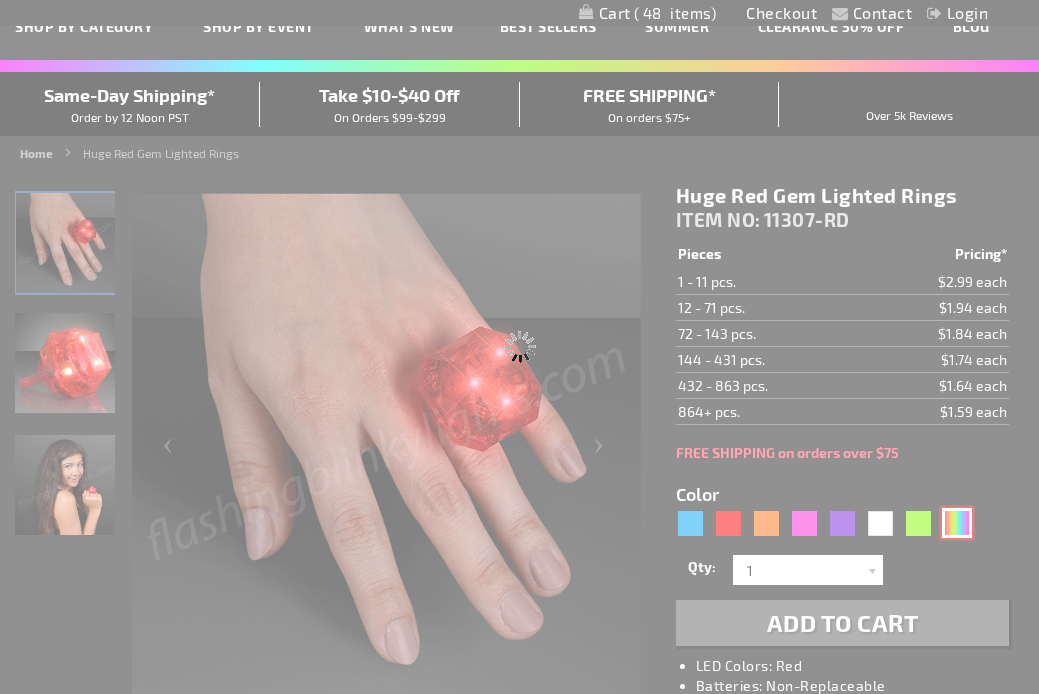 type on "11307-MLT" 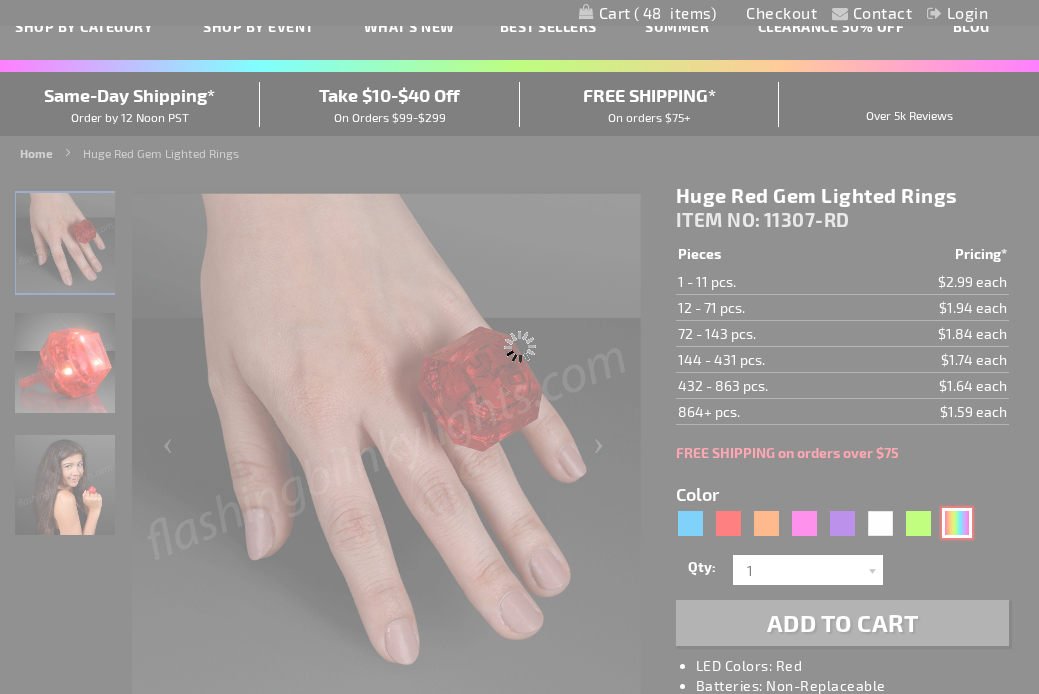 type on "Customize - LED Multicolor Deluxe Gem Rings - ITEM NO: 11307-MLT" 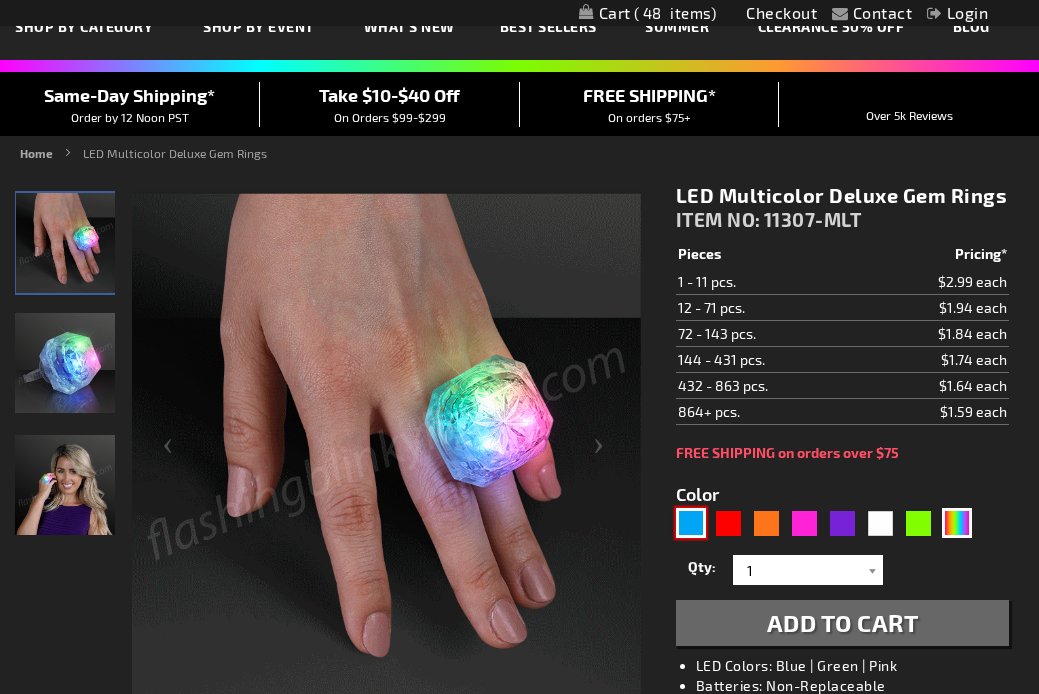 click at bounding box center [691, 523] 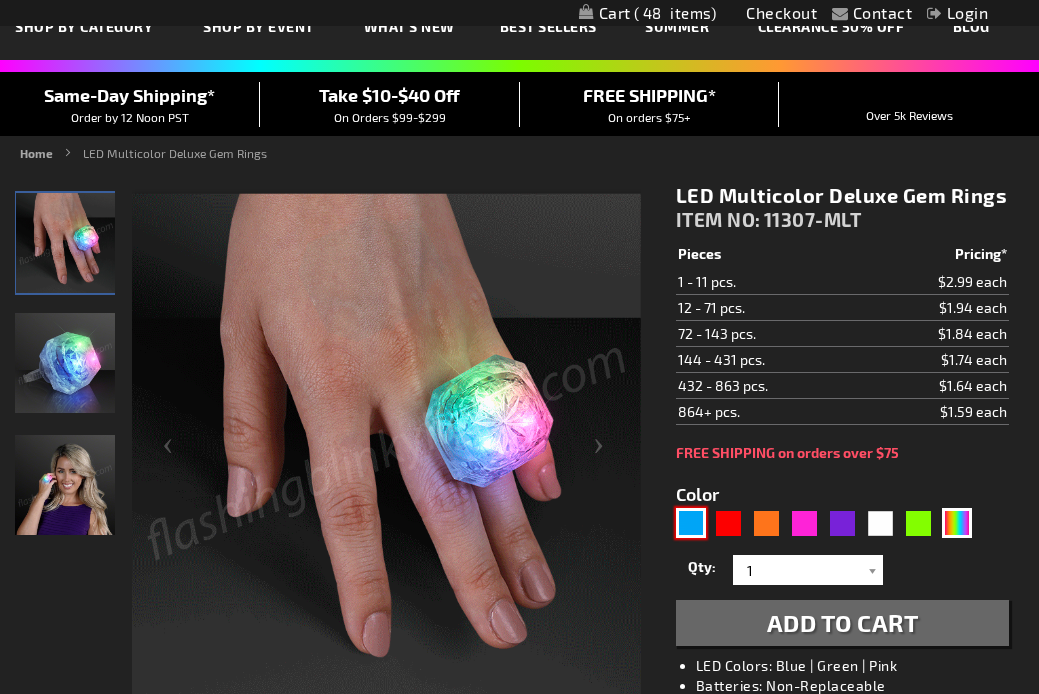 type on "5629" 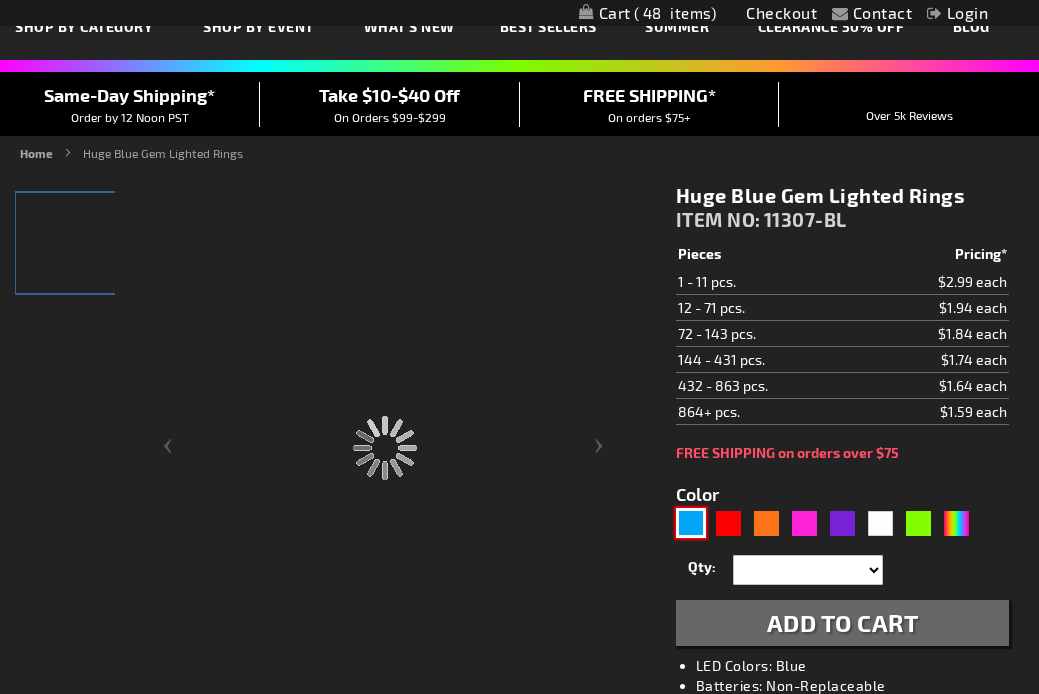 type on "11307-BL" 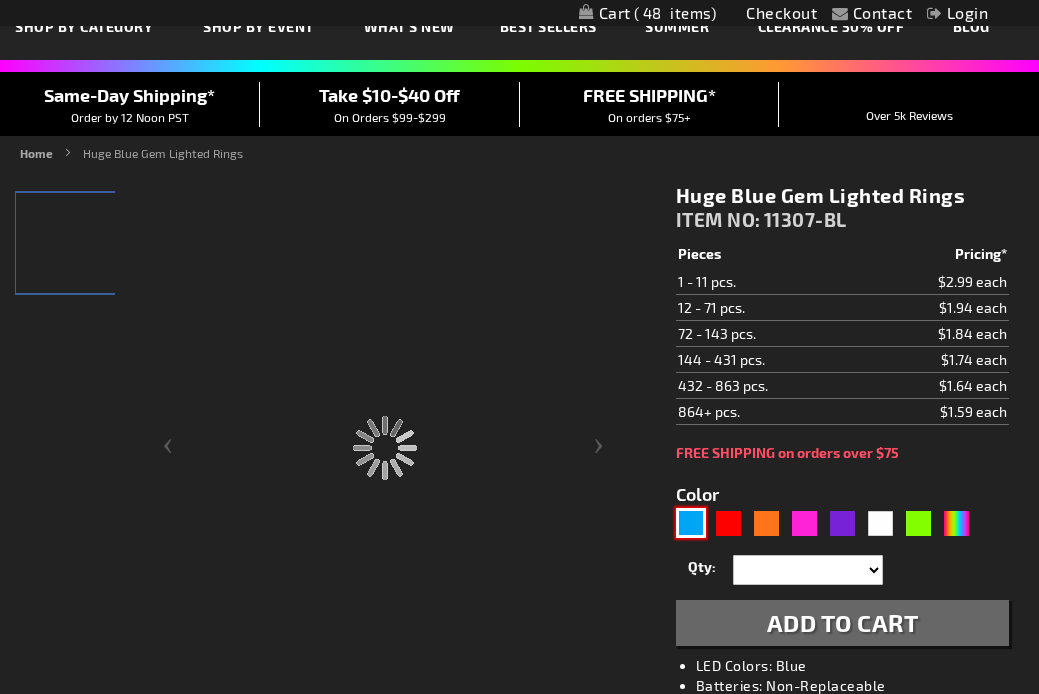 type on "Customize - Huge Blue Gem Lighted Rings - ITEM NO: 11307-BL" 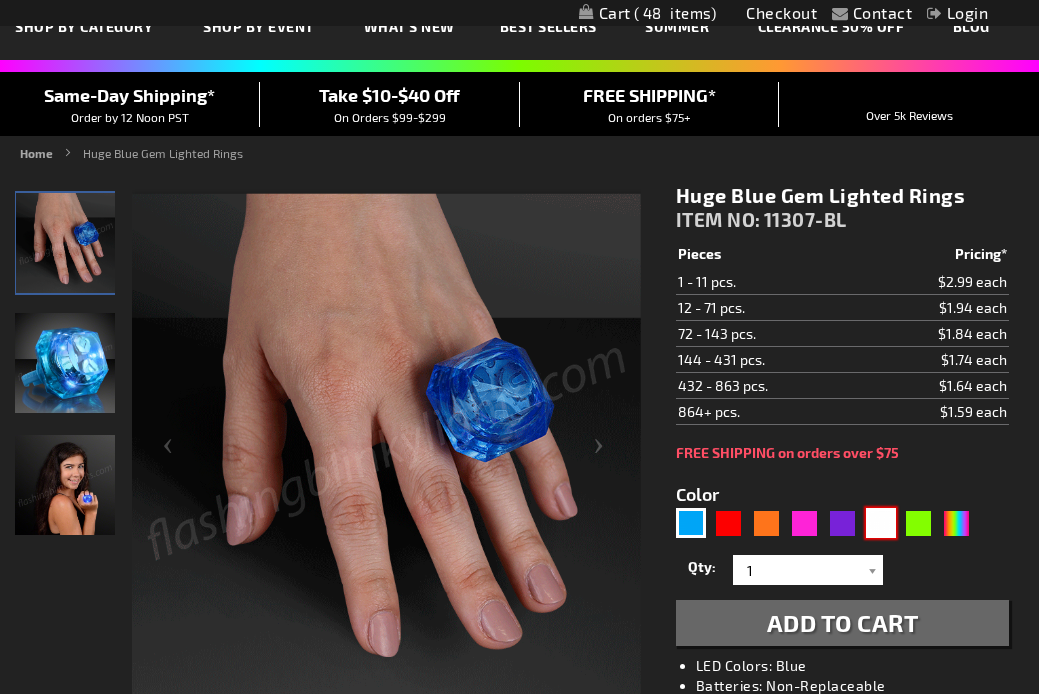 click at bounding box center (881, 523) 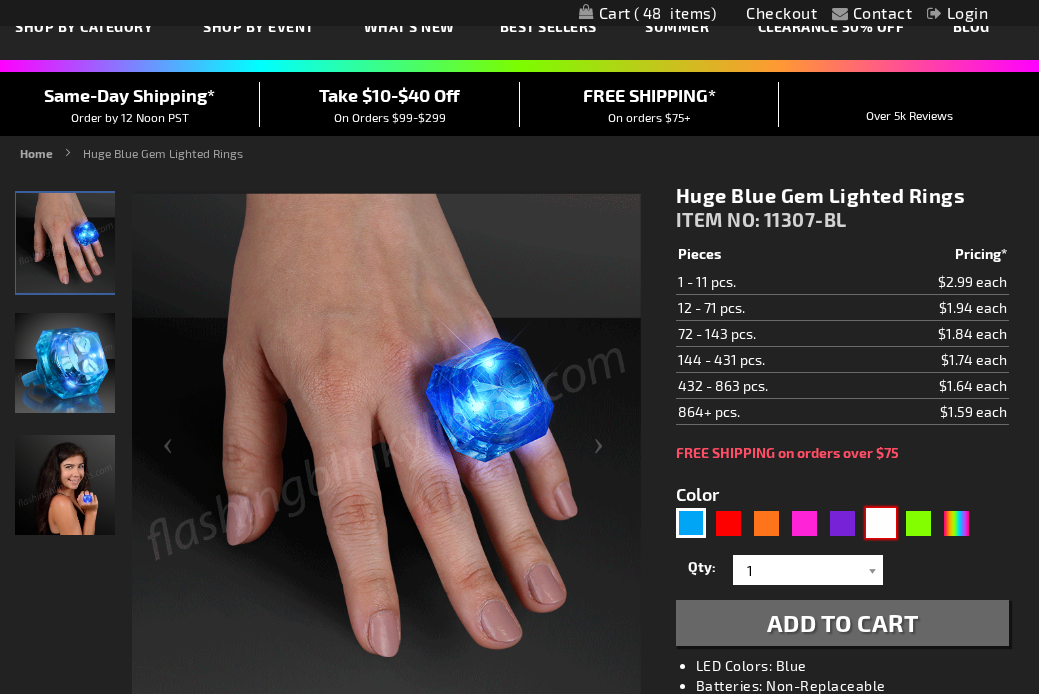 type on "5646" 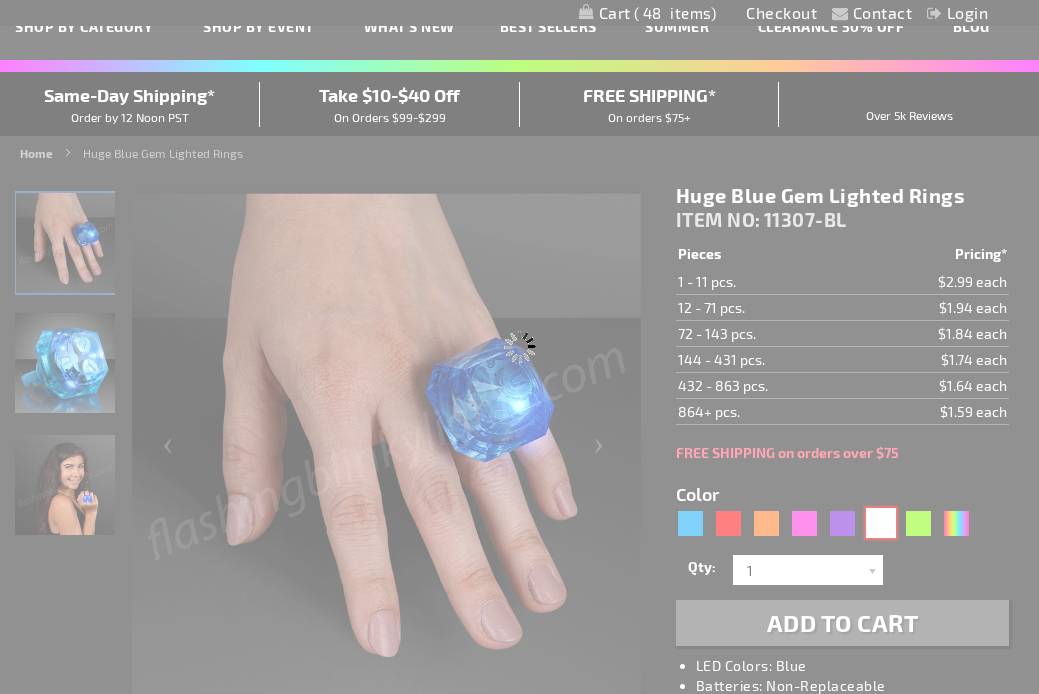 type on "11307-WT" 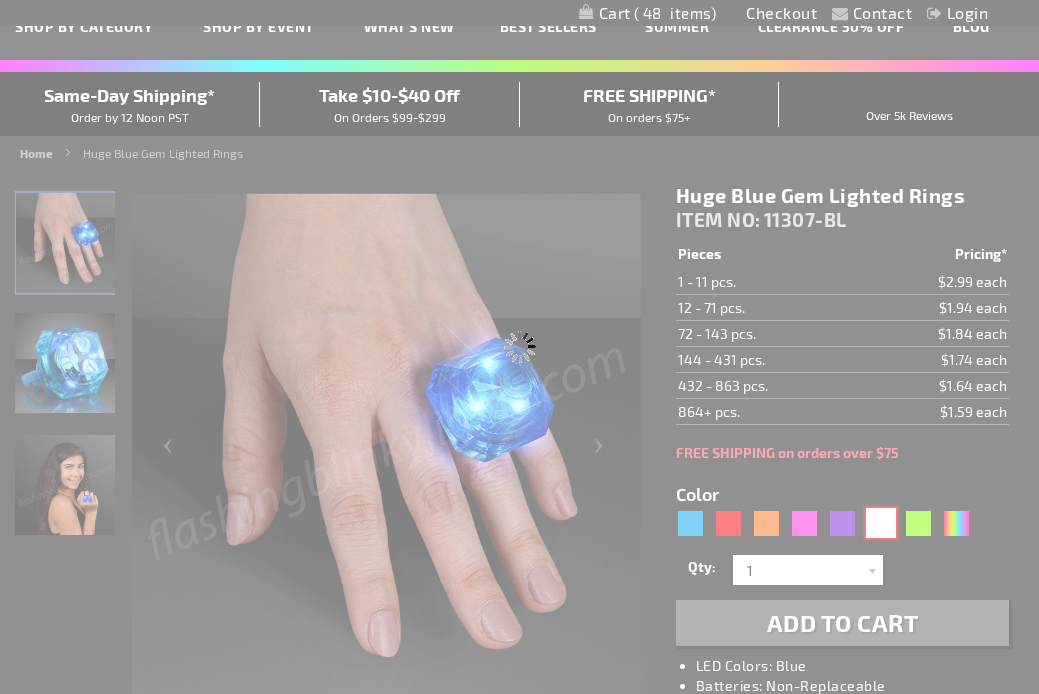type on "Customize - White Princess-Cut Huge Diamond Lighted Rings - ITEM NO: 11307-WT" 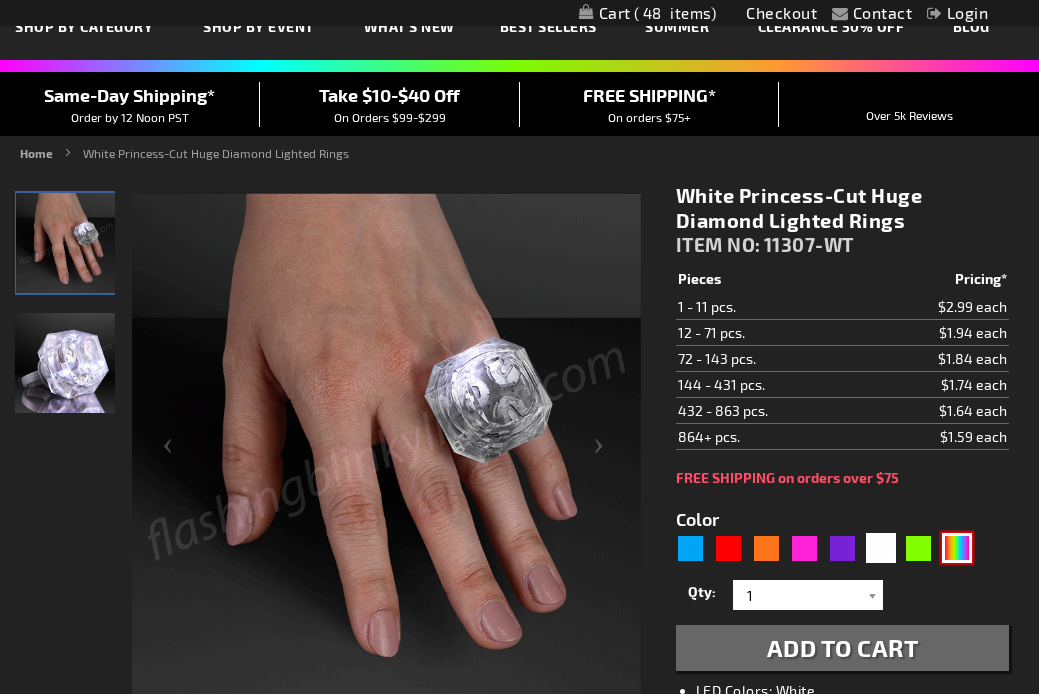 click at bounding box center [957, 548] 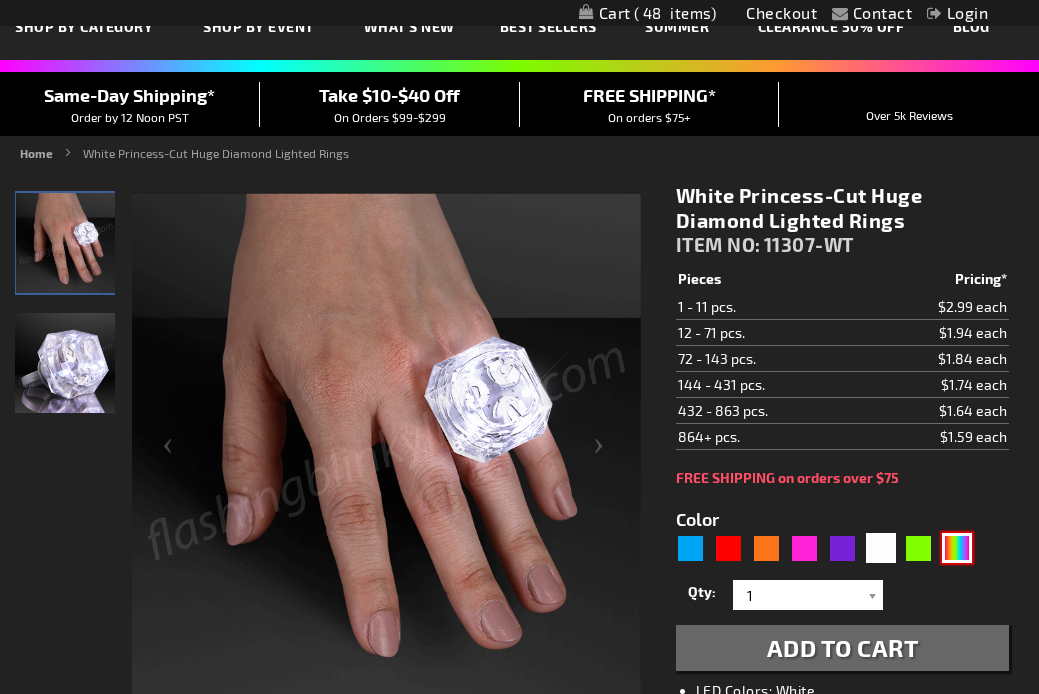 type on "5659" 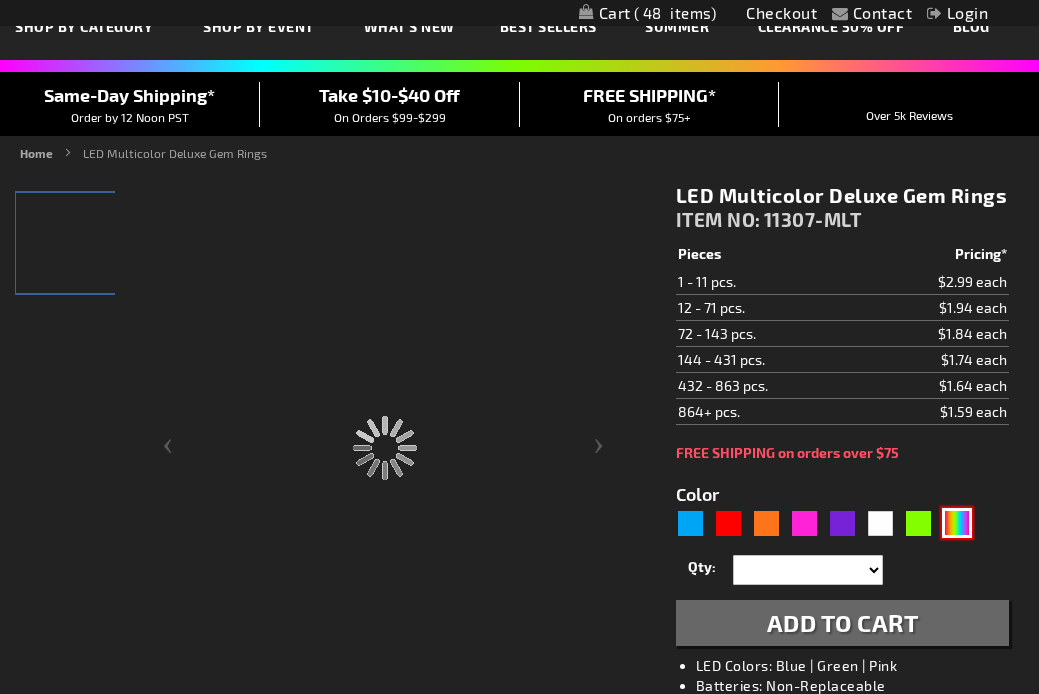 type on "11307-MLT" 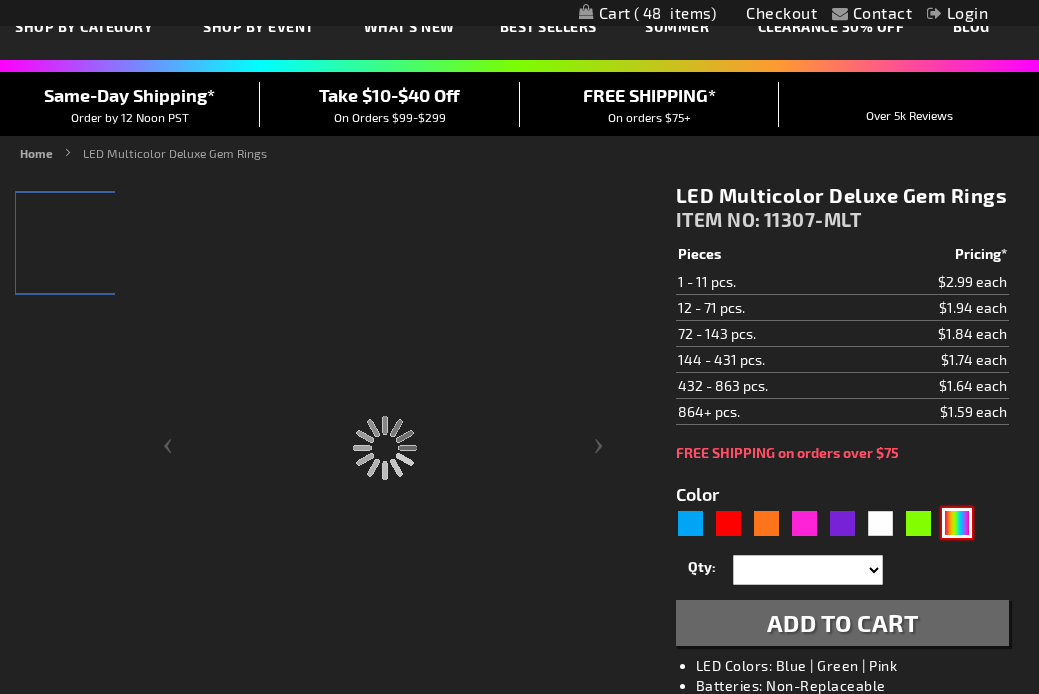 type on "Customize - LED Multicolor Deluxe Gem Rings - ITEM NO: 11307-MLT" 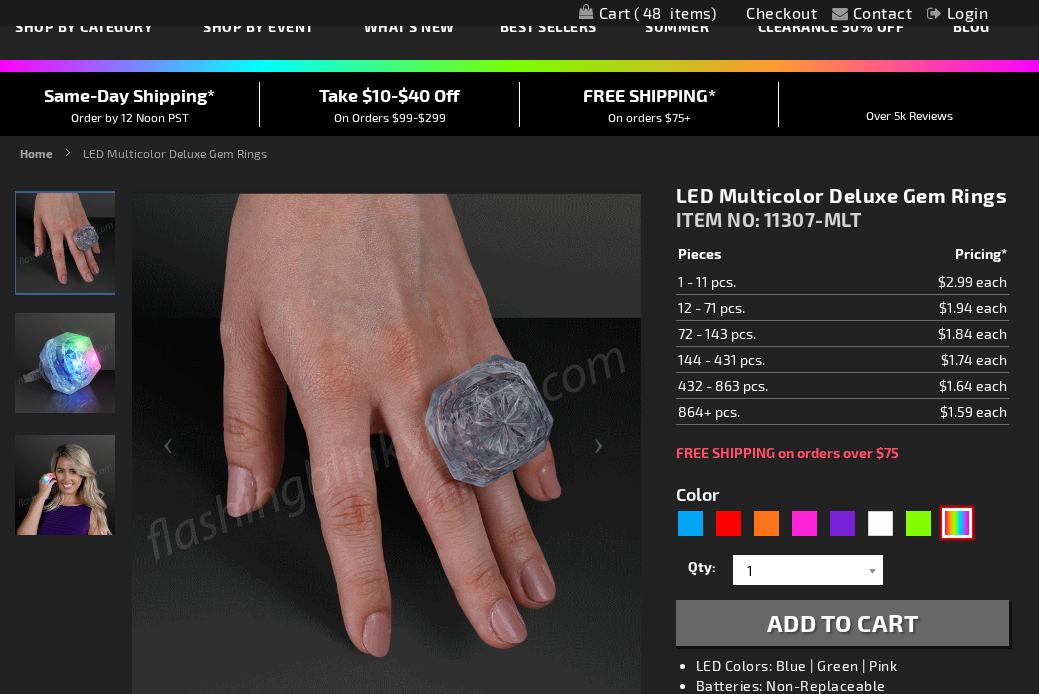 click at bounding box center [65, 485] 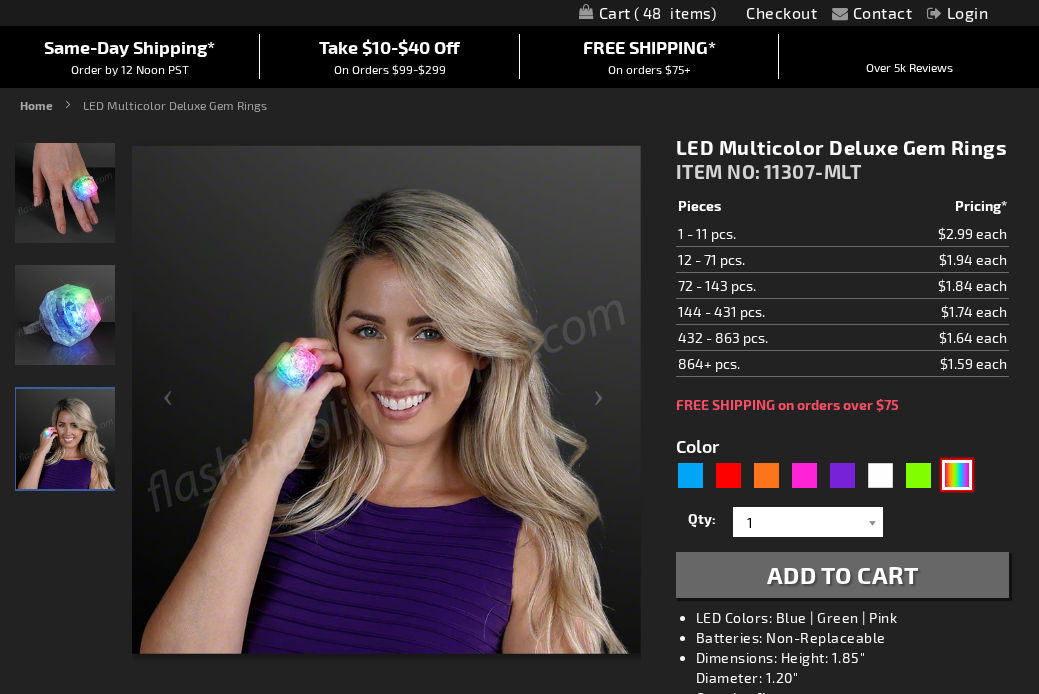 scroll, scrollTop: 179, scrollLeft: 0, axis: vertical 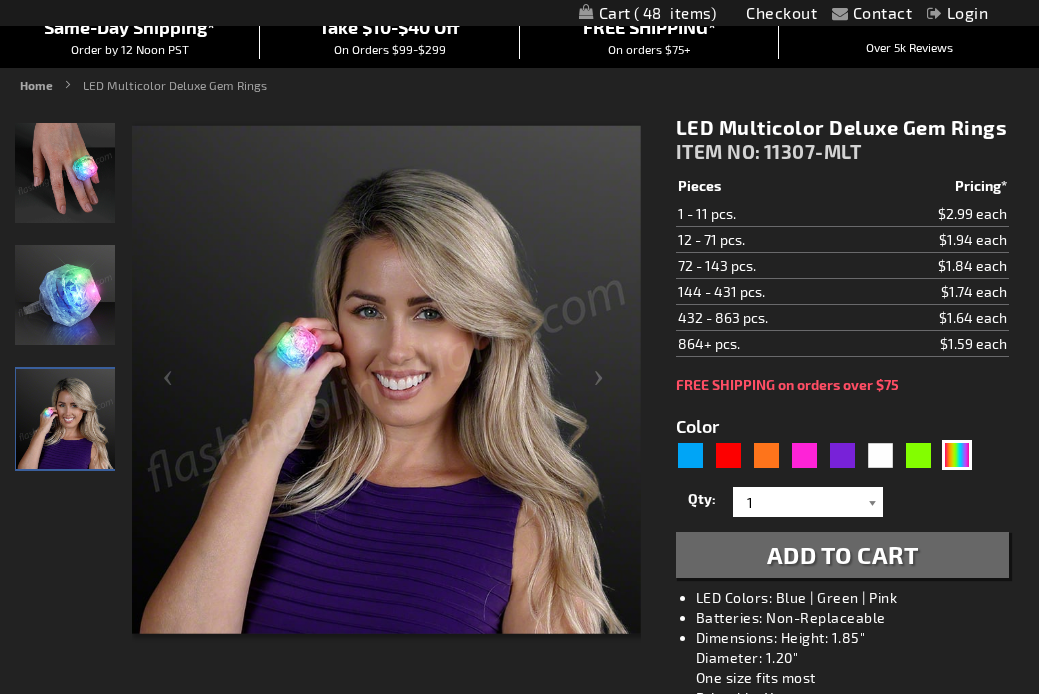 click at bounding box center [873, 502] 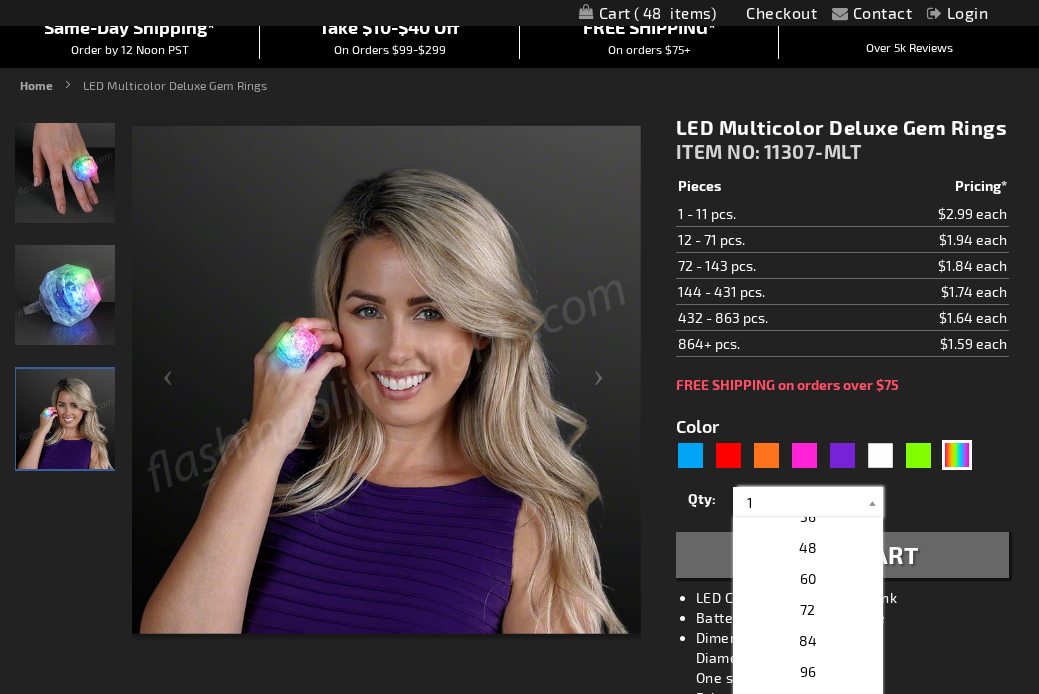 scroll, scrollTop: 439, scrollLeft: 0, axis: vertical 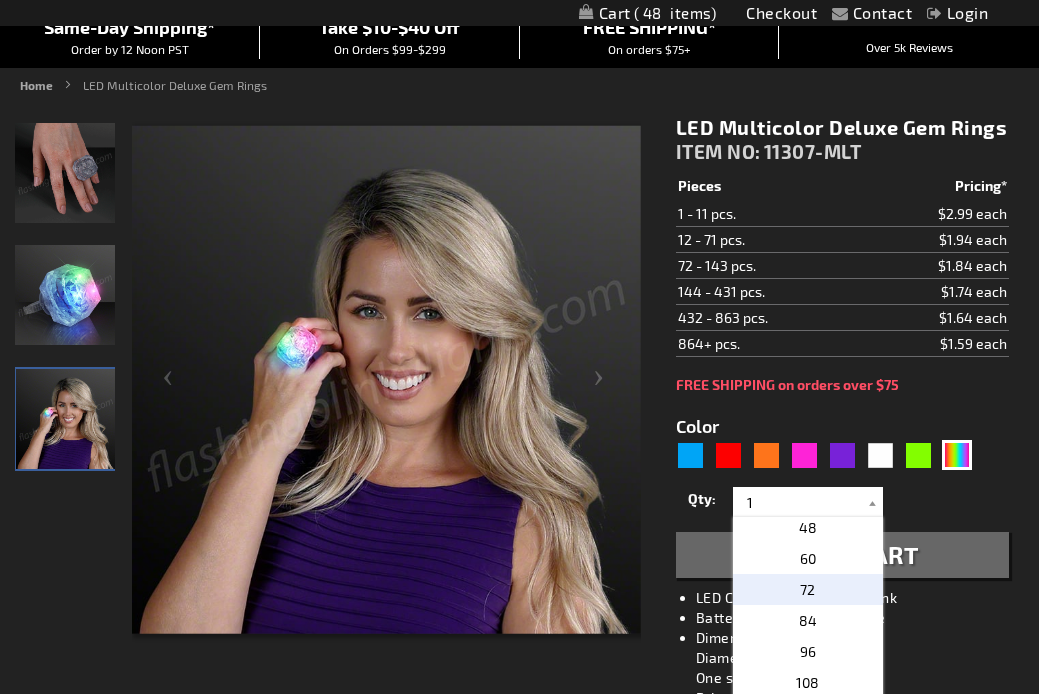 click on "72" at bounding box center (807, 589) 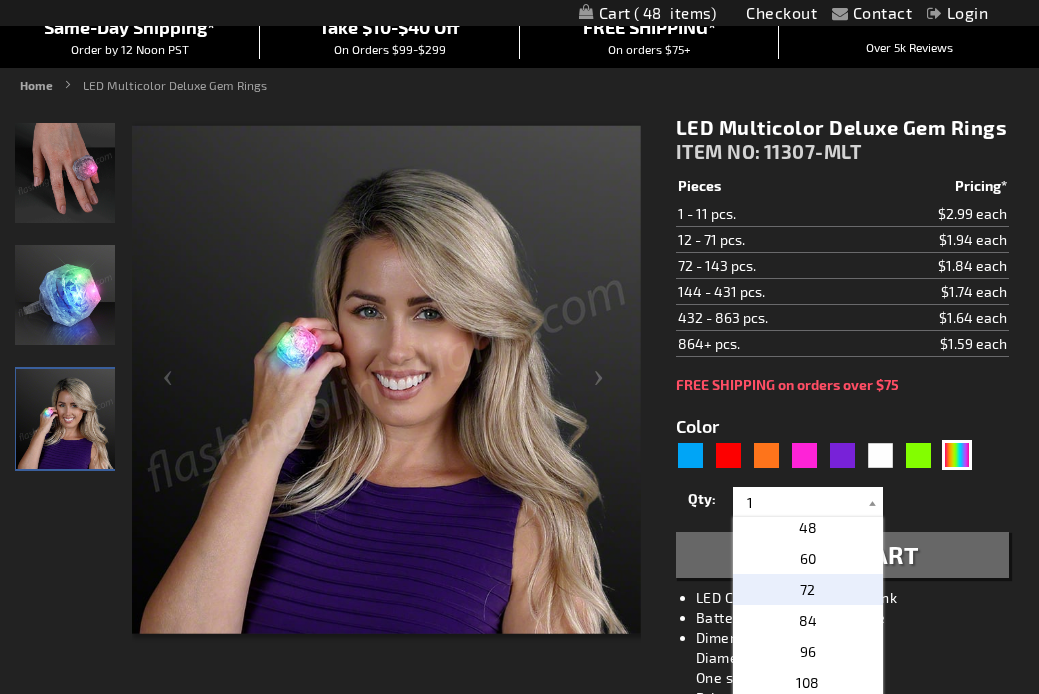 type on "72" 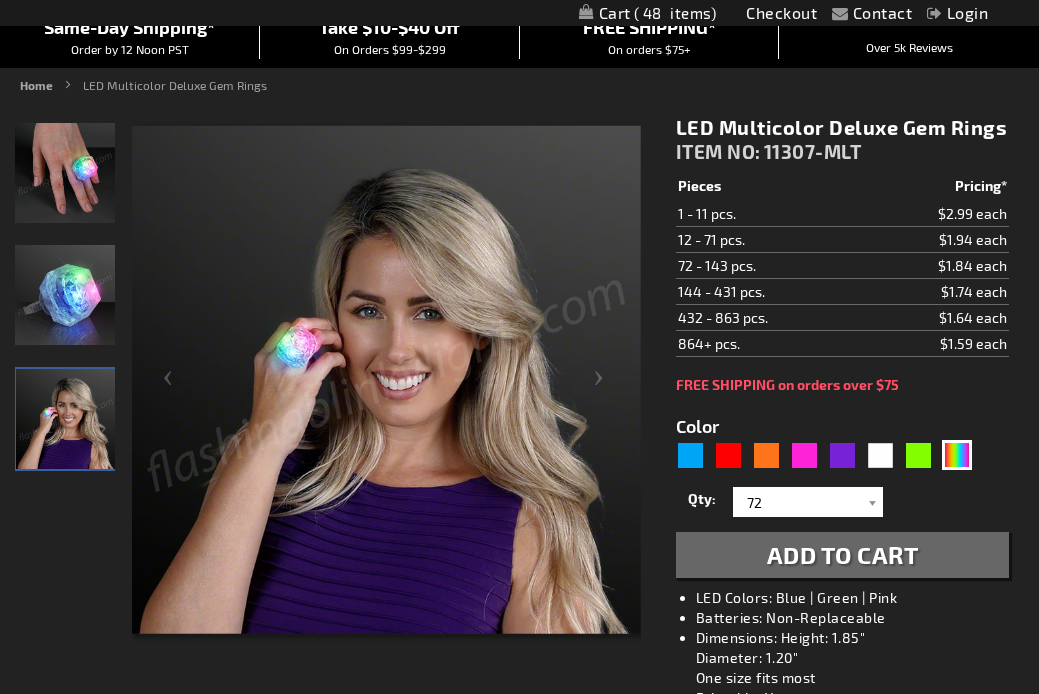 click on "Add to Cart" at bounding box center (843, 554) 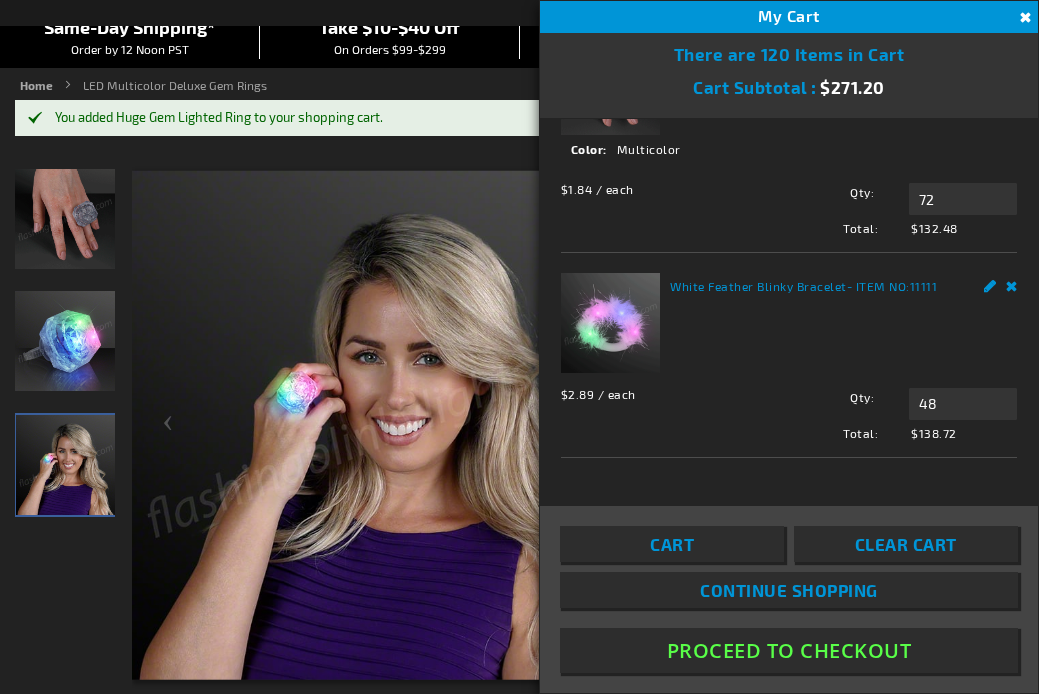 scroll, scrollTop: 107, scrollLeft: 0, axis: vertical 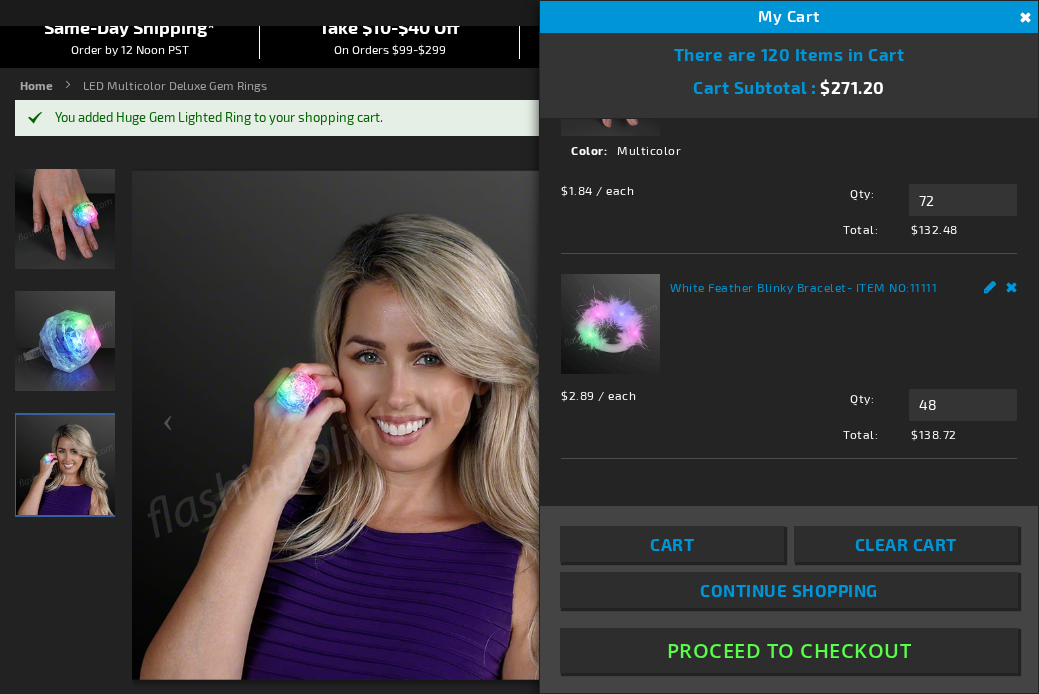 click on "Proceed To Checkout" at bounding box center [789, 650] 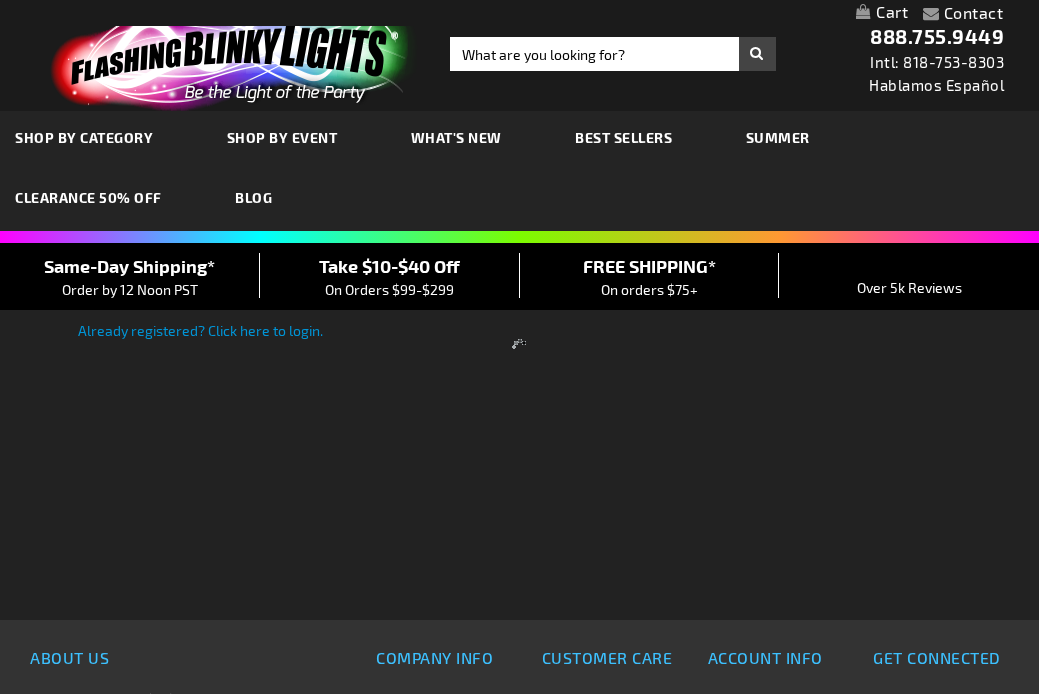 scroll, scrollTop: 0, scrollLeft: 0, axis: both 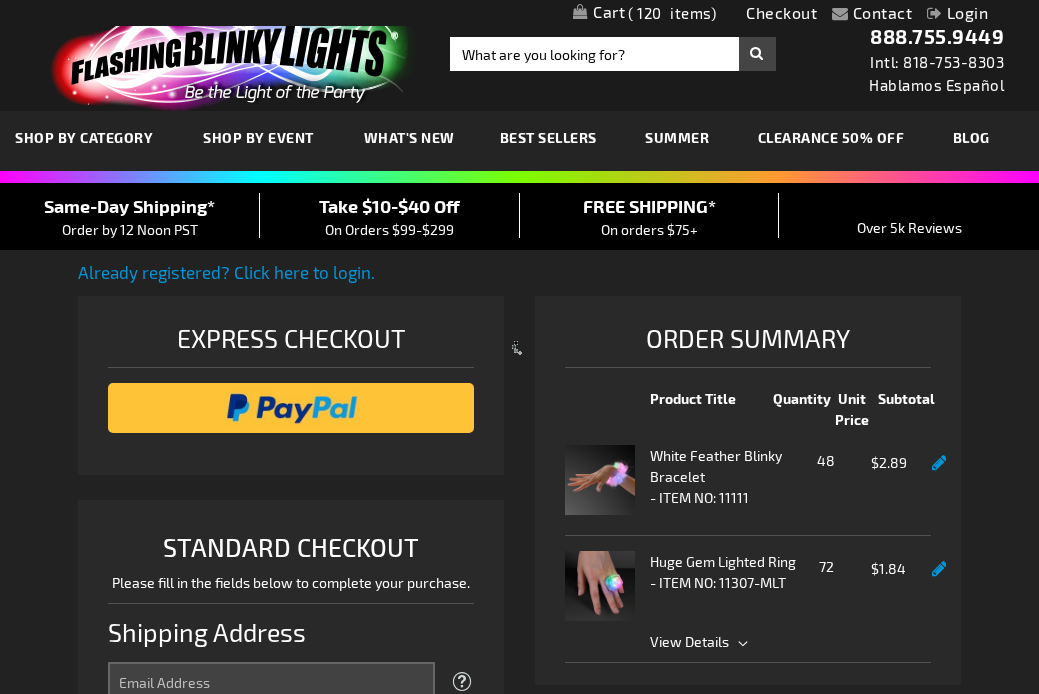 select on "US" 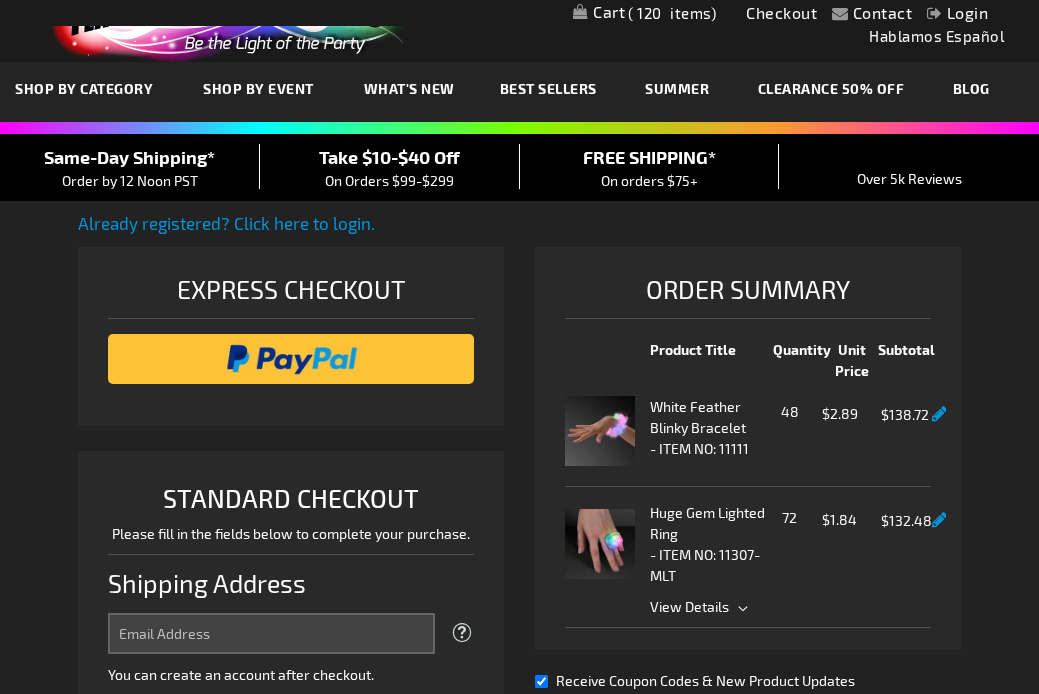 scroll, scrollTop: 53, scrollLeft: 0, axis: vertical 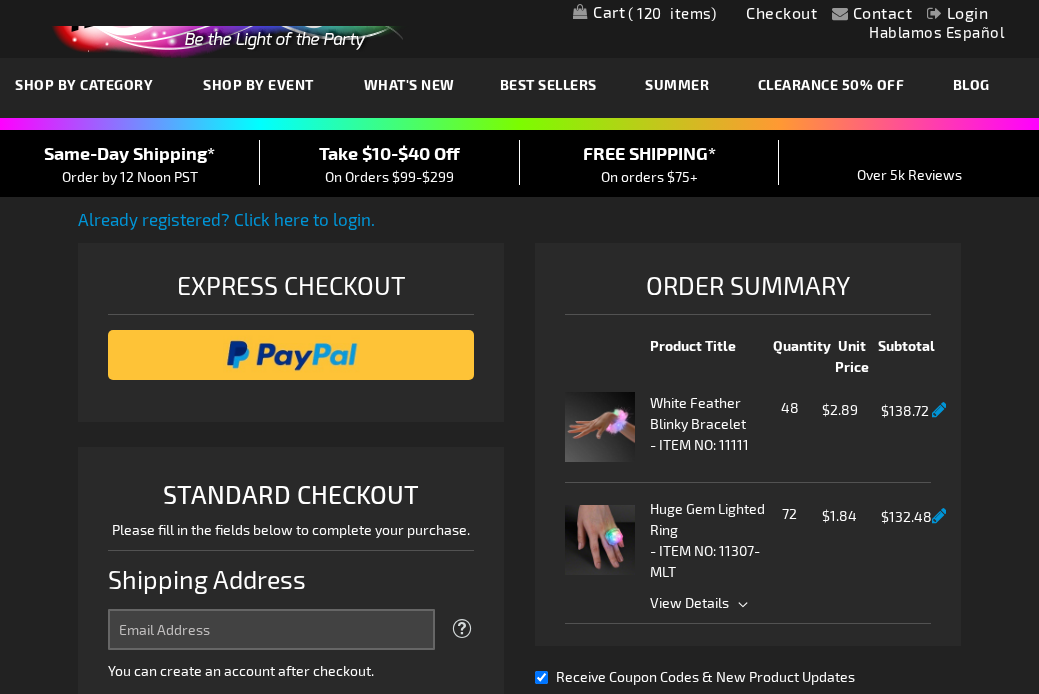click at bounding box center [939, 516] 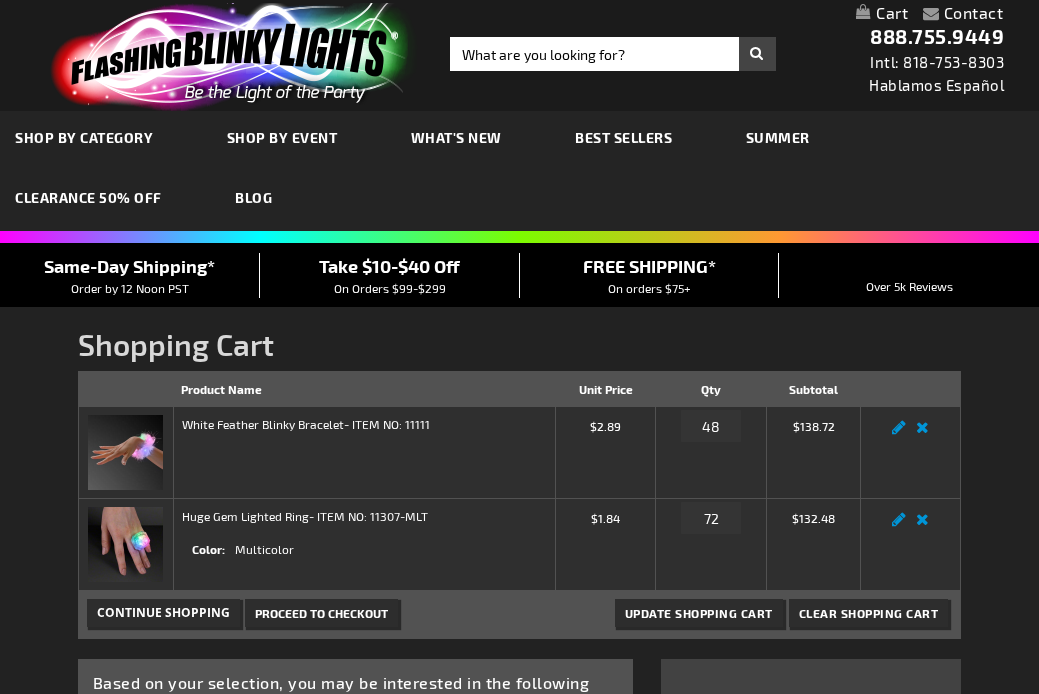 scroll, scrollTop: 0, scrollLeft: 0, axis: both 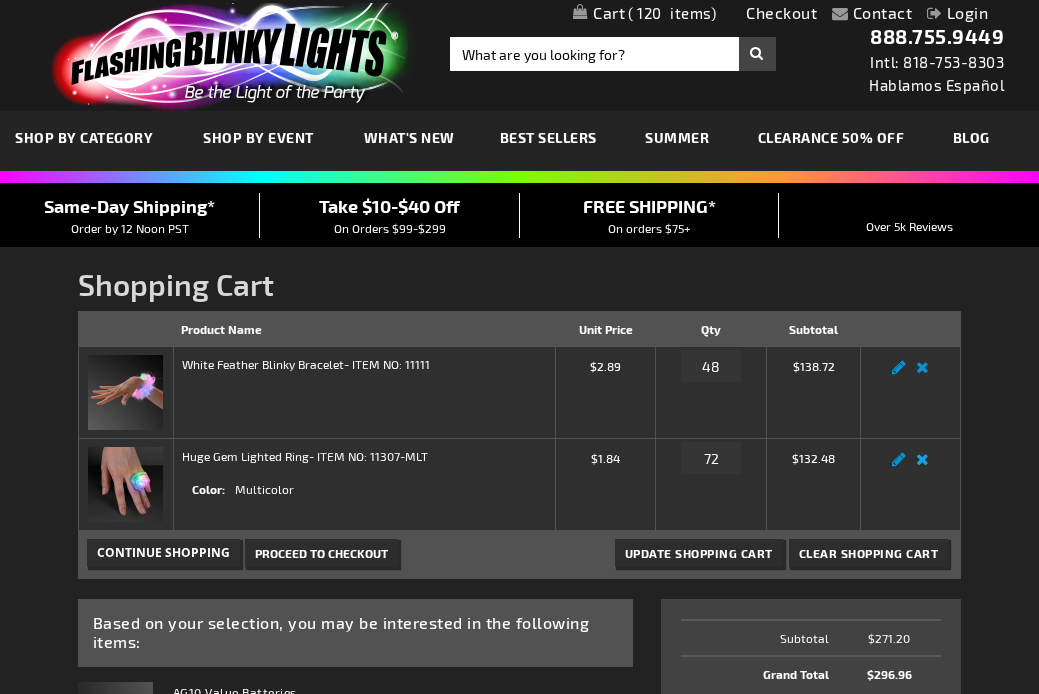 click on "Remove item" at bounding box center [922, 465] 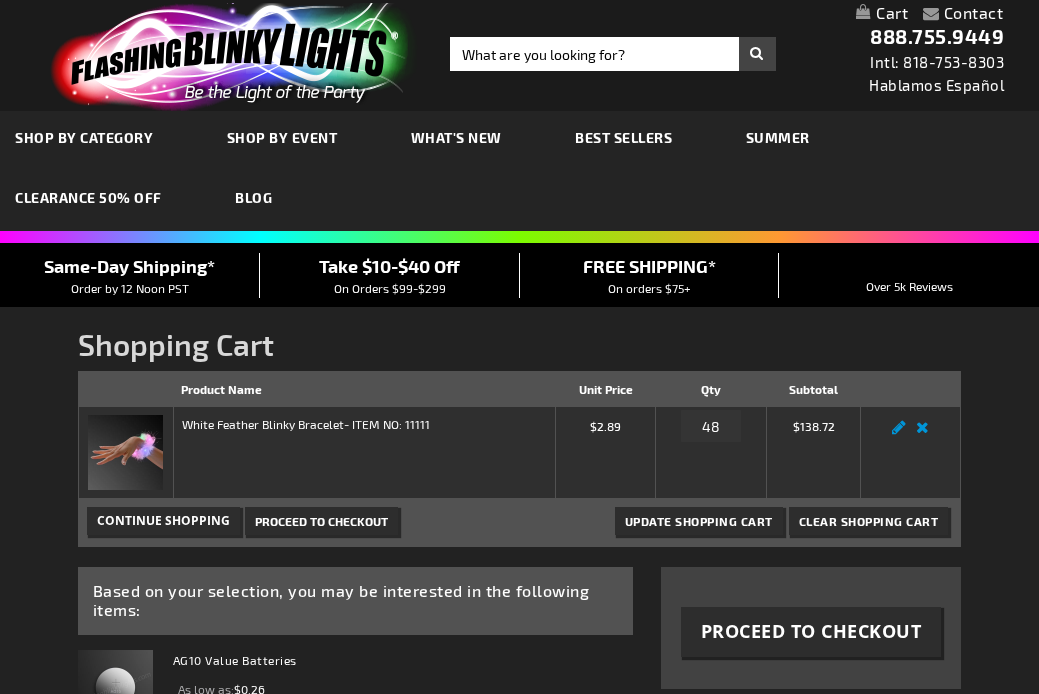 scroll, scrollTop: 0, scrollLeft: 0, axis: both 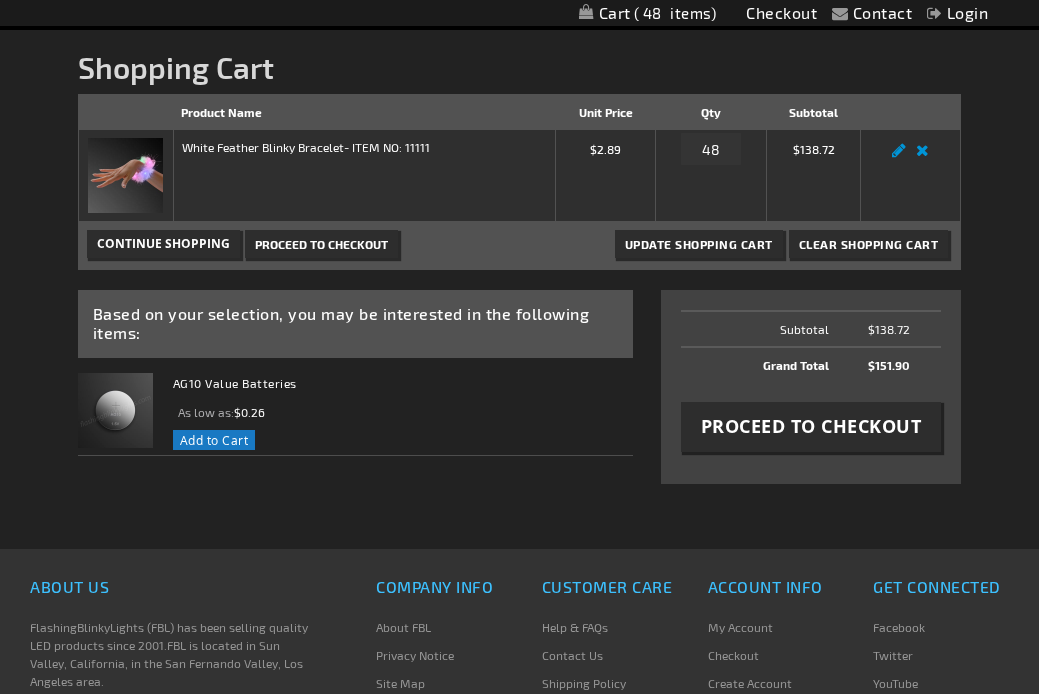 click on "Proceed to Checkout" at bounding box center [811, 426] 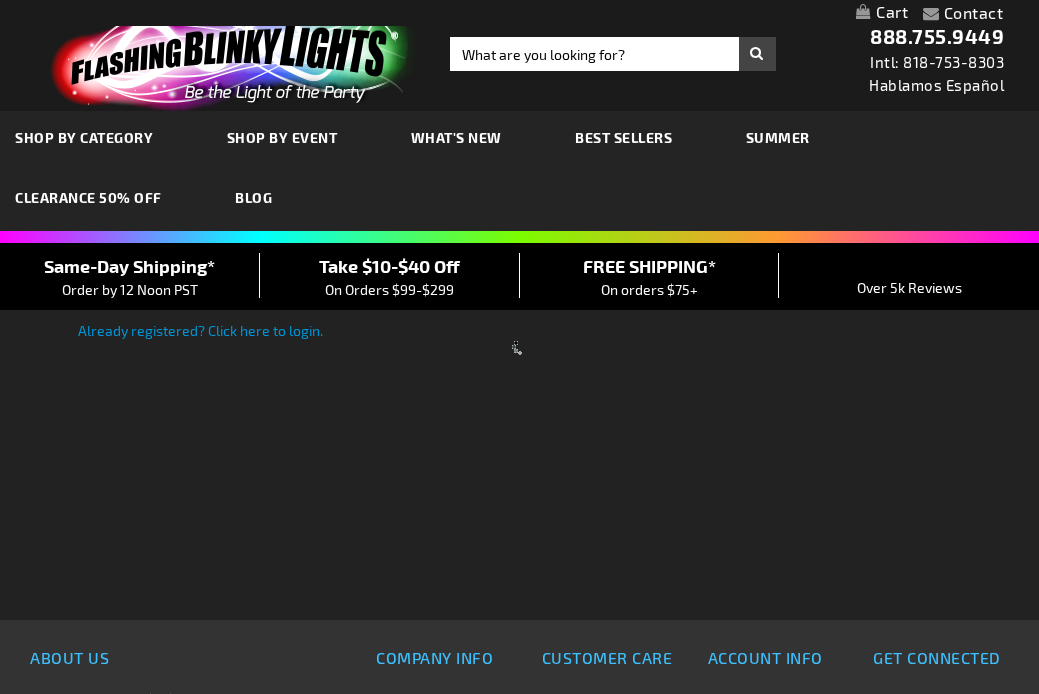 scroll, scrollTop: 0, scrollLeft: 0, axis: both 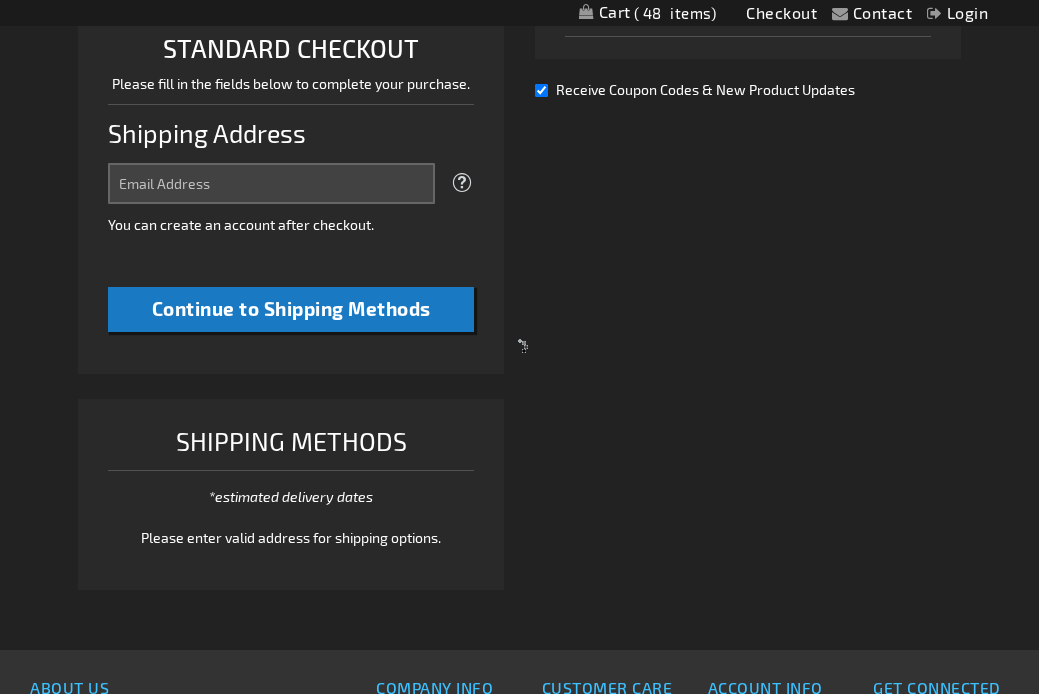 select on "US" 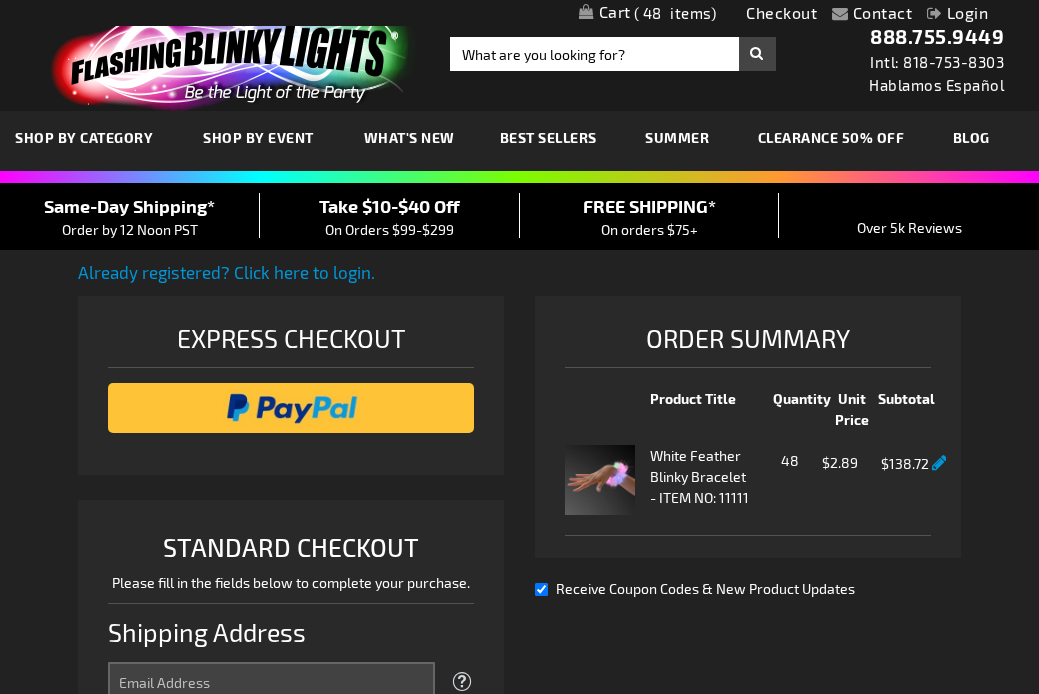 scroll, scrollTop: 0, scrollLeft: 0, axis: both 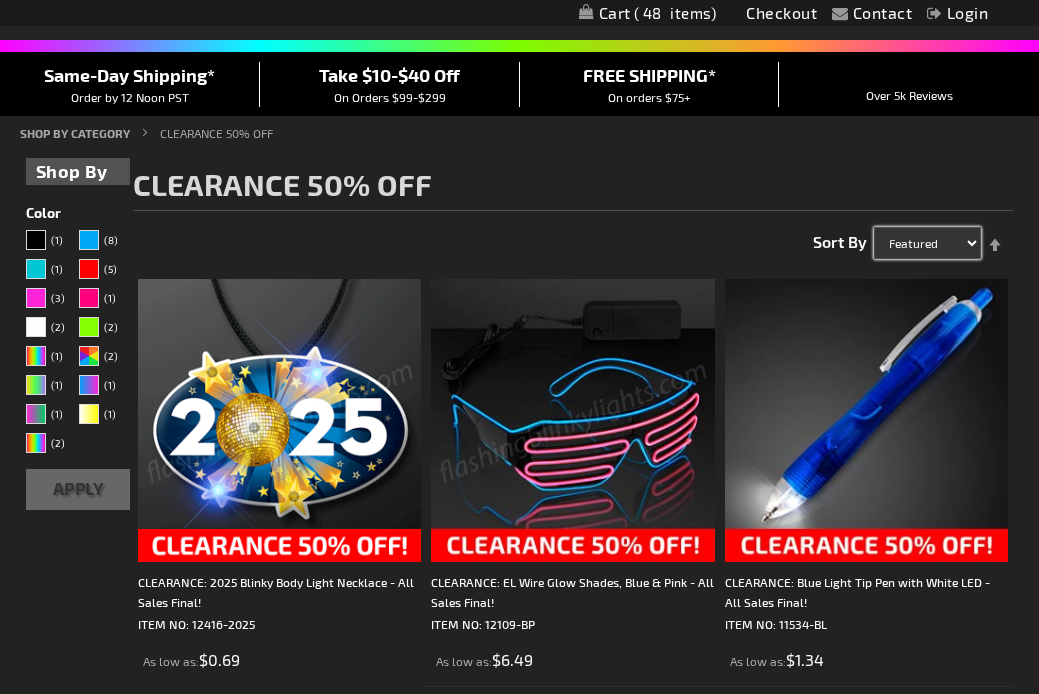 select on "price" 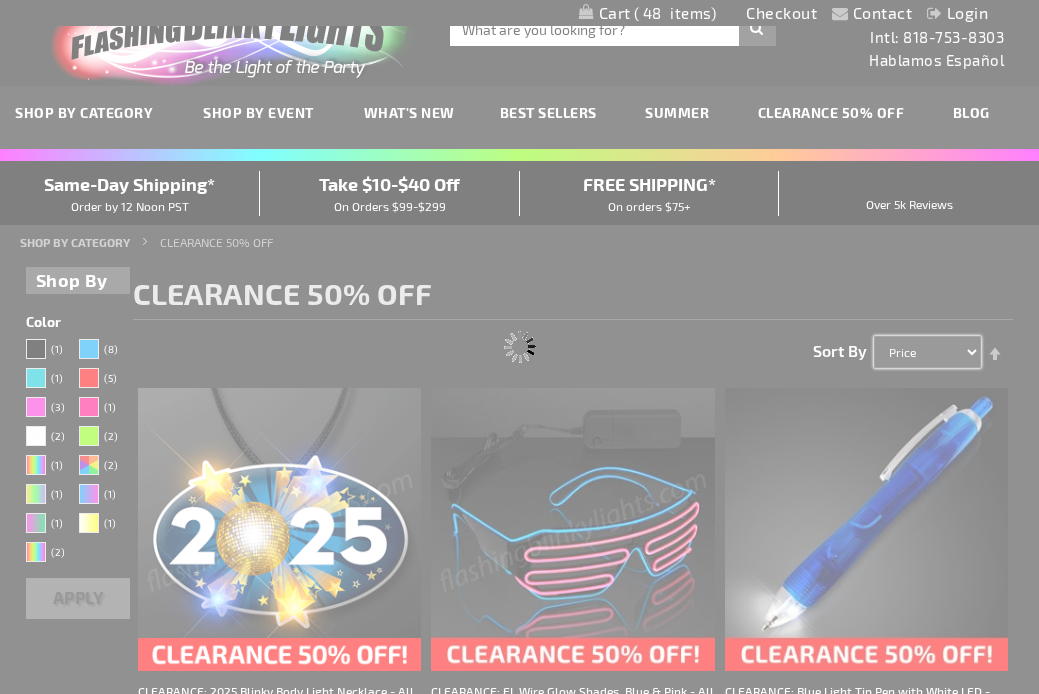 scroll, scrollTop: 0, scrollLeft: 0, axis: both 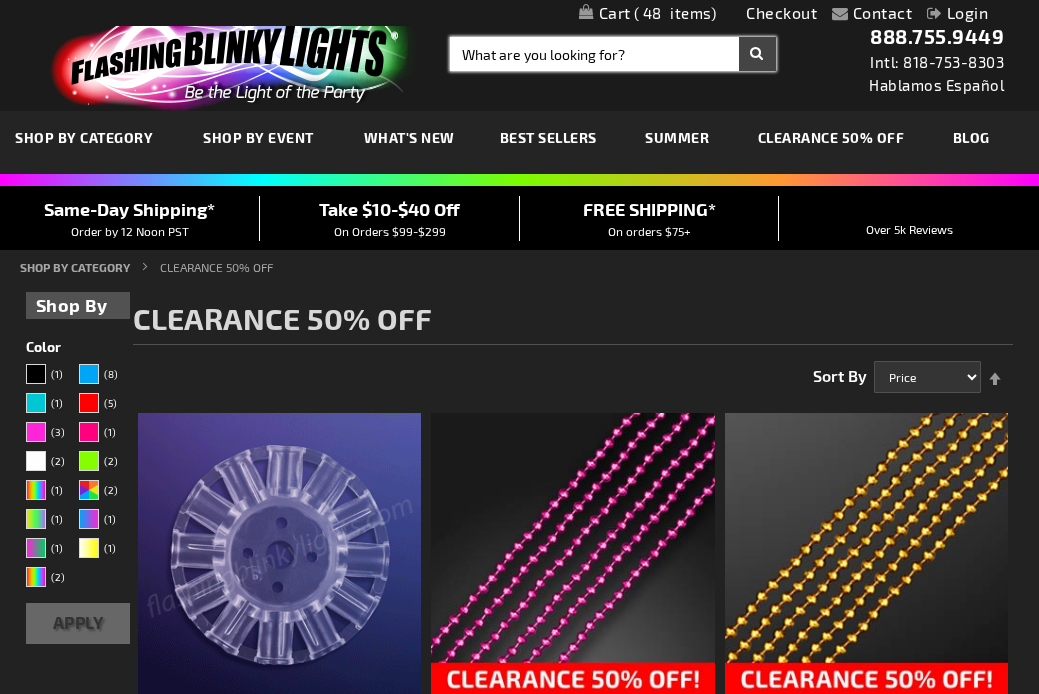 click on "Search" at bounding box center [613, 54] 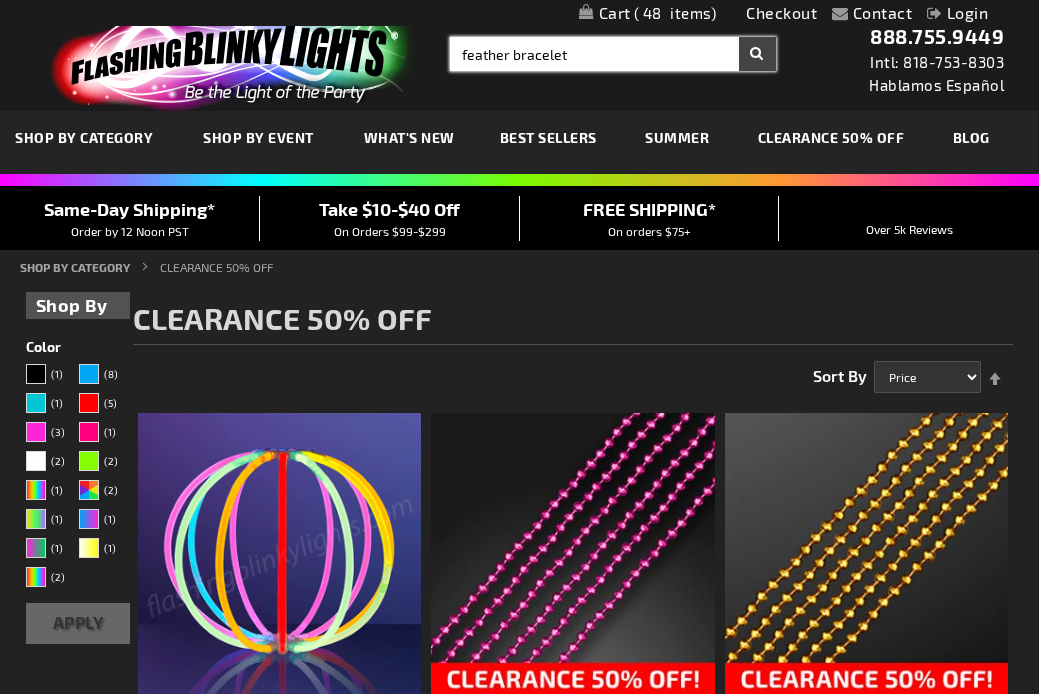 type on "feather bracelet" 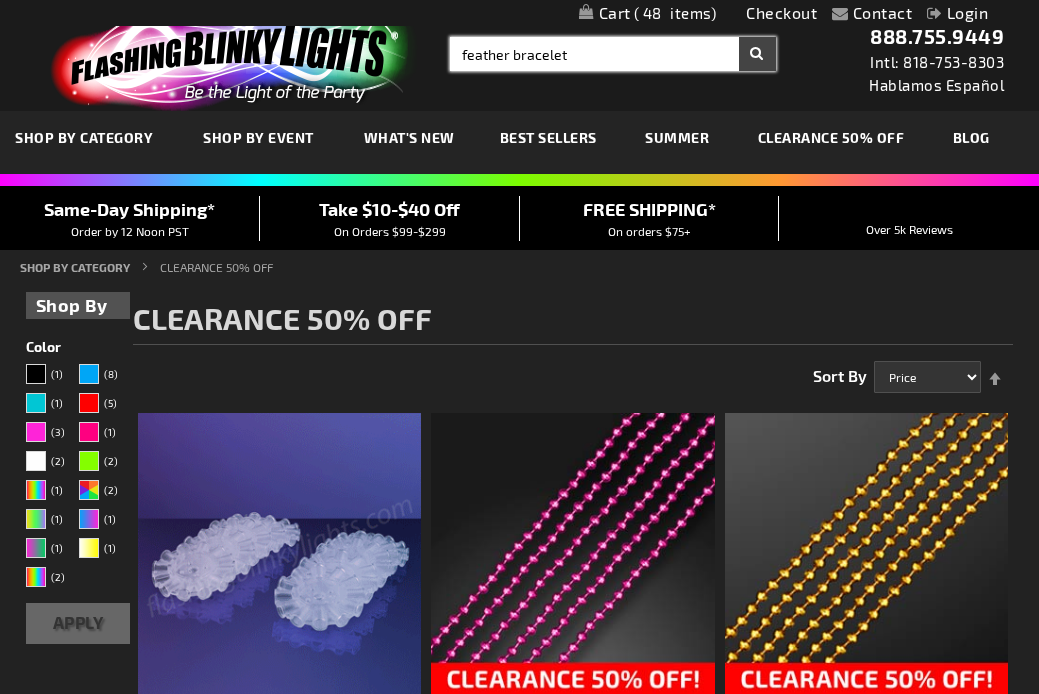 click on "Search" at bounding box center (757, 54) 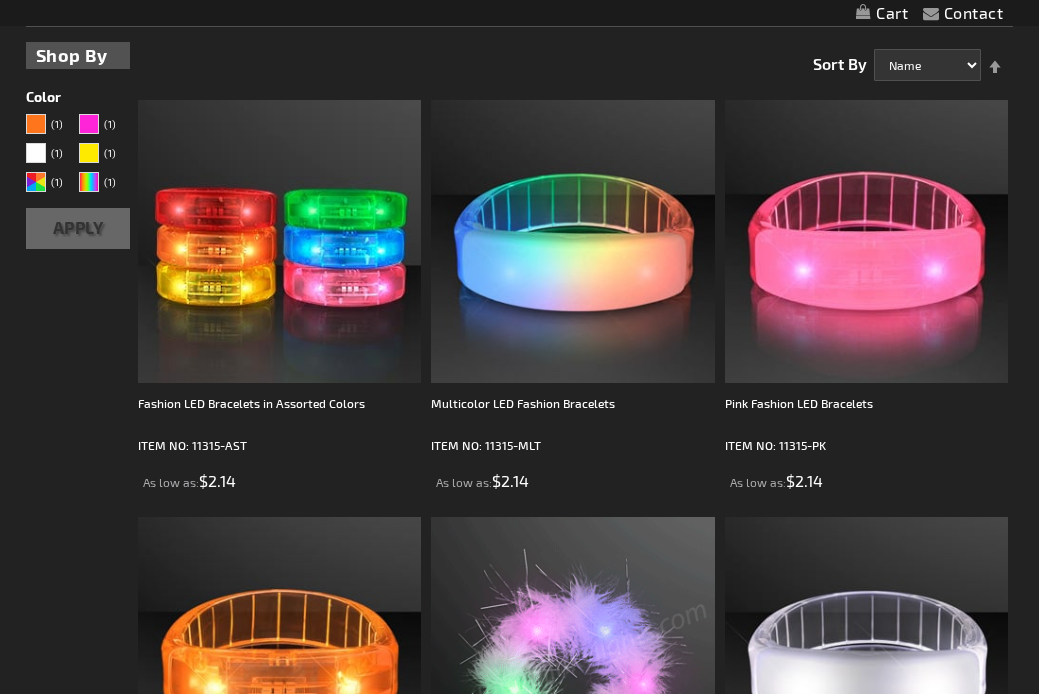 scroll, scrollTop: 546, scrollLeft: 0, axis: vertical 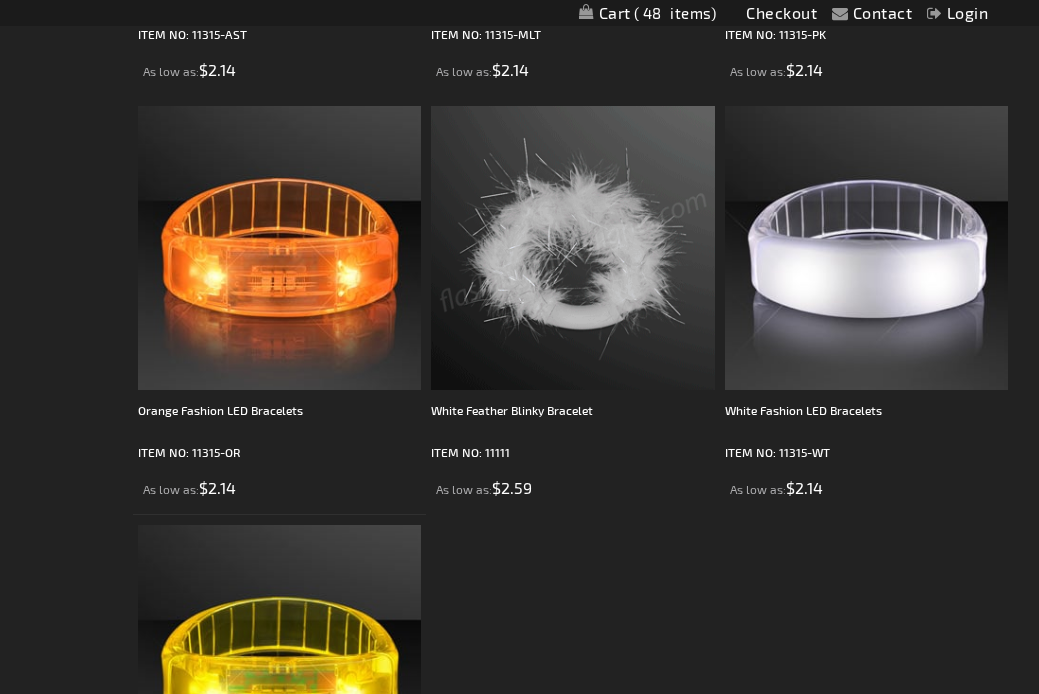 click at bounding box center (572, 247) 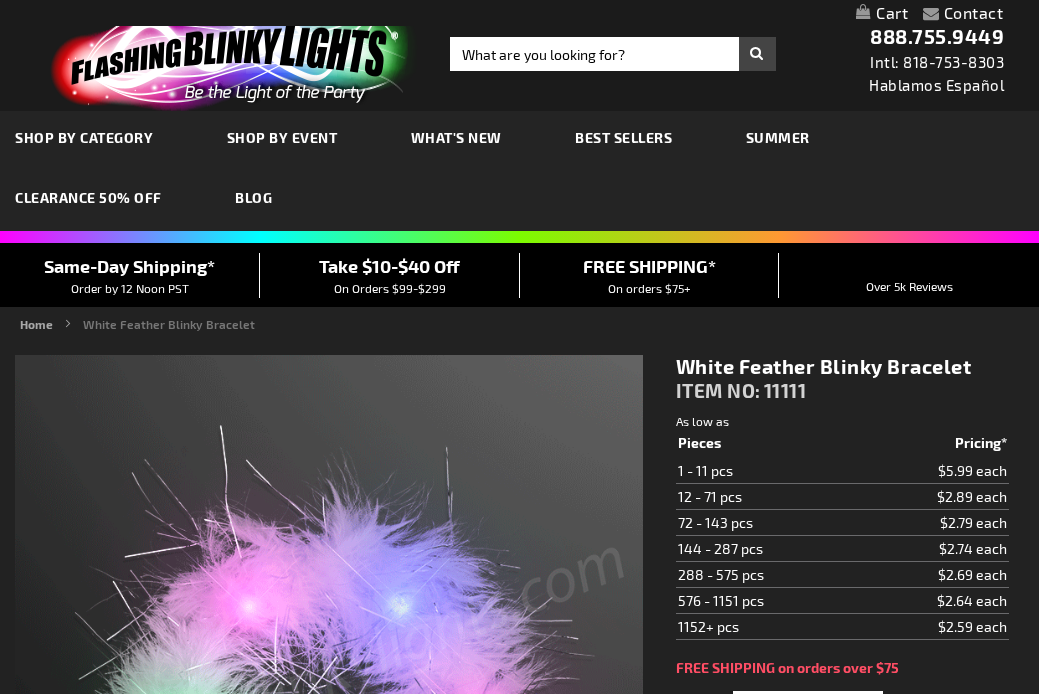 scroll, scrollTop: 0, scrollLeft: 0, axis: both 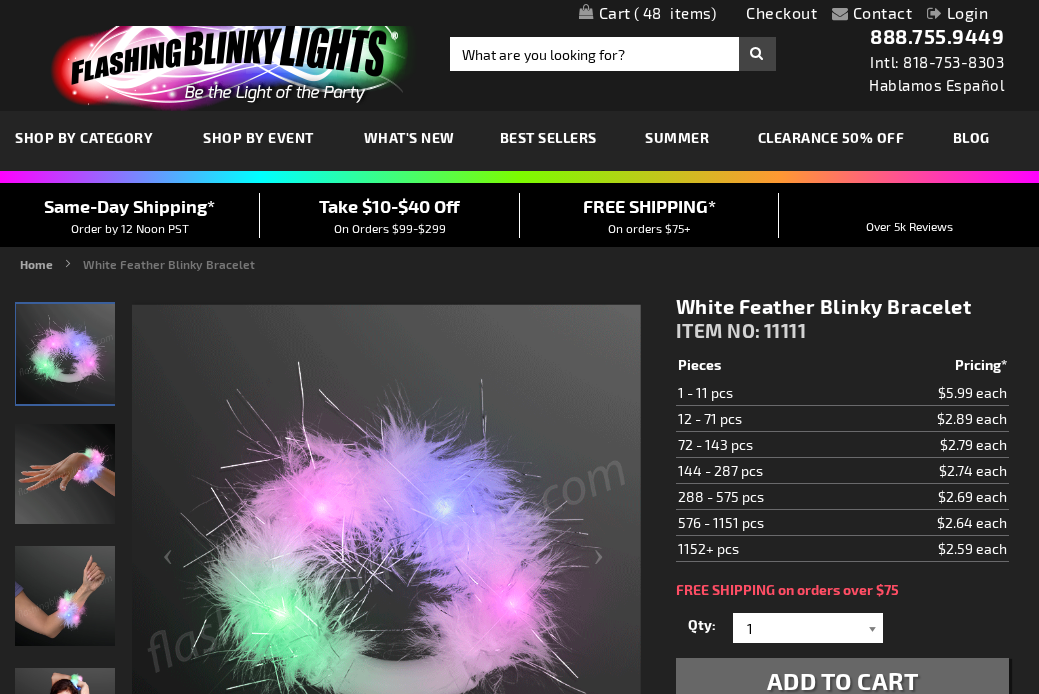 click at bounding box center [873, 628] 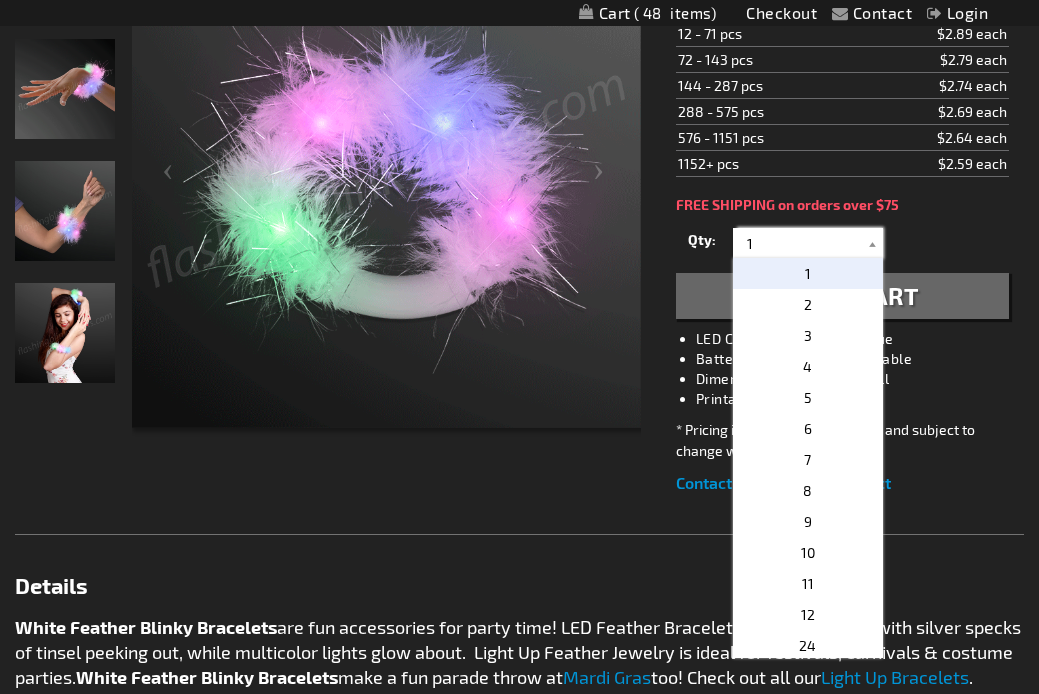 scroll, scrollTop: 406, scrollLeft: 0, axis: vertical 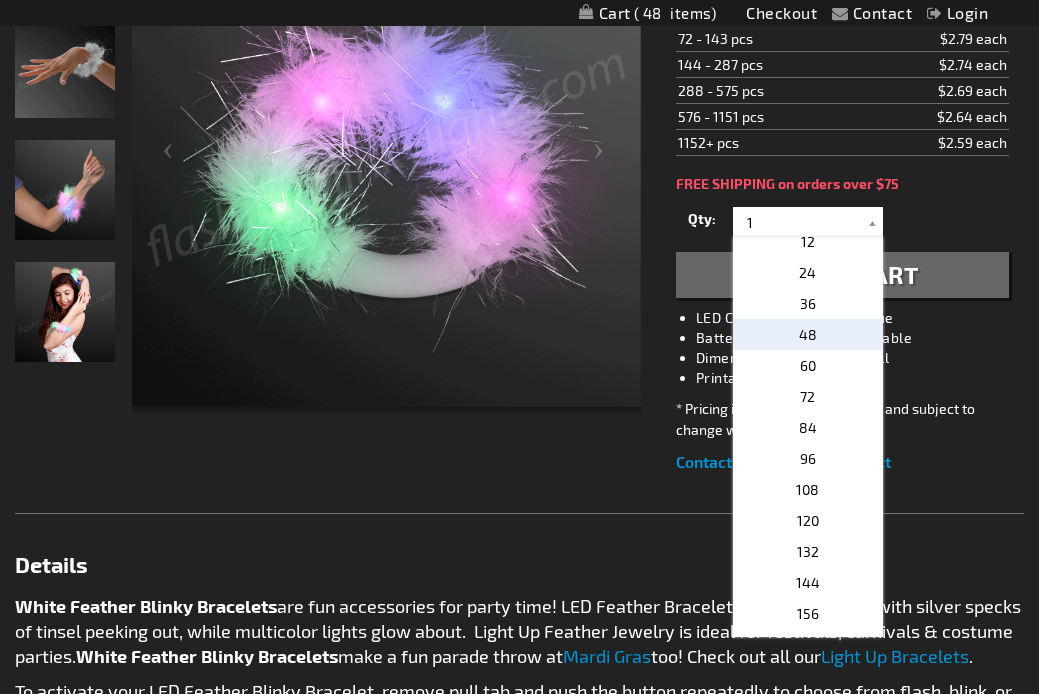 click on "48" at bounding box center [808, 334] 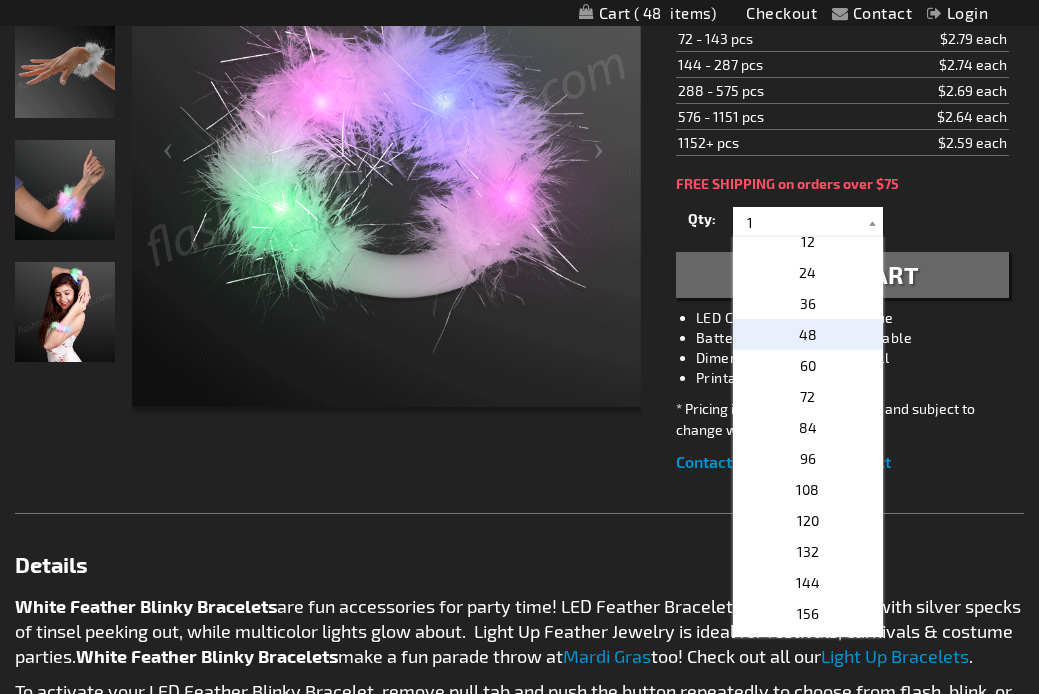 type on "48" 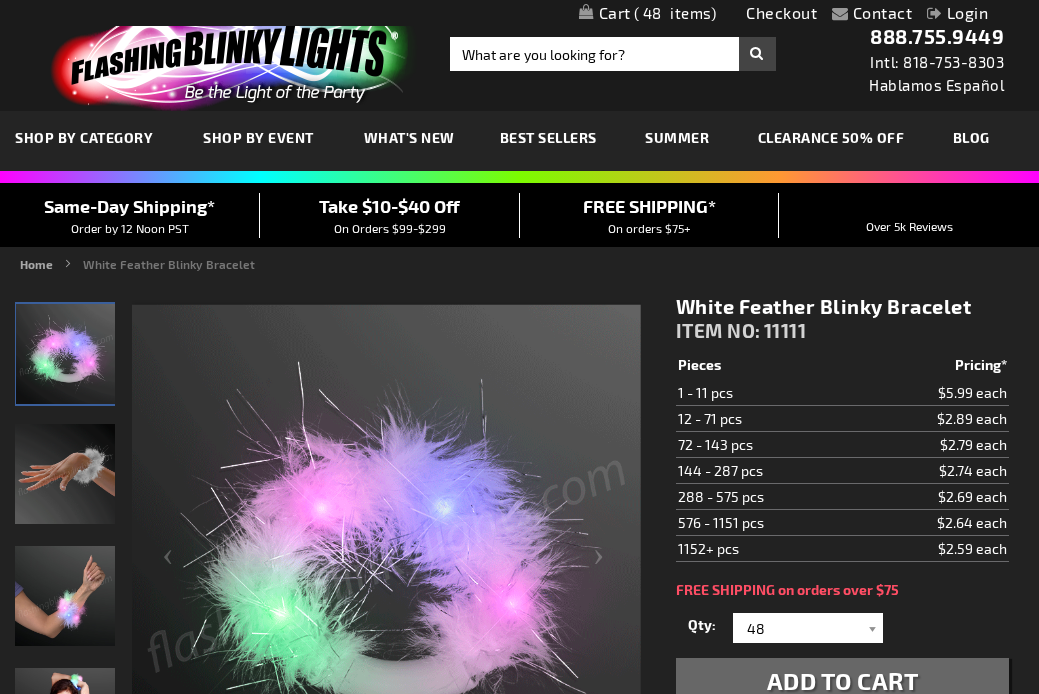 scroll, scrollTop: 0, scrollLeft: 0, axis: both 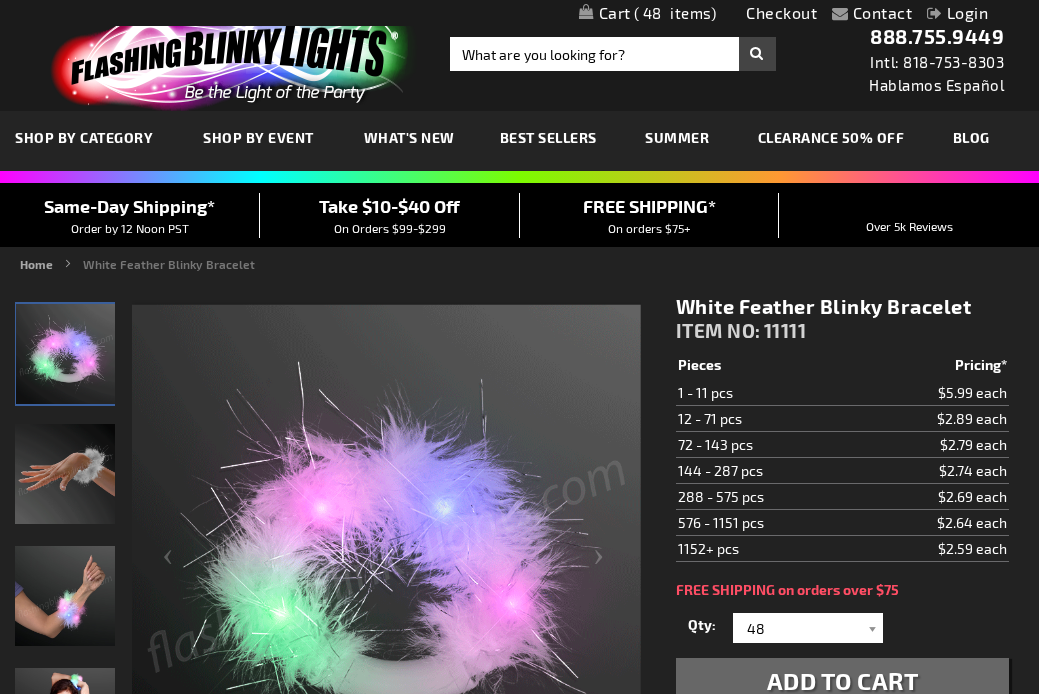 click on "48" at bounding box center (675, 13) 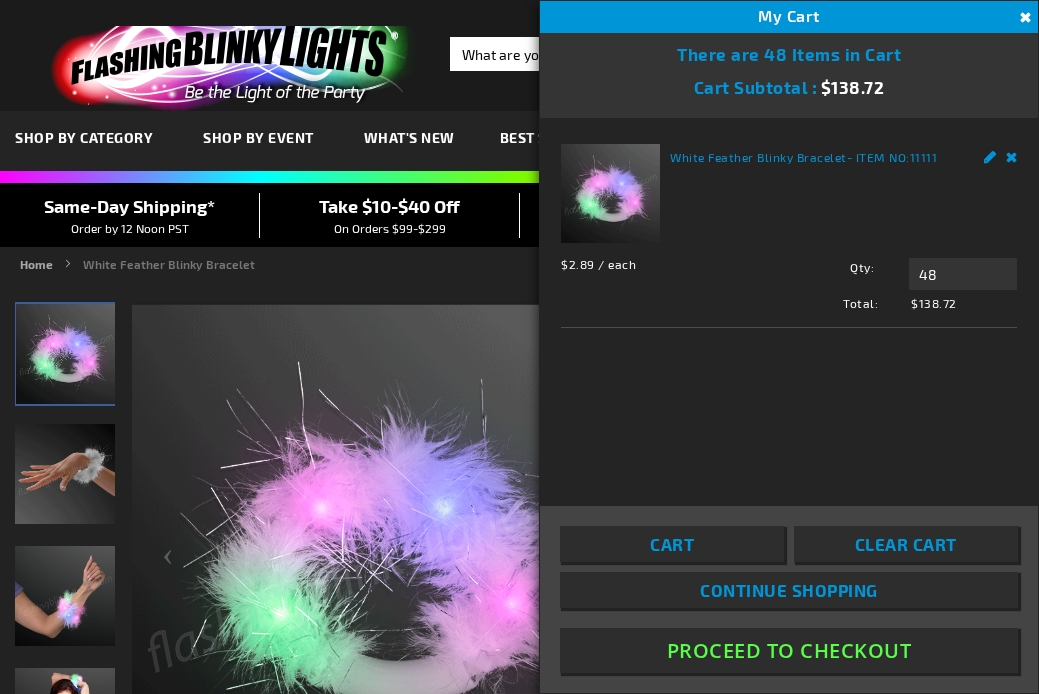 click on "Proceed To Checkout" at bounding box center (789, 650) 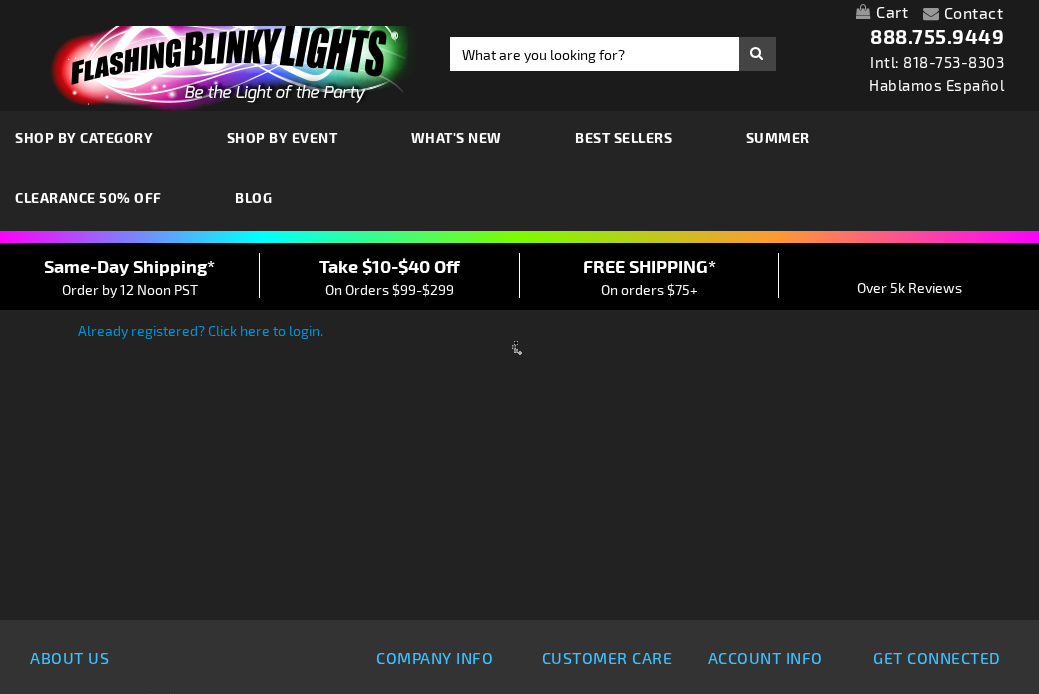 scroll, scrollTop: 0, scrollLeft: 0, axis: both 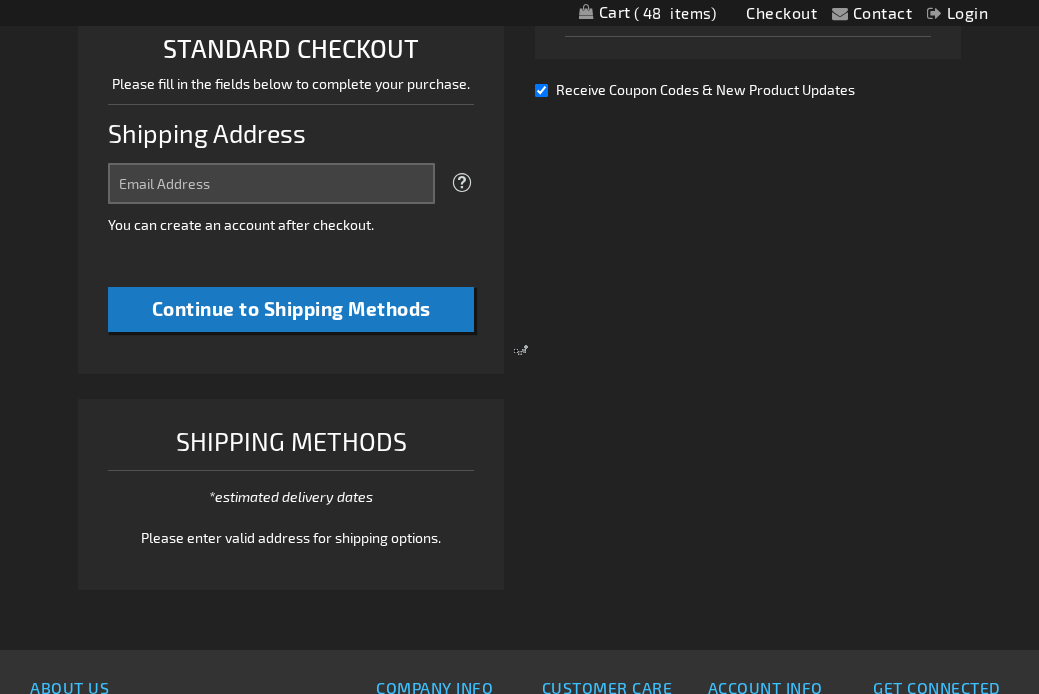 select on "US" 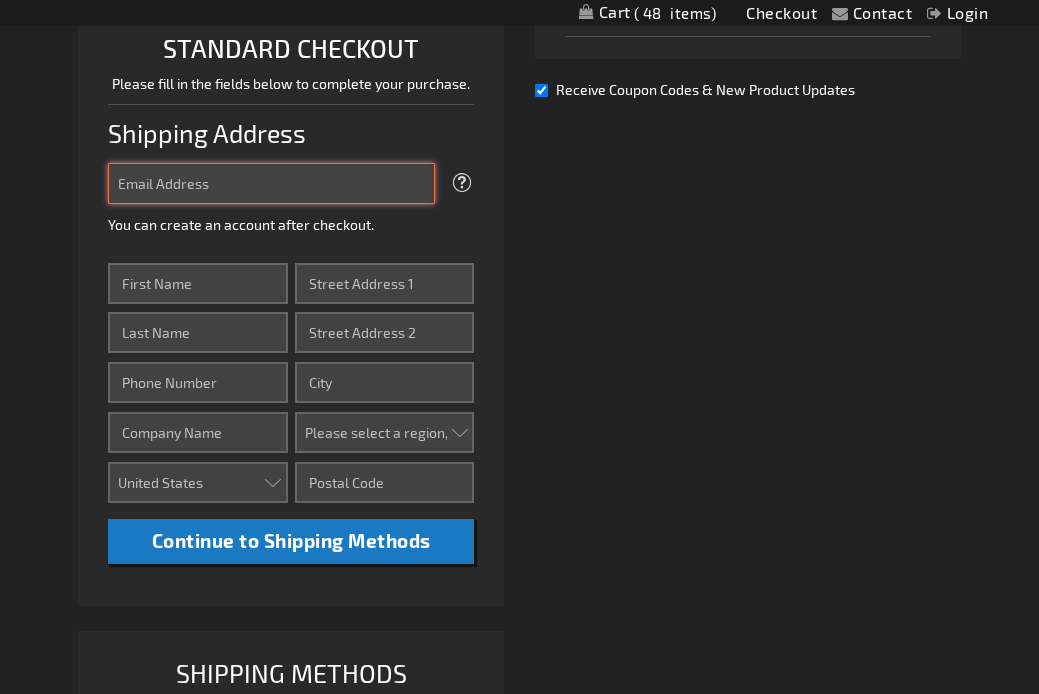 click on "Email Address" at bounding box center (272, 183) 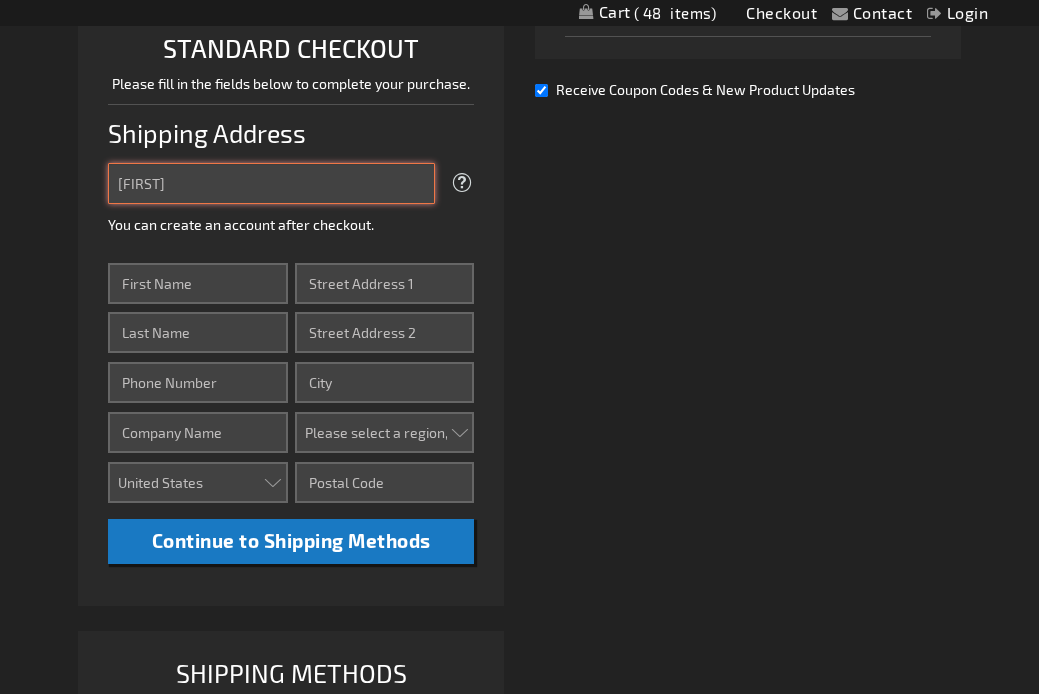 type on "[FIRST]@[DOMAIN]" 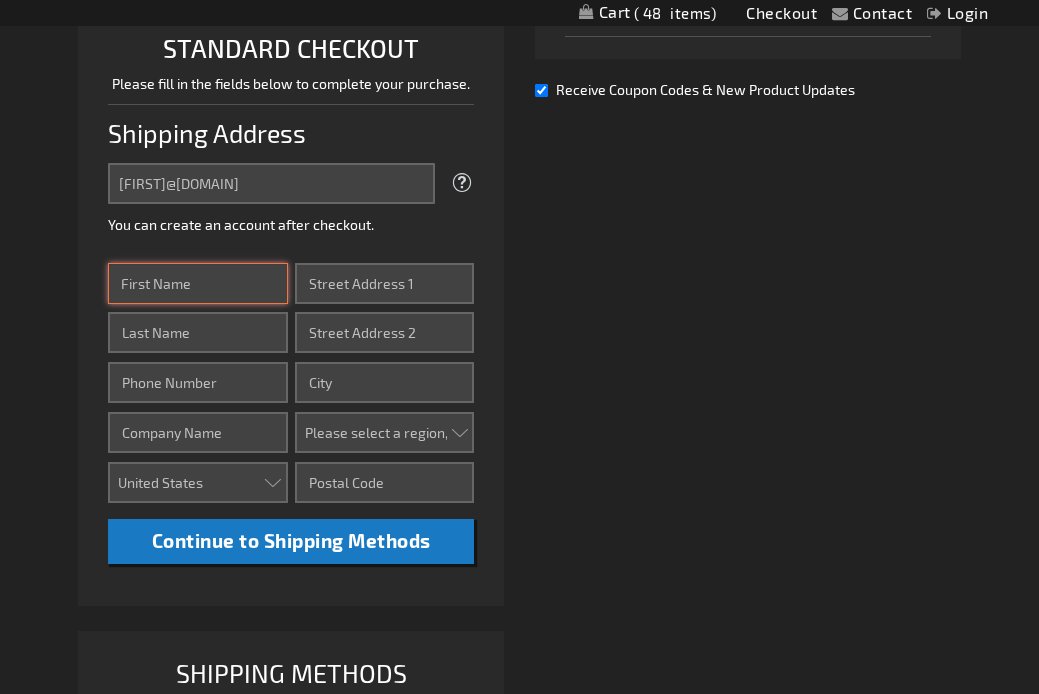 type on "[FIRST]" 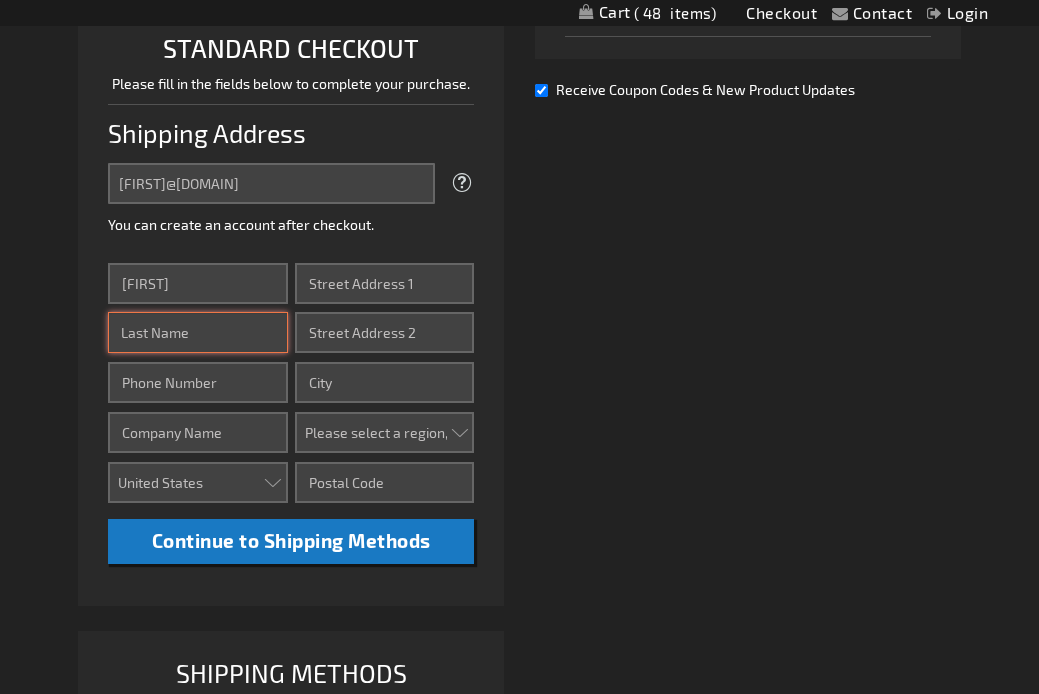 type on "Craighead" 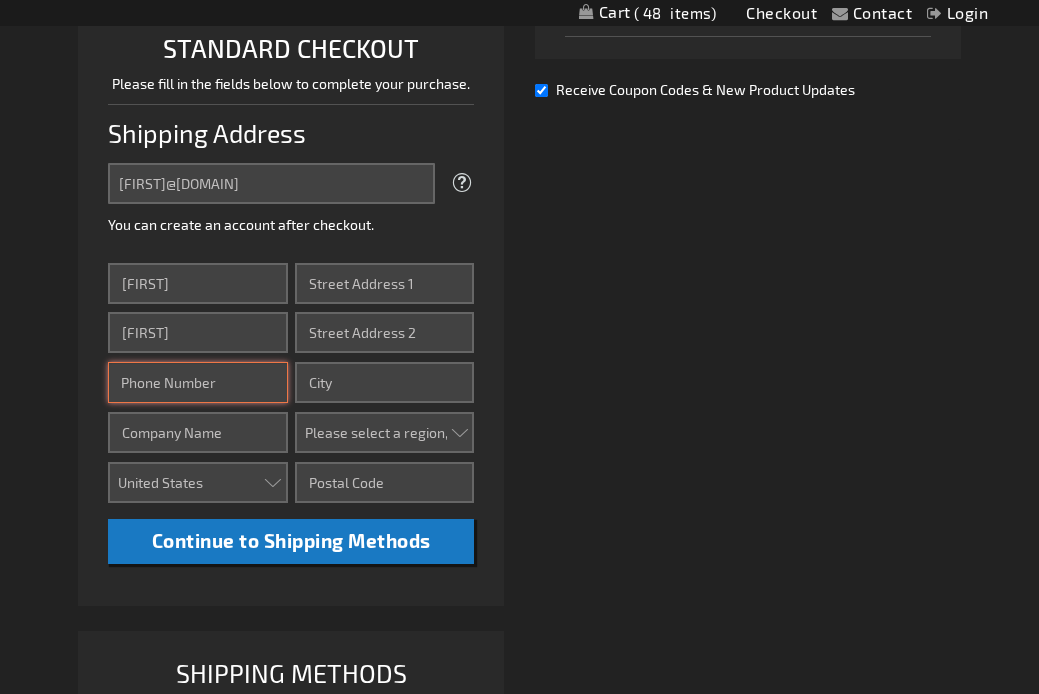 type on "2533476906" 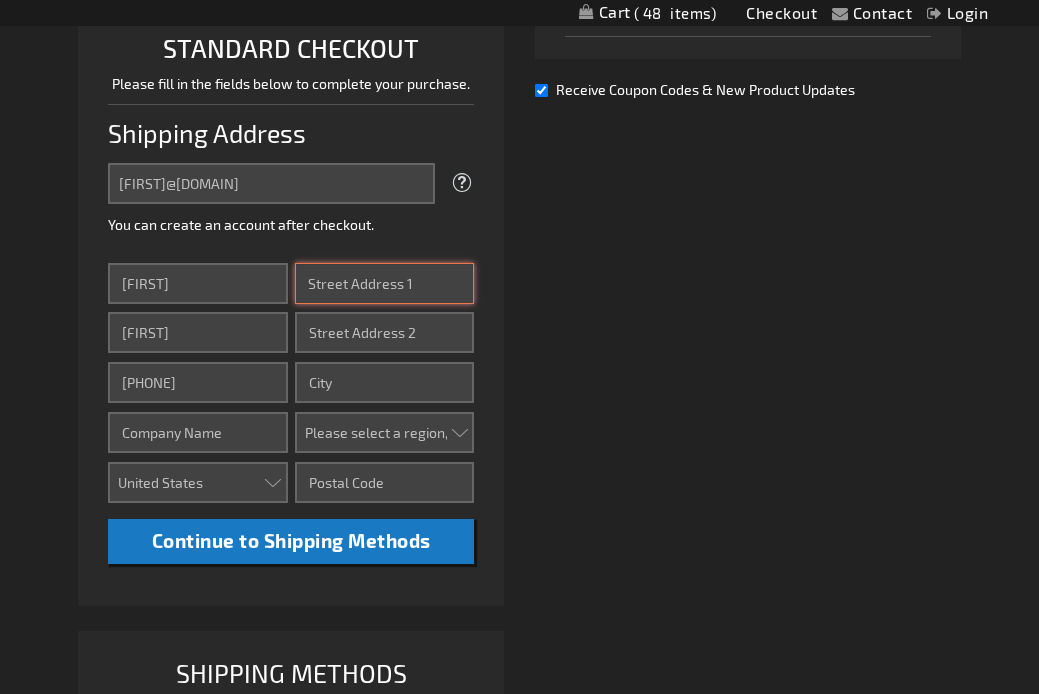 type on "74 Alpine Bay Ave" 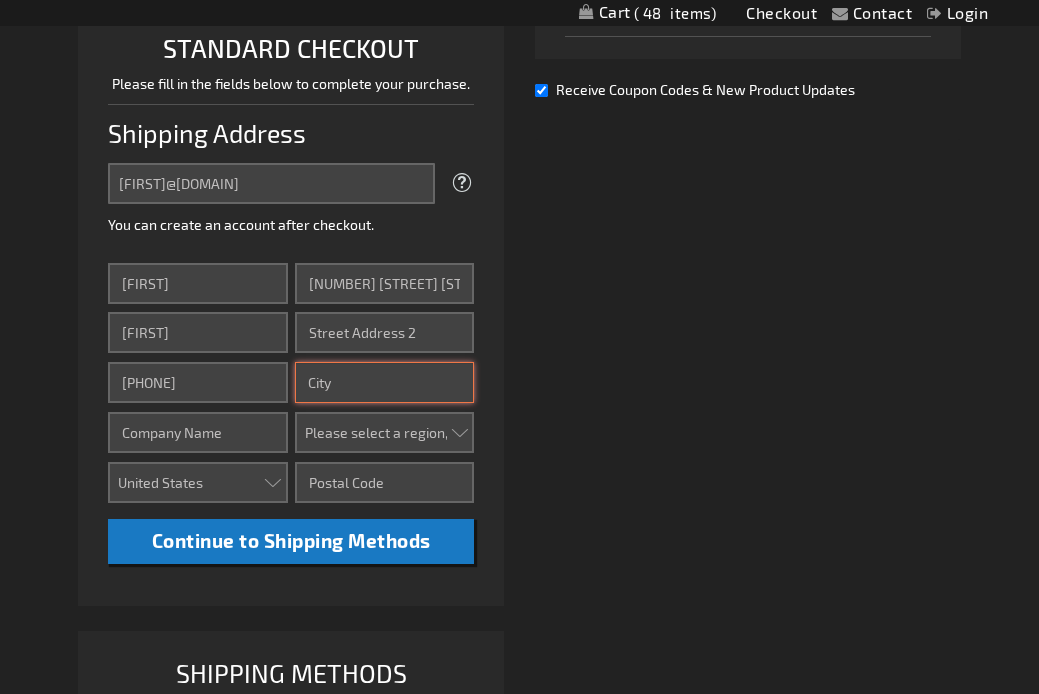 type on "Las Vegas" 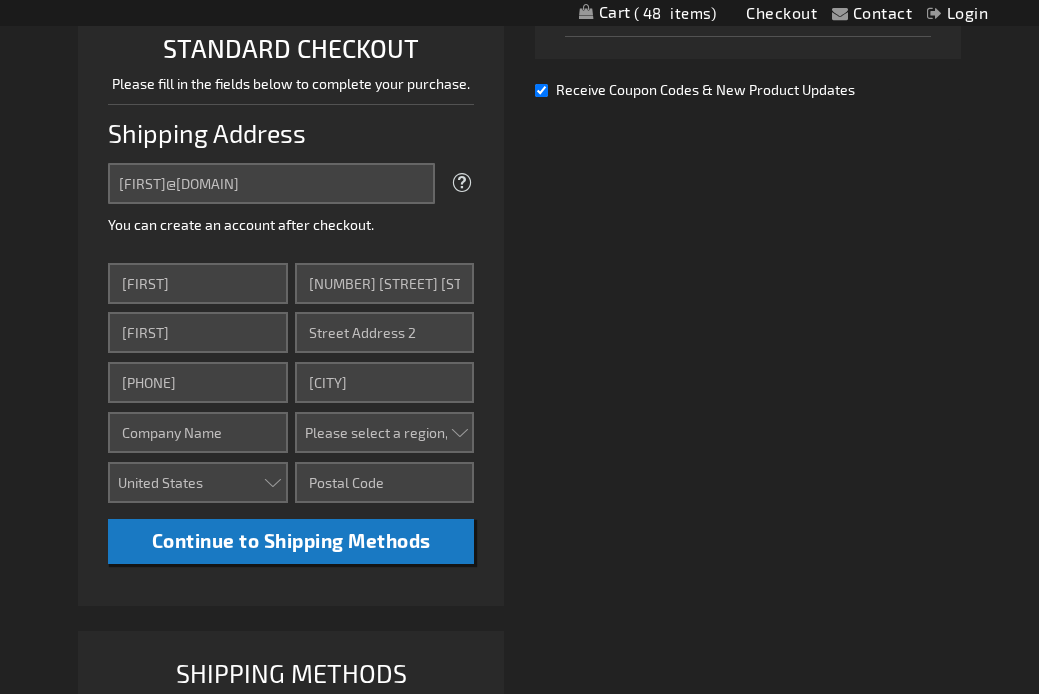 select on "39" 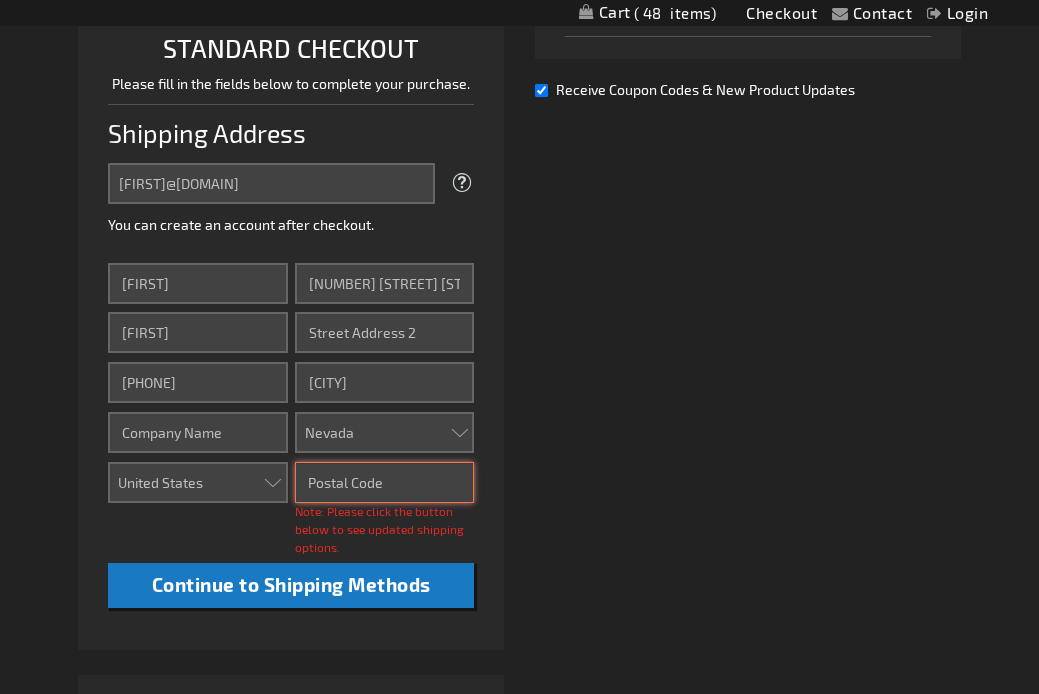 type on "89148" 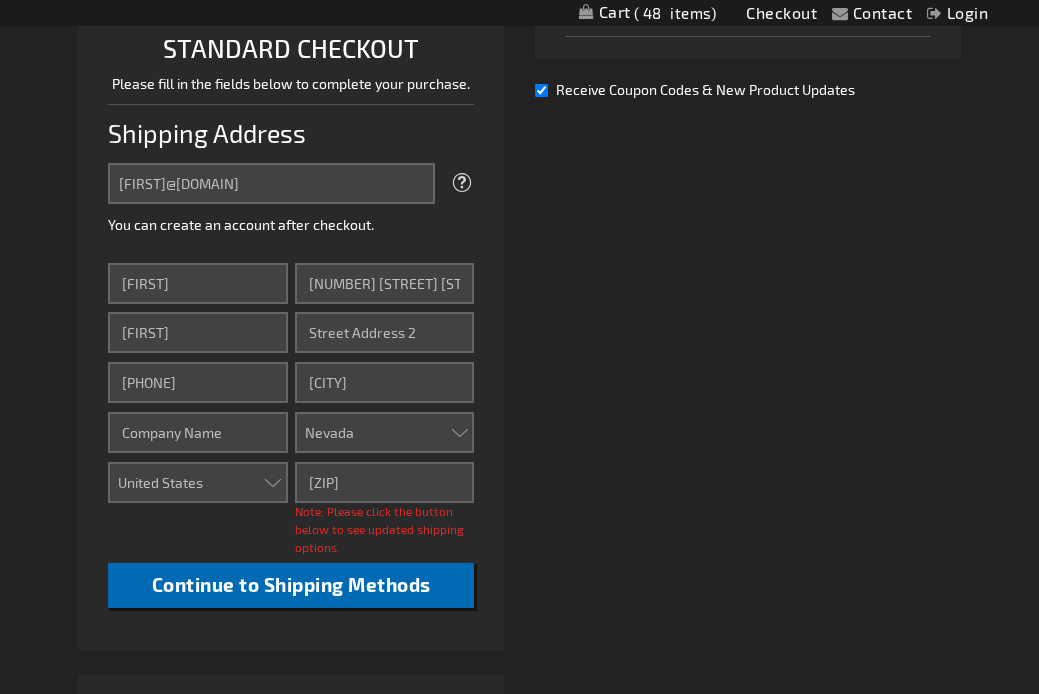 click on "Continue to Shipping Methods" at bounding box center (291, 584) 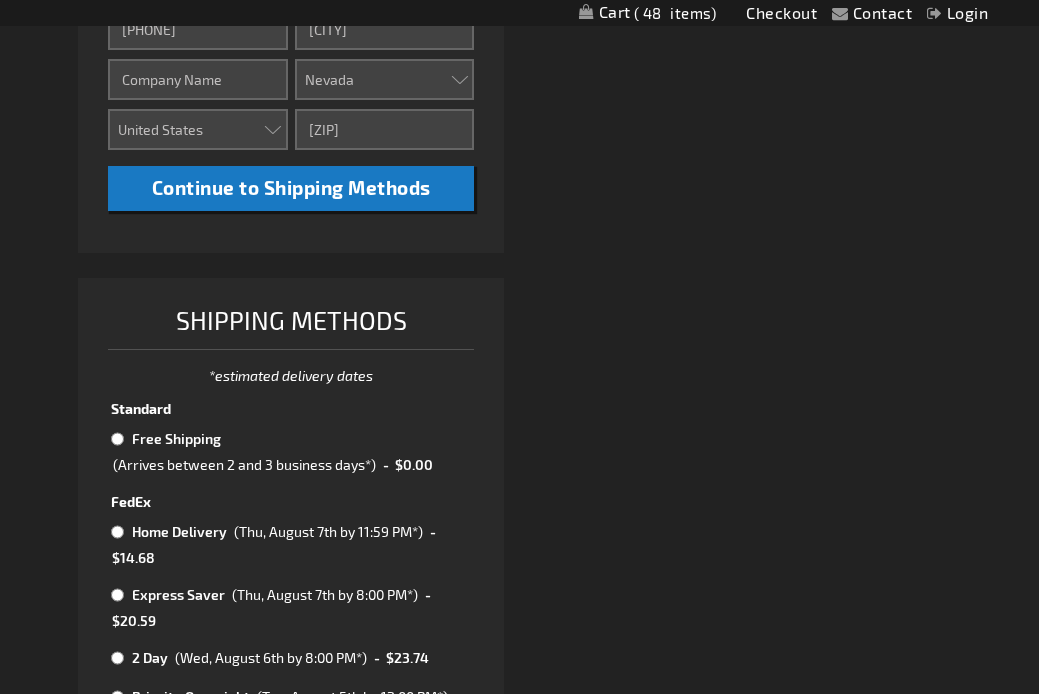 scroll, scrollTop: 857, scrollLeft: 0, axis: vertical 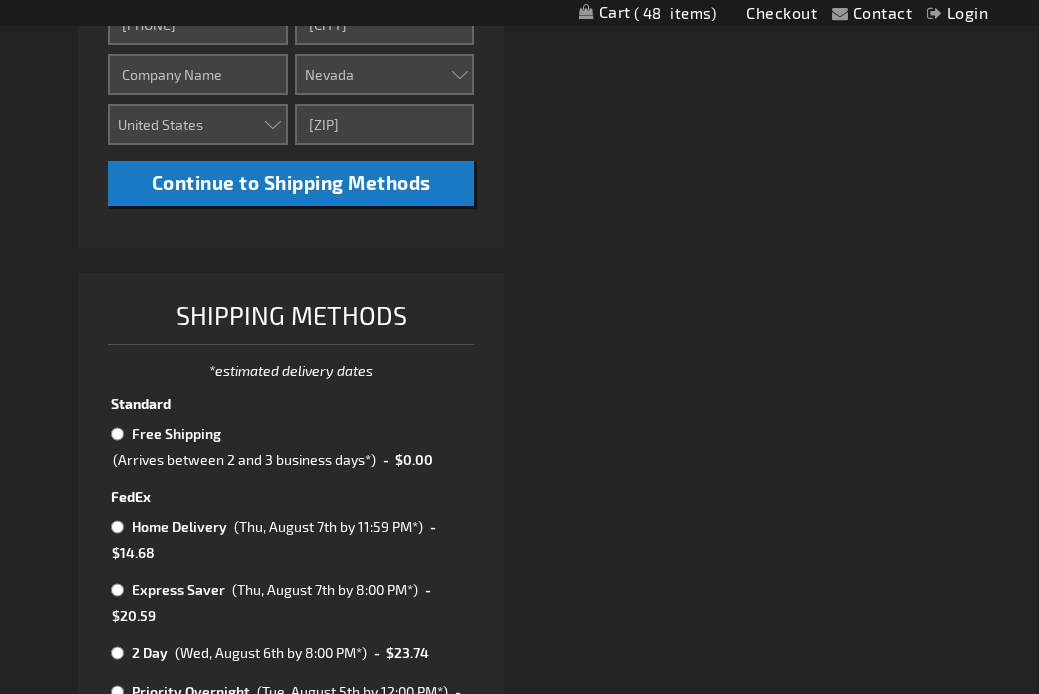 click at bounding box center (117, 434) 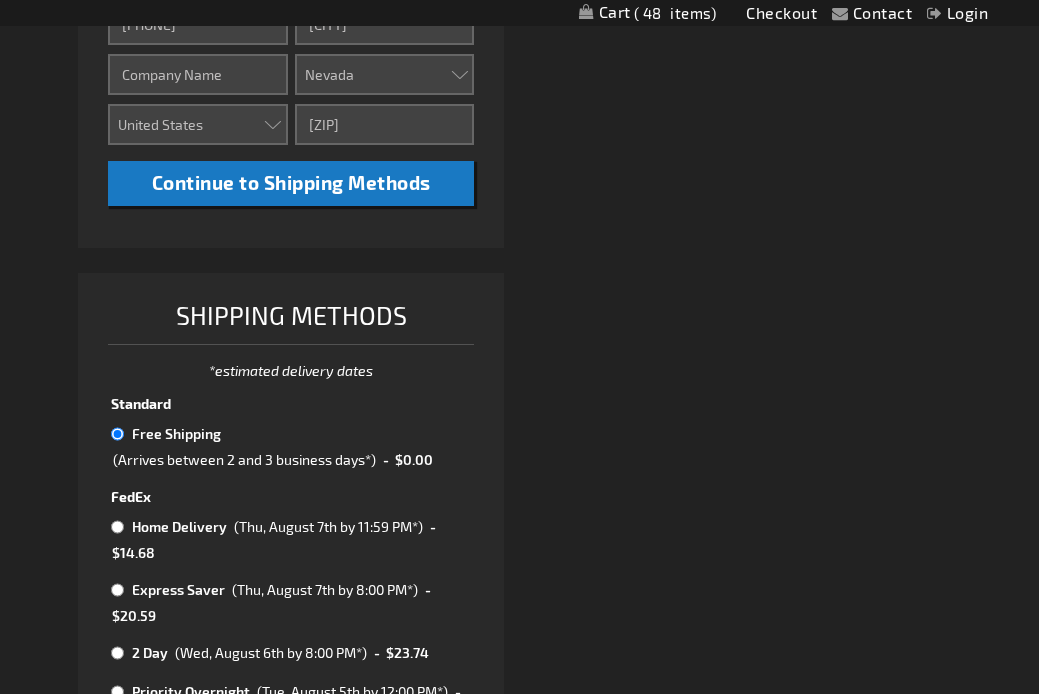 radio on "true" 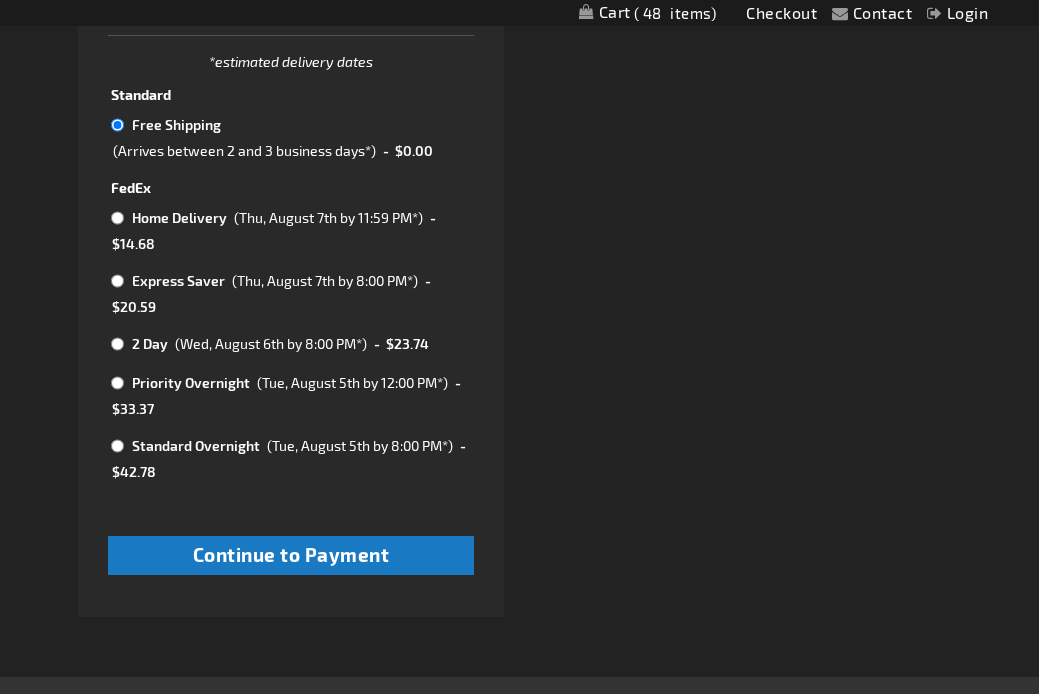 scroll, scrollTop: 1172, scrollLeft: 0, axis: vertical 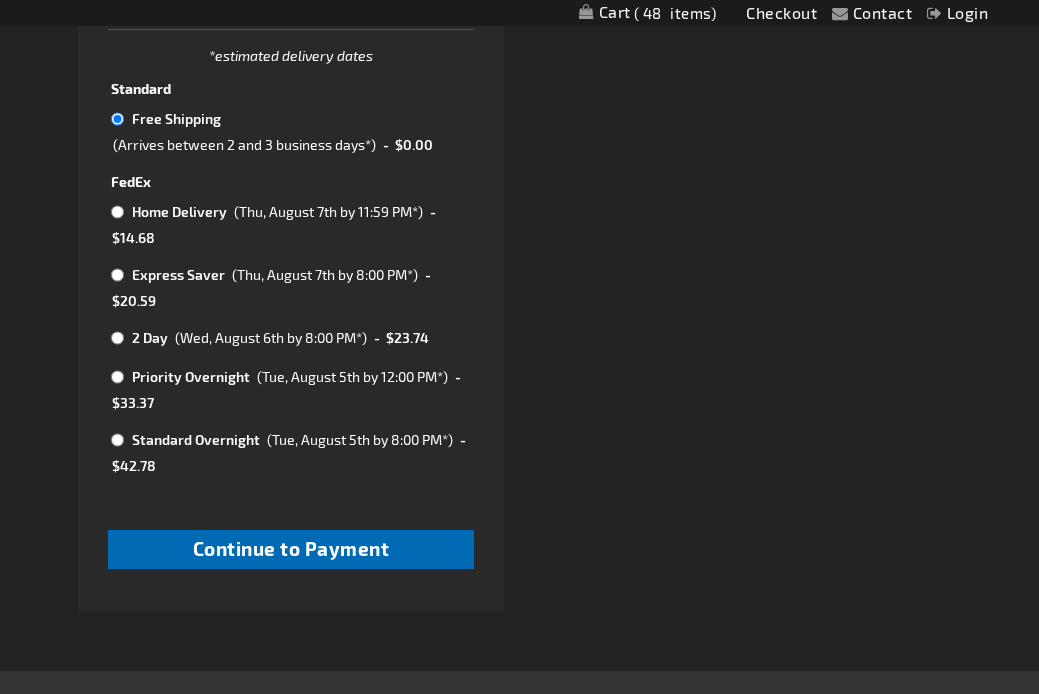 click on "Continue to Payment" at bounding box center (291, 549) 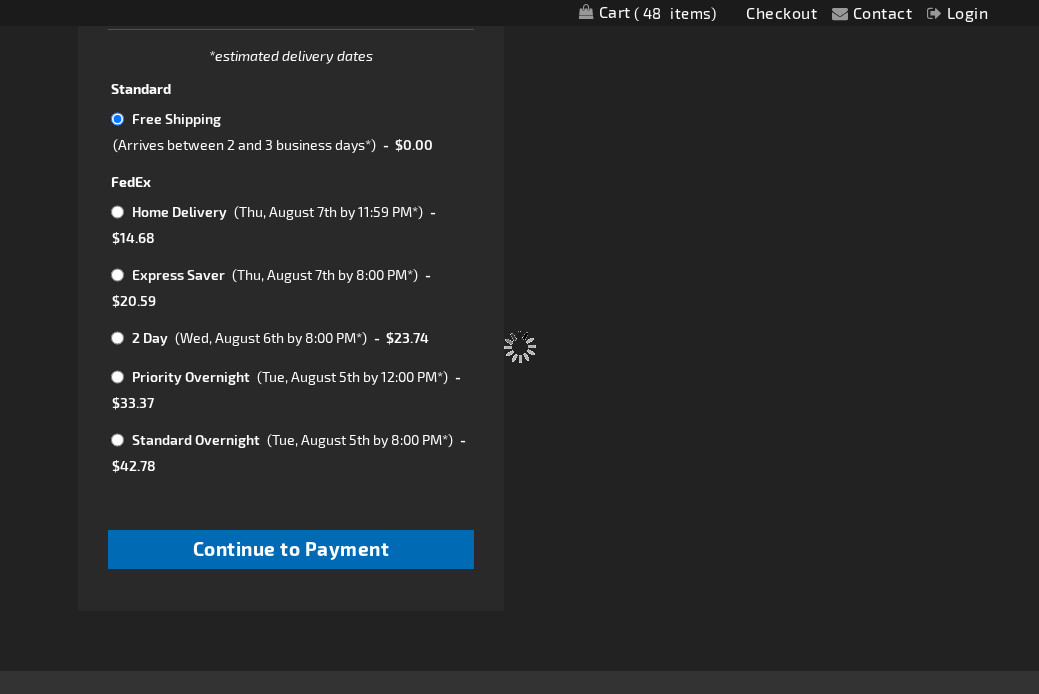 checkbox on "true" 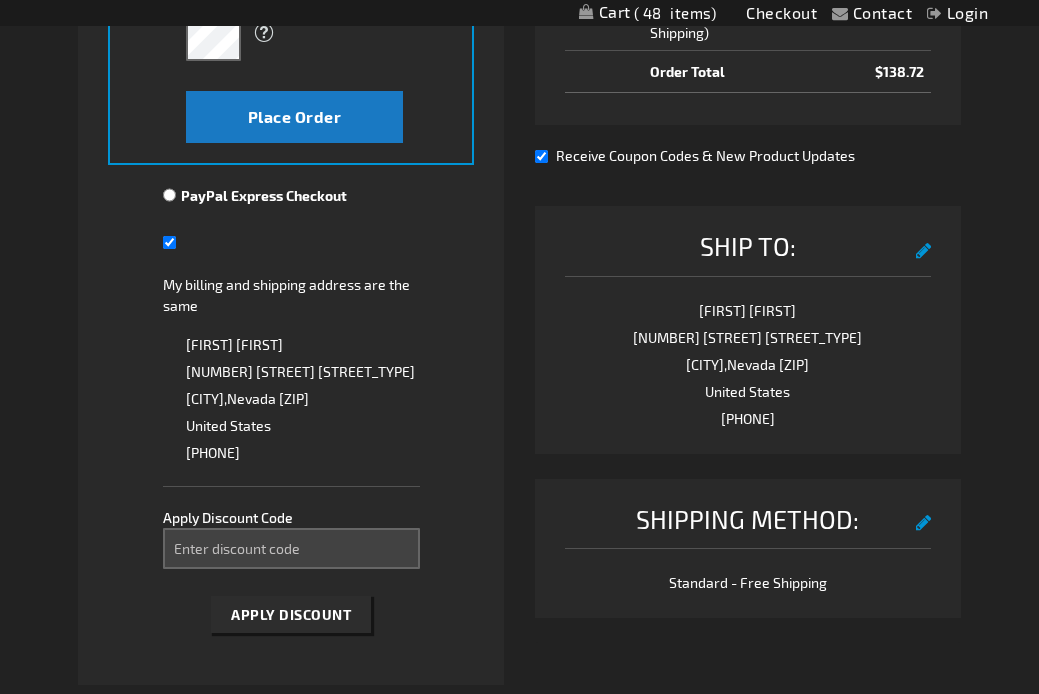 scroll, scrollTop: 602, scrollLeft: 0, axis: vertical 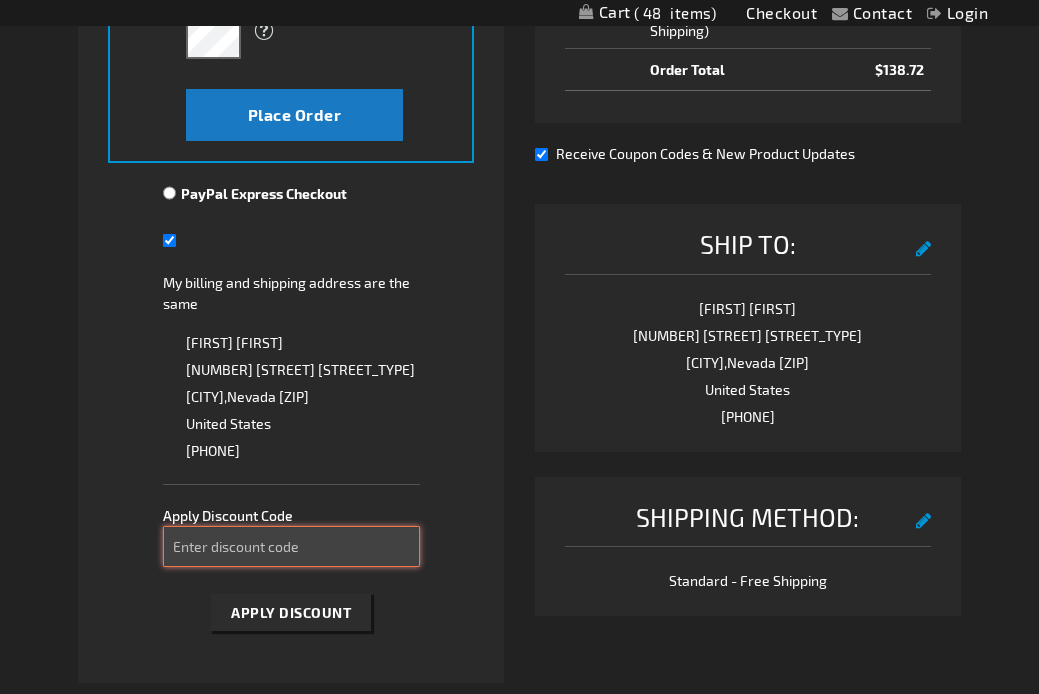click on "Enter discount code" at bounding box center [291, 546] 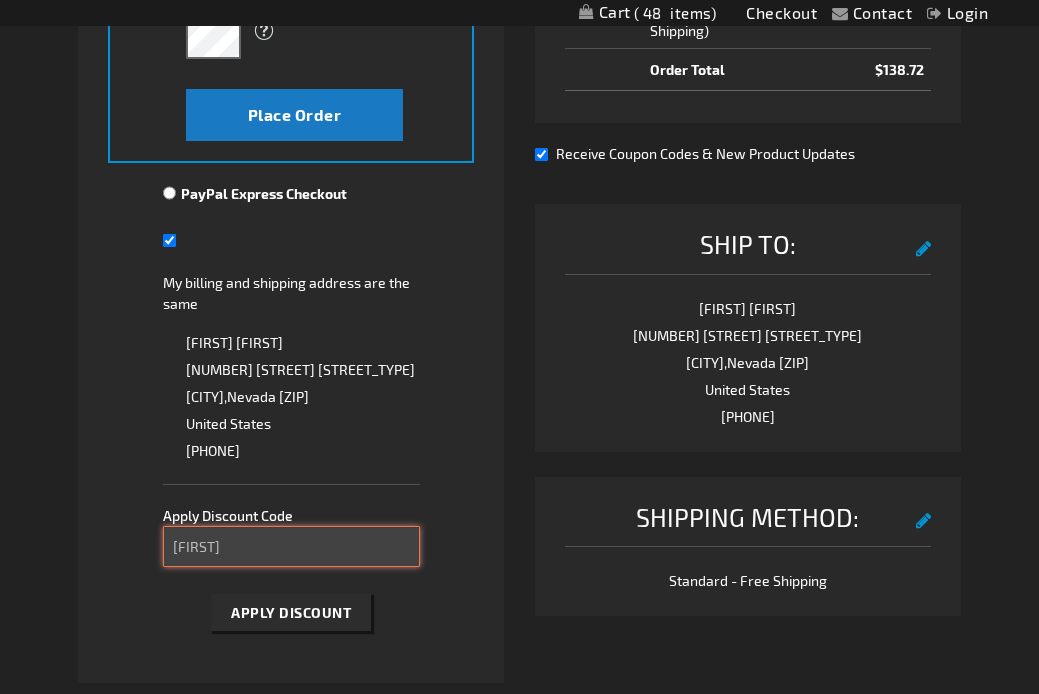 type on "take10" 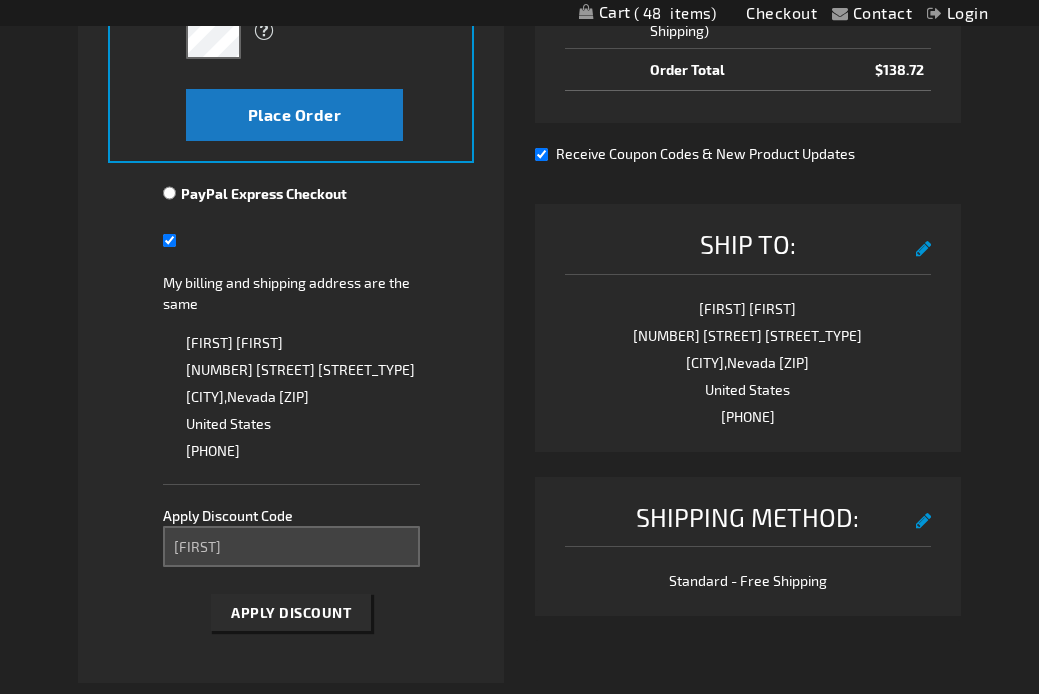 click on "Apply Discount" at bounding box center [291, 612] 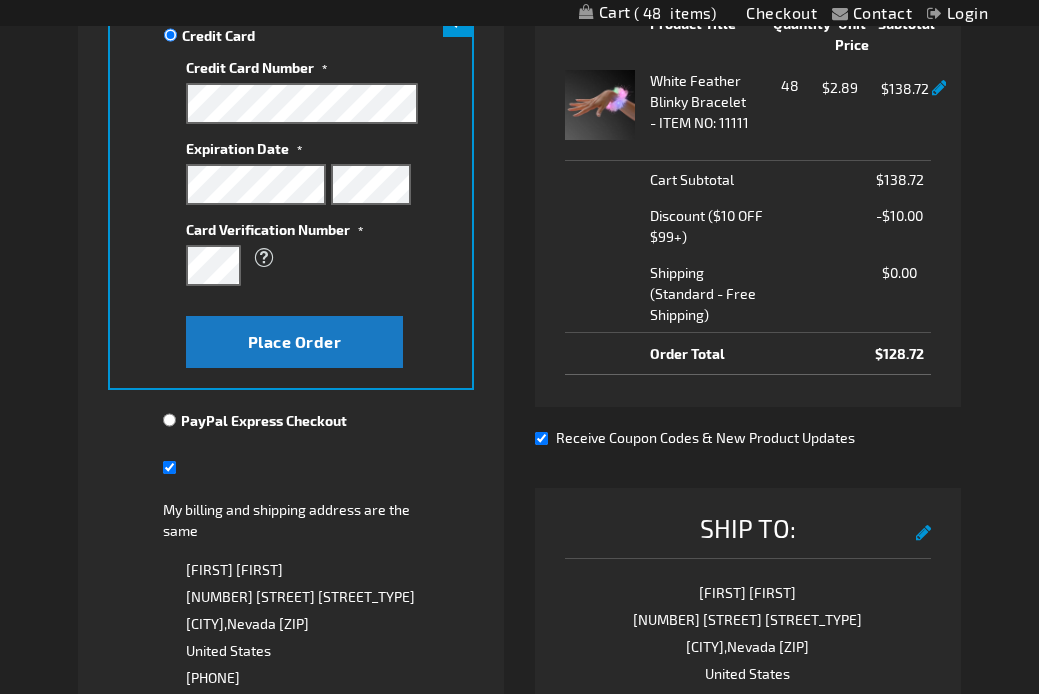 scroll, scrollTop: 254, scrollLeft: 0, axis: vertical 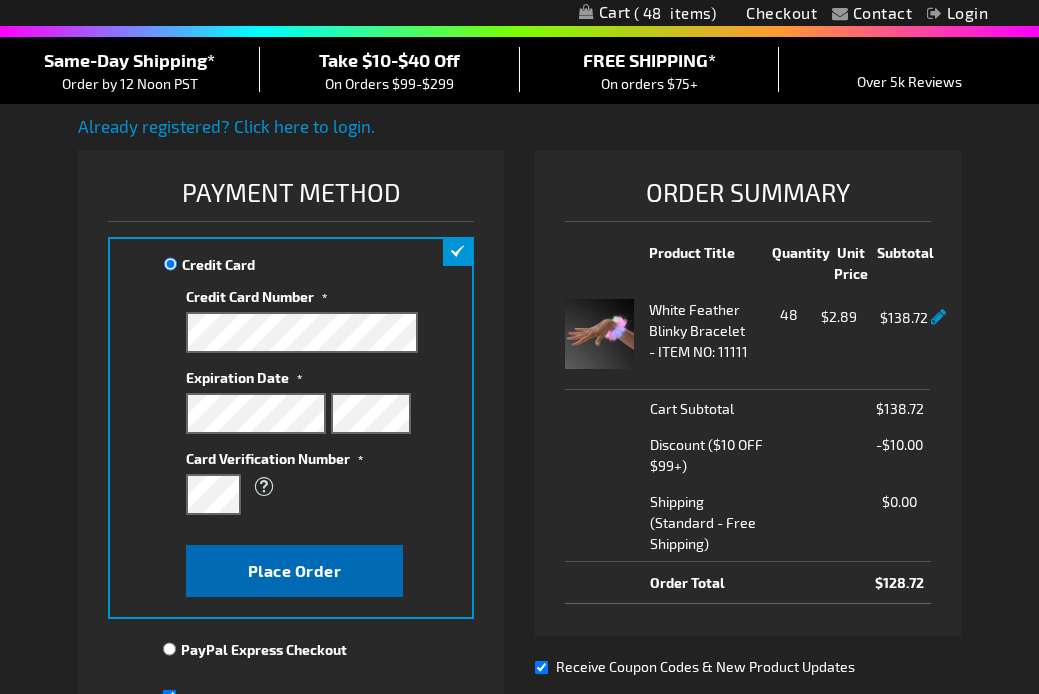 click on "Place Order" at bounding box center [295, 570] 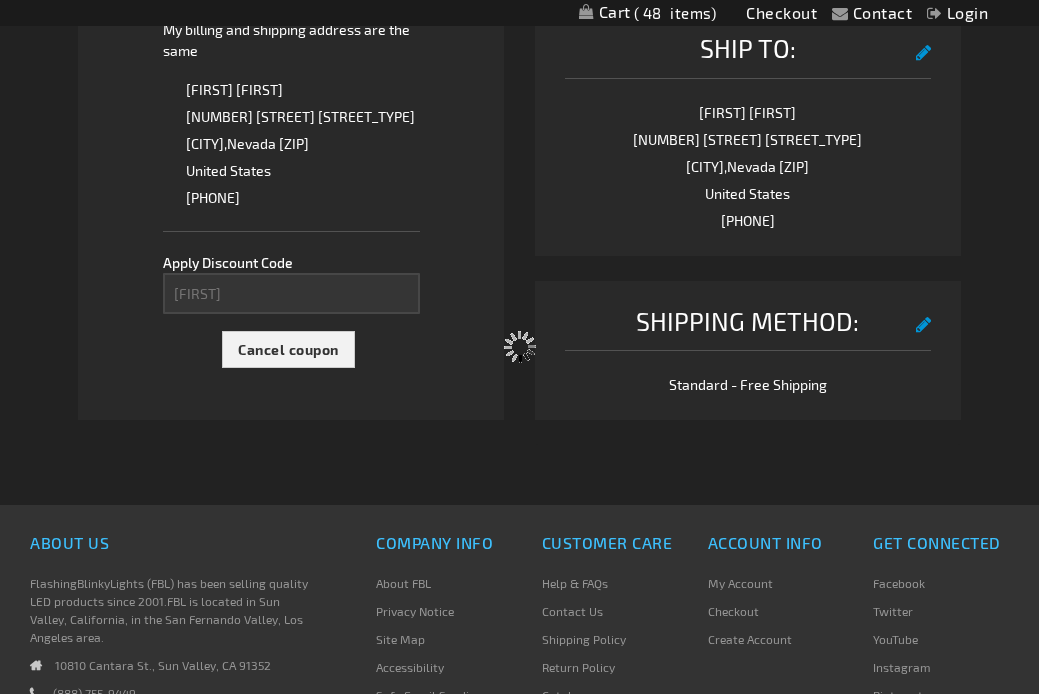 scroll, scrollTop: 856, scrollLeft: 0, axis: vertical 